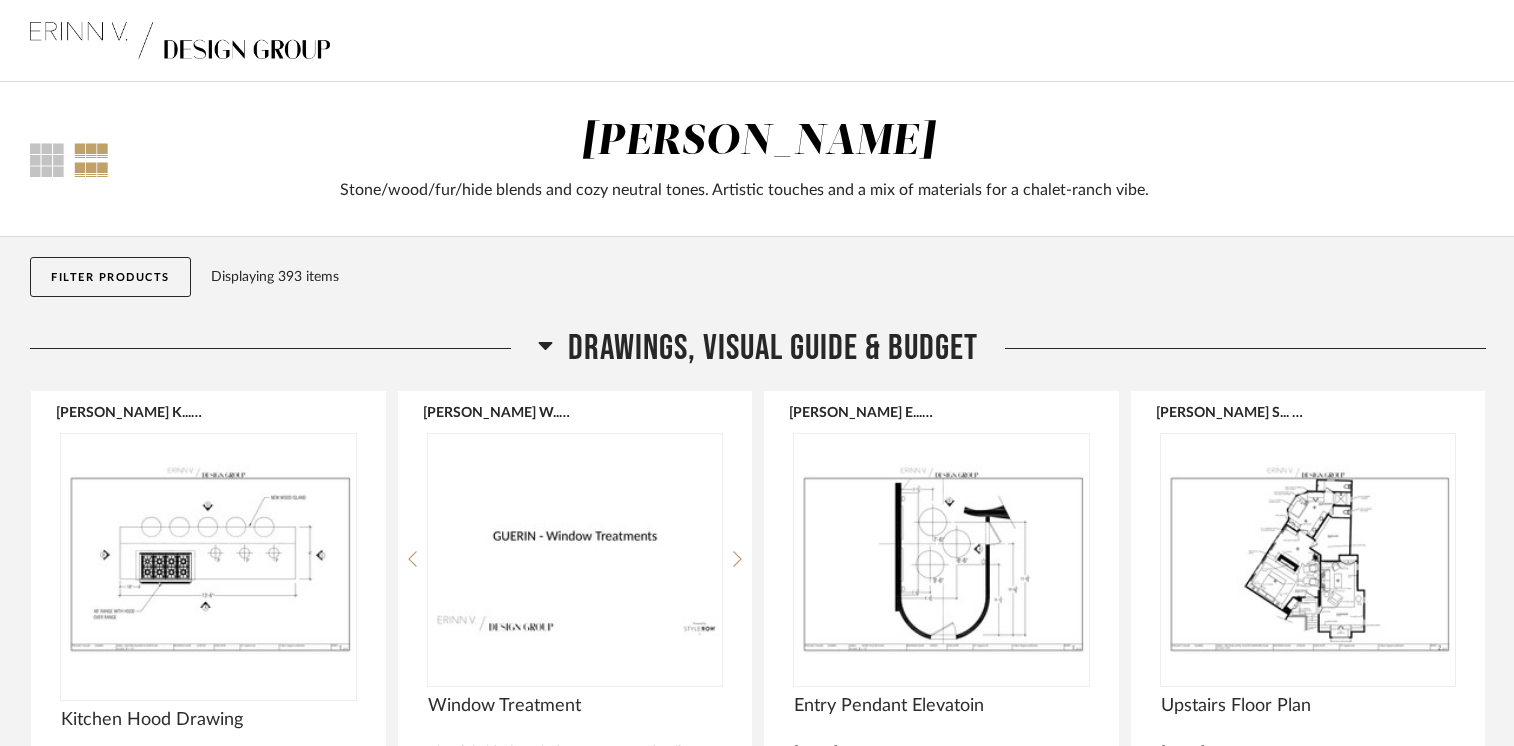 scroll, scrollTop: 0, scrollLeft: 0, axis: both 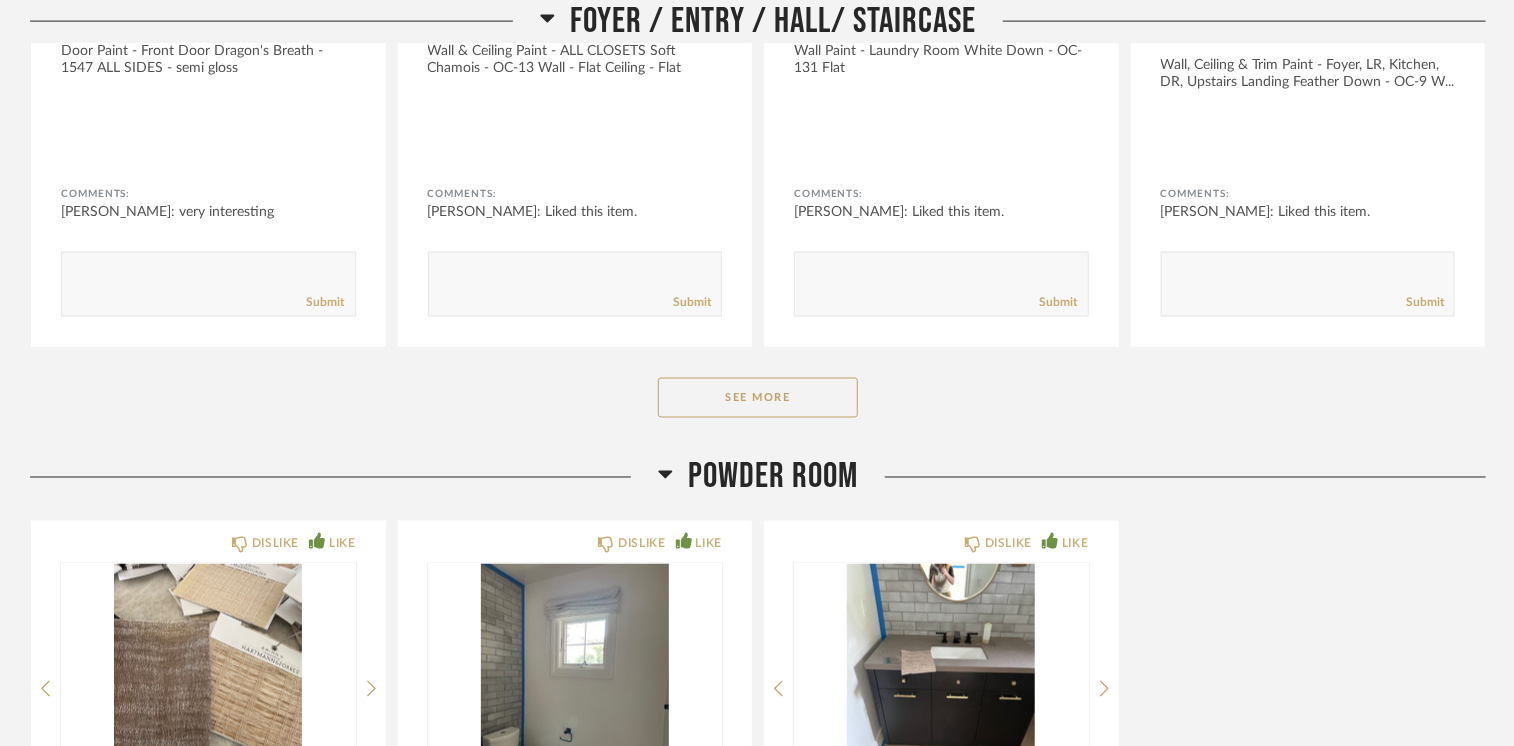 click on "Foyer / Entry / Hall/ Staircase    DISLIKE LIKE Paint - Dragon's Breath Door Paint - Front Door
Dragon's Breath - 1547
ALL SIDES - semi gloss Comments: lisa guerin: very interesting       Submit  DISLIKE LIKE Paint - Soft Chamois Wall & Ceiling Paint - ALL CLOSETS
Soft Chamois - OC-13
Wall - Flat
Ceiling - Flat Comments: lisa guerin: Liked this item.       Submit  DISLIKE LIKE Paint - White Down Wall Paint - Laundry Room
White Down - OC-131
Flat Comments: lisa guerin: Liked this item.       Submit  DISLIKE LIKE Paint - Feather Down Wall, Ceiling & Trim Paint - Foyer, LR, Kitchen, DR, Upstairs Landing
Feather Down - OC-9
W... Comments: lisa guerin: Liked this item.       Submit   See More" 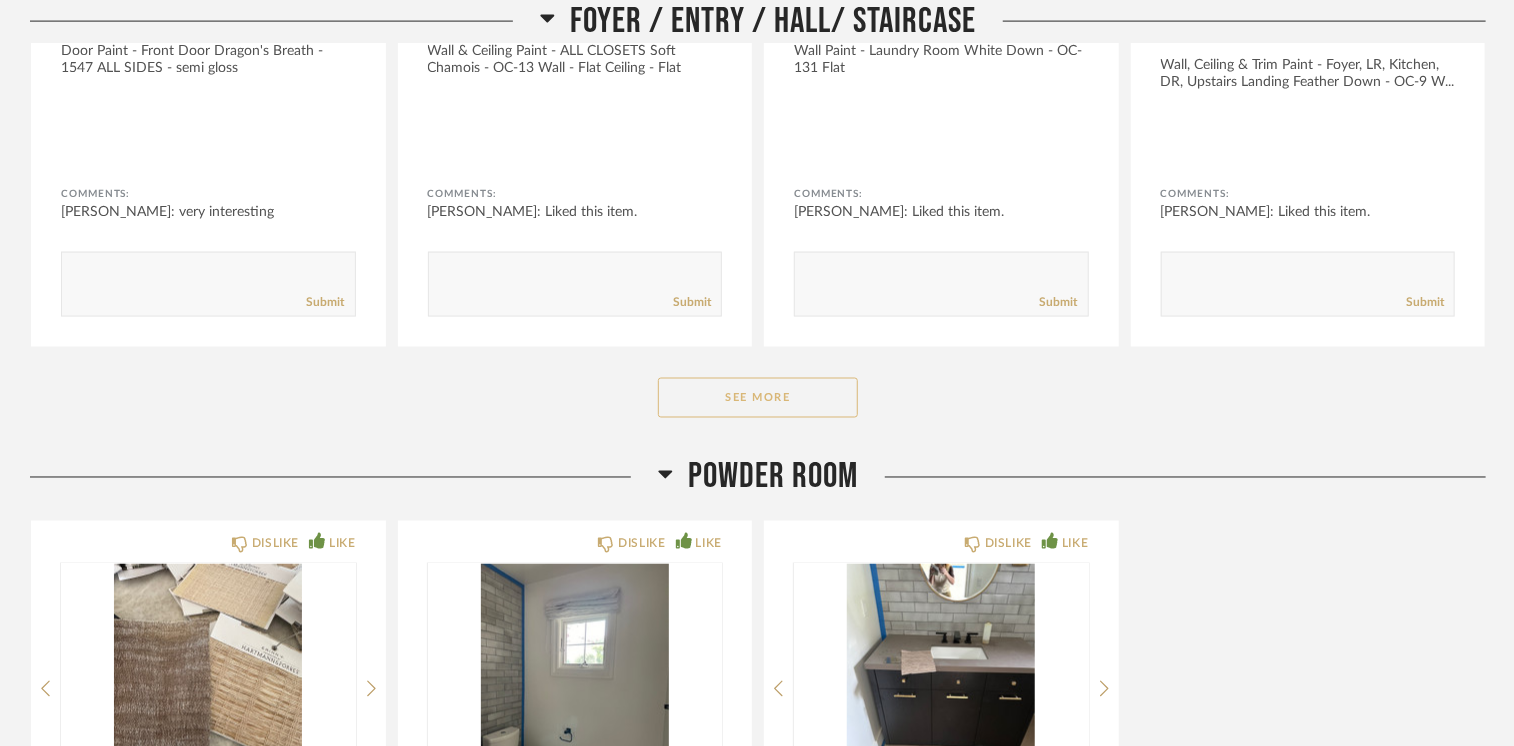 click on "See More" 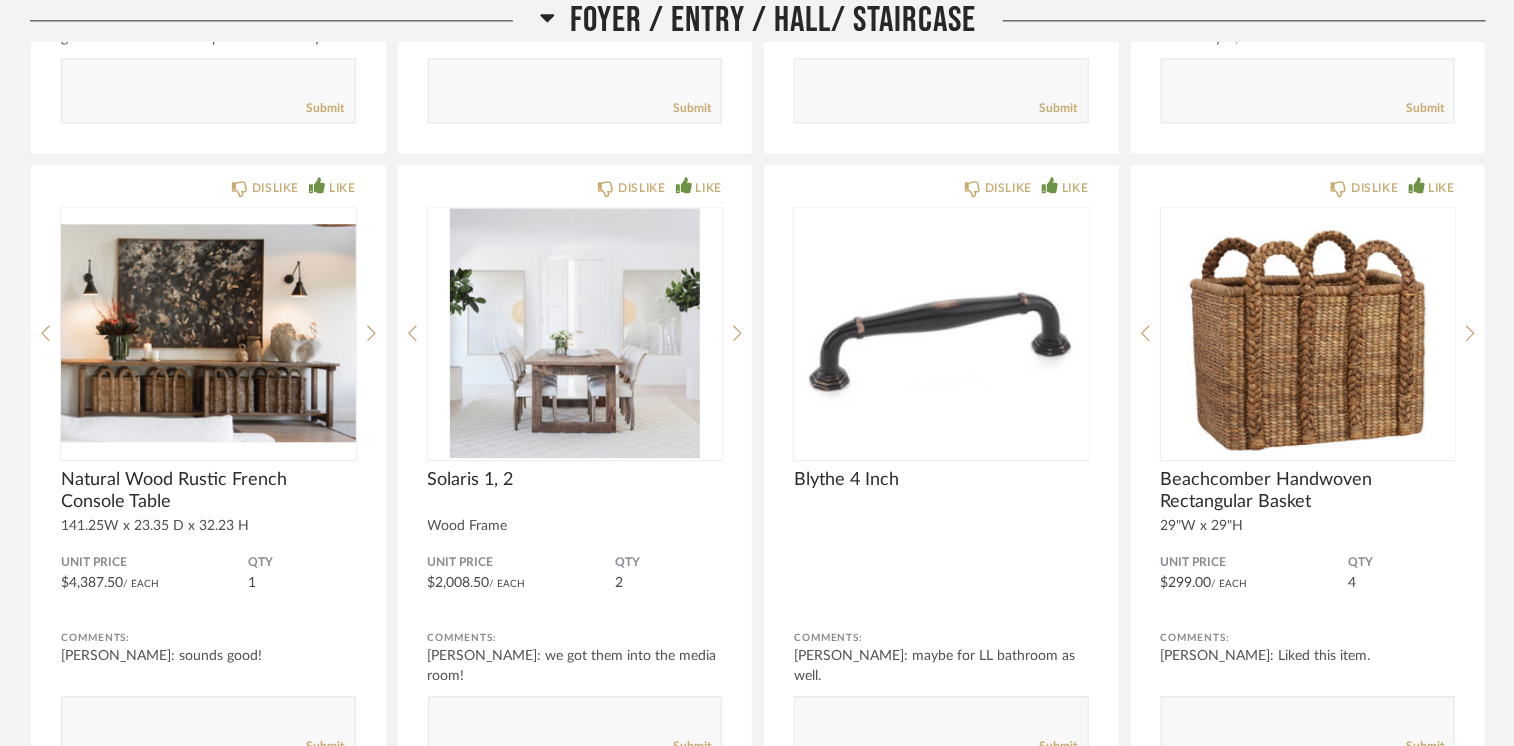 scroll, scrollTop: 2400, scrollLeft: 0, axis: vertical 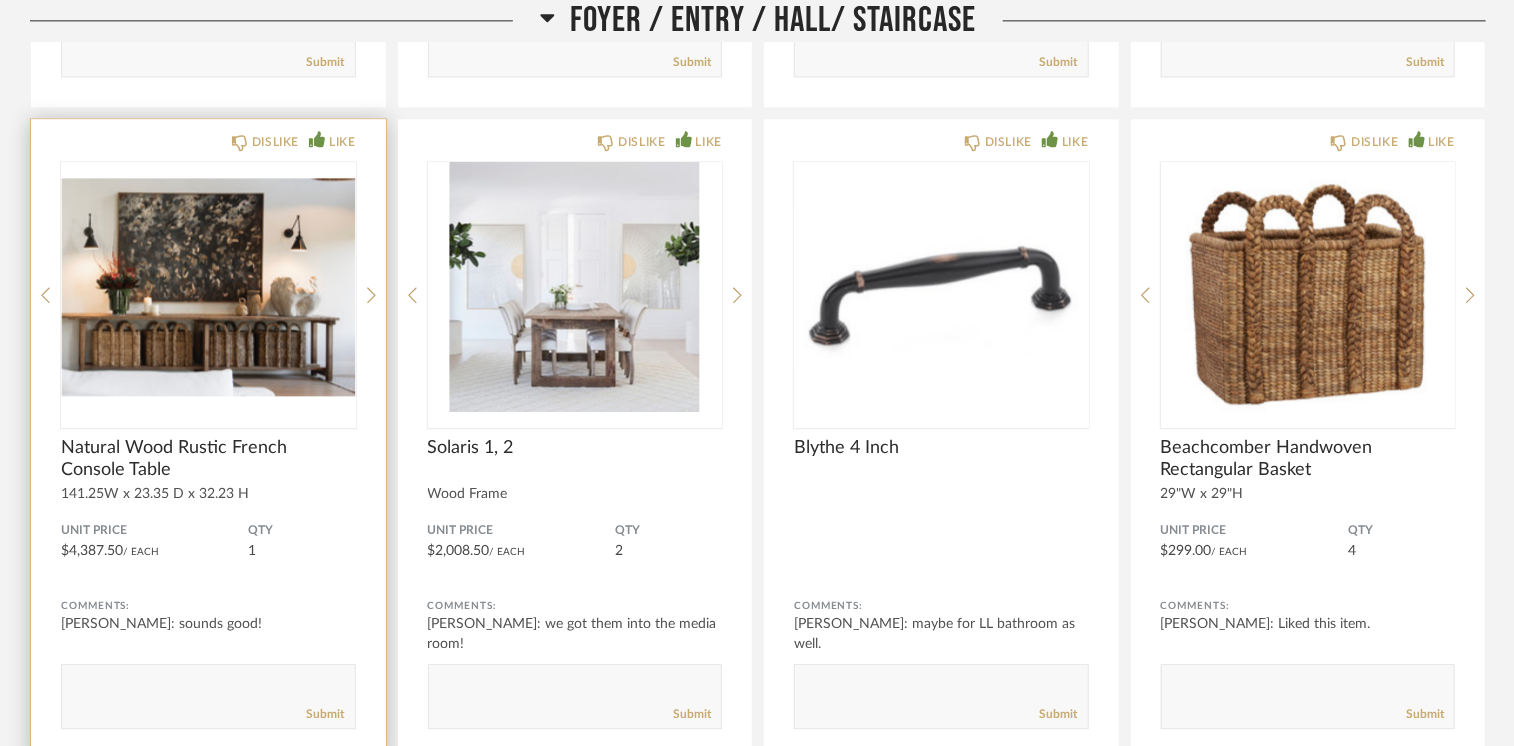 click on "DISLIKE LIKE Natural Wood Rustic French Console Table 141.25W  x 23.35 D x 32.23 H Unit Price $4,387.50  / Each  QTY  1 Comments: Sheridan Johnson: sounds good!       Submit" 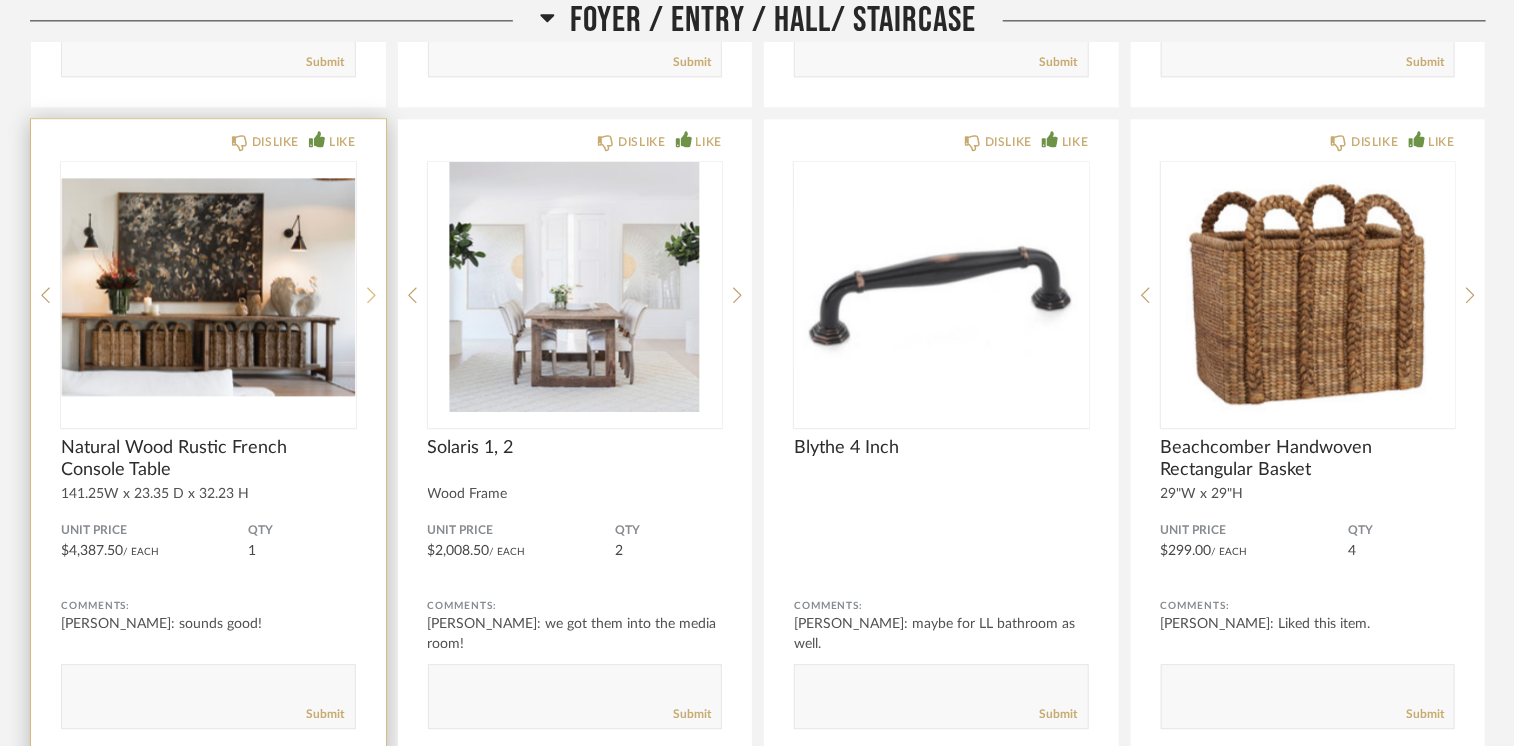 click 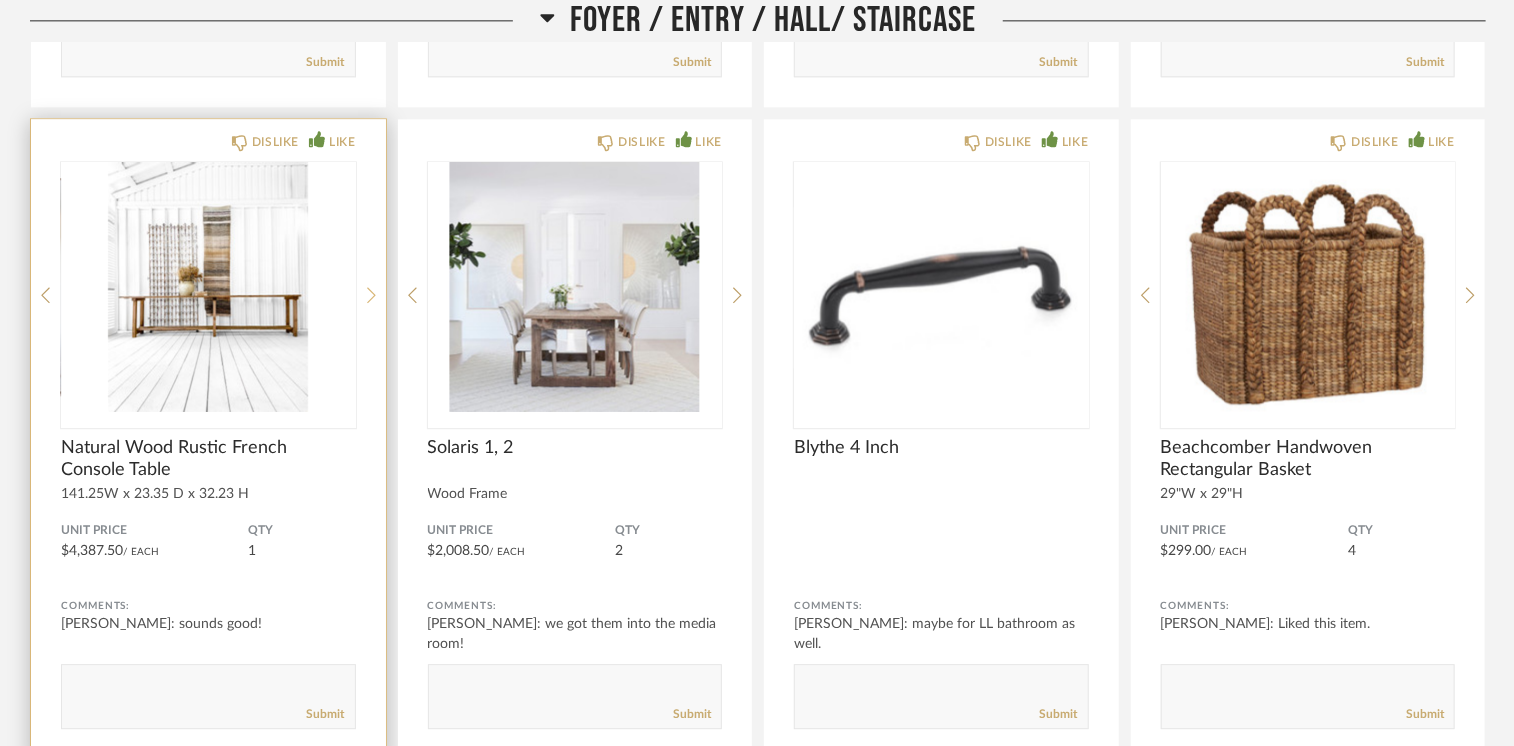 click 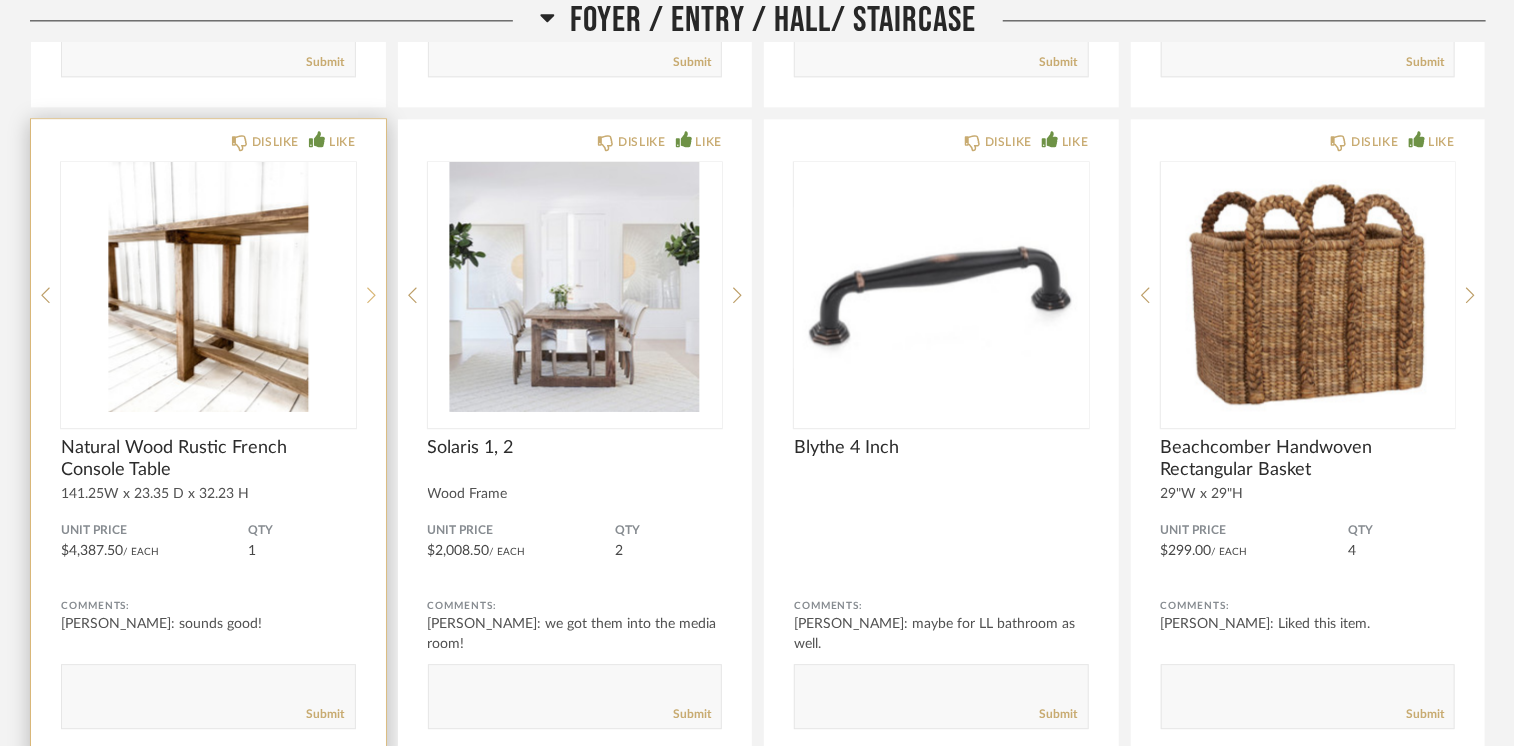 click 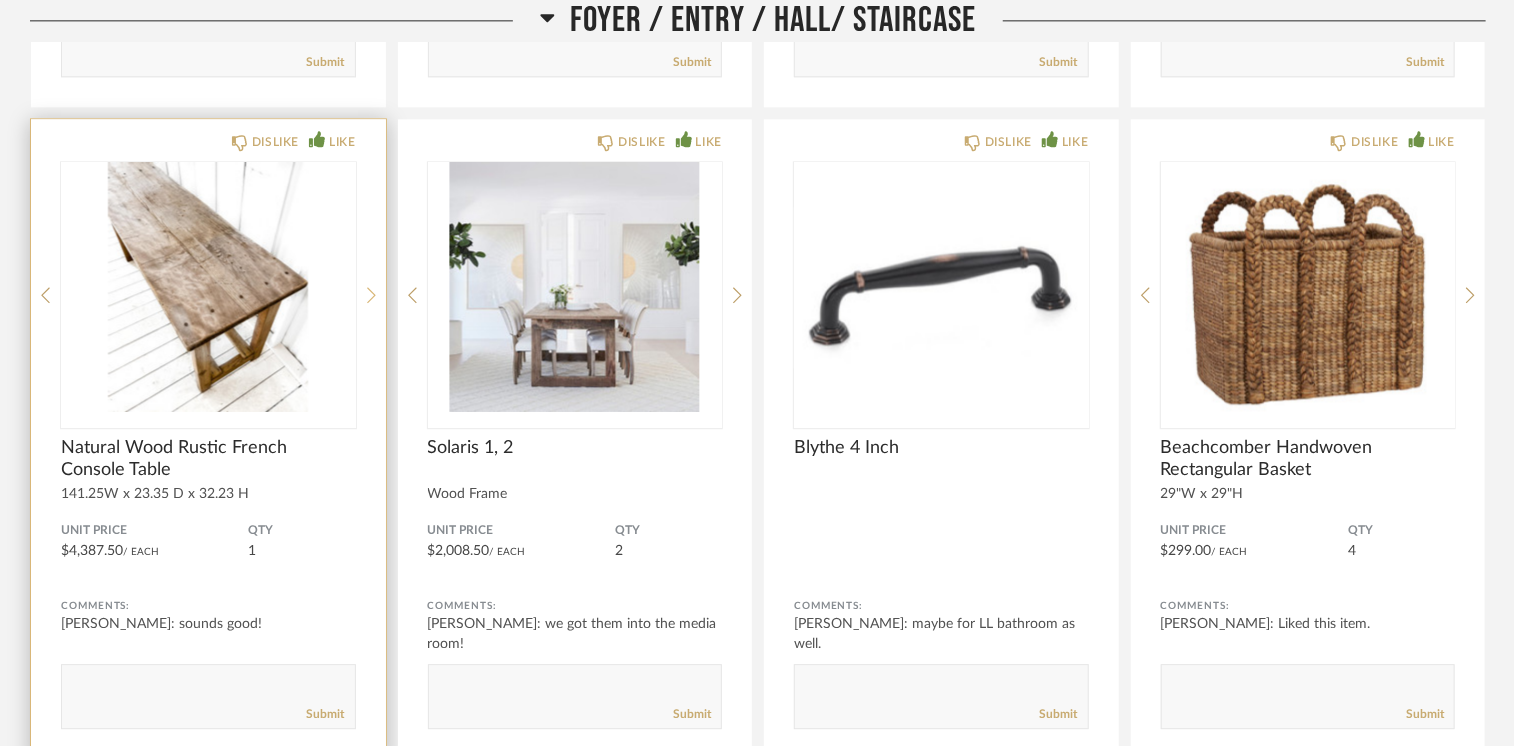 click 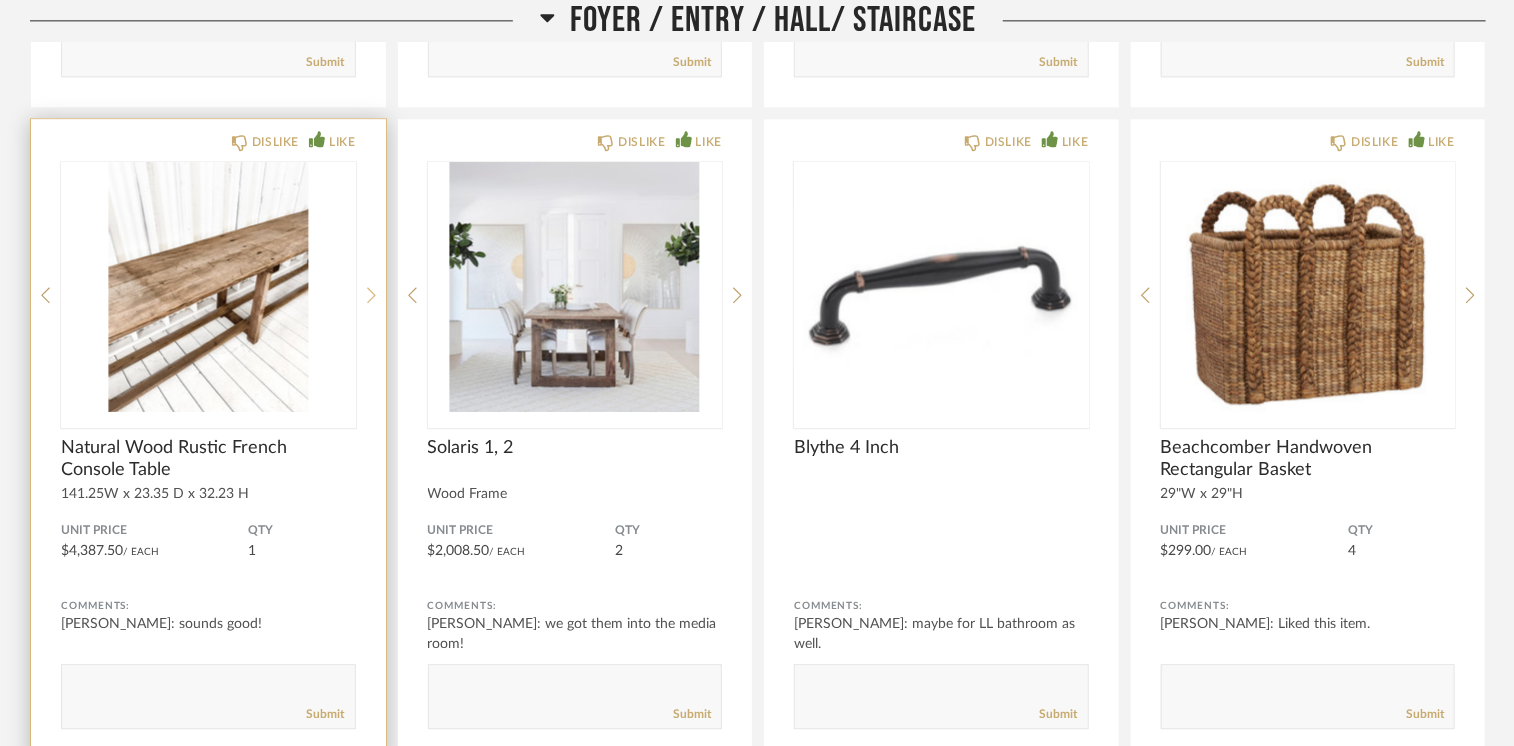 click 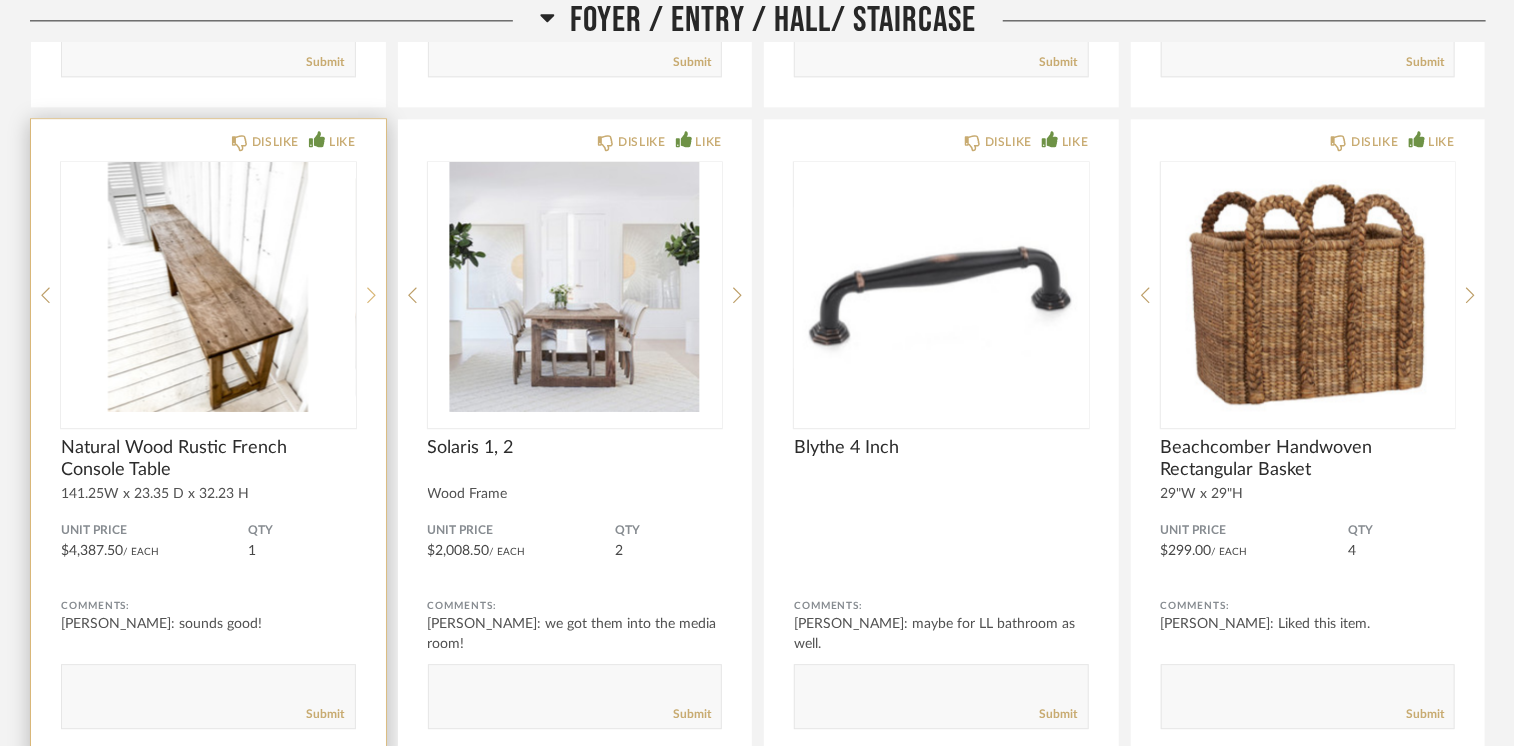 click 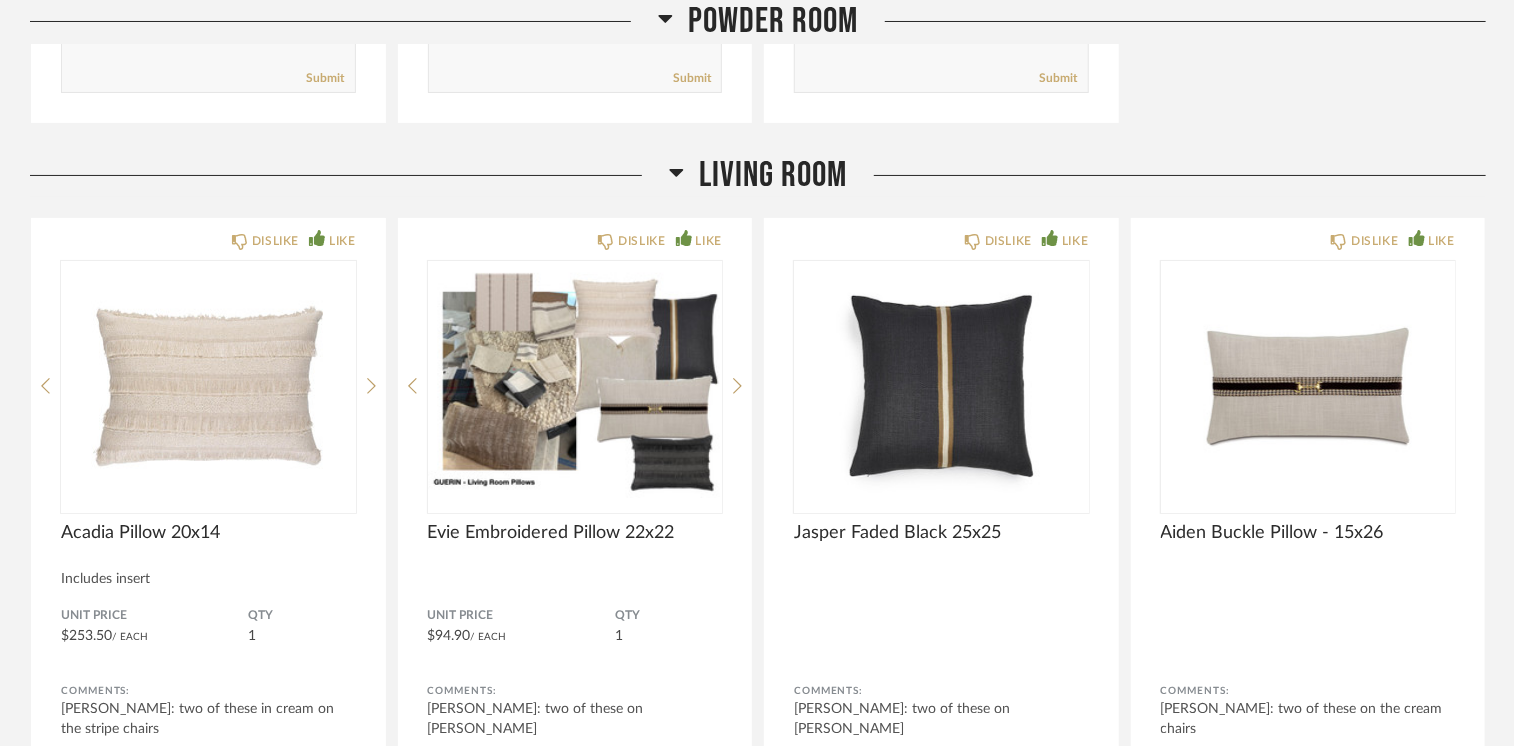 scroll, scrollTop: 3900, scrollLeft: 0, axis: vertical 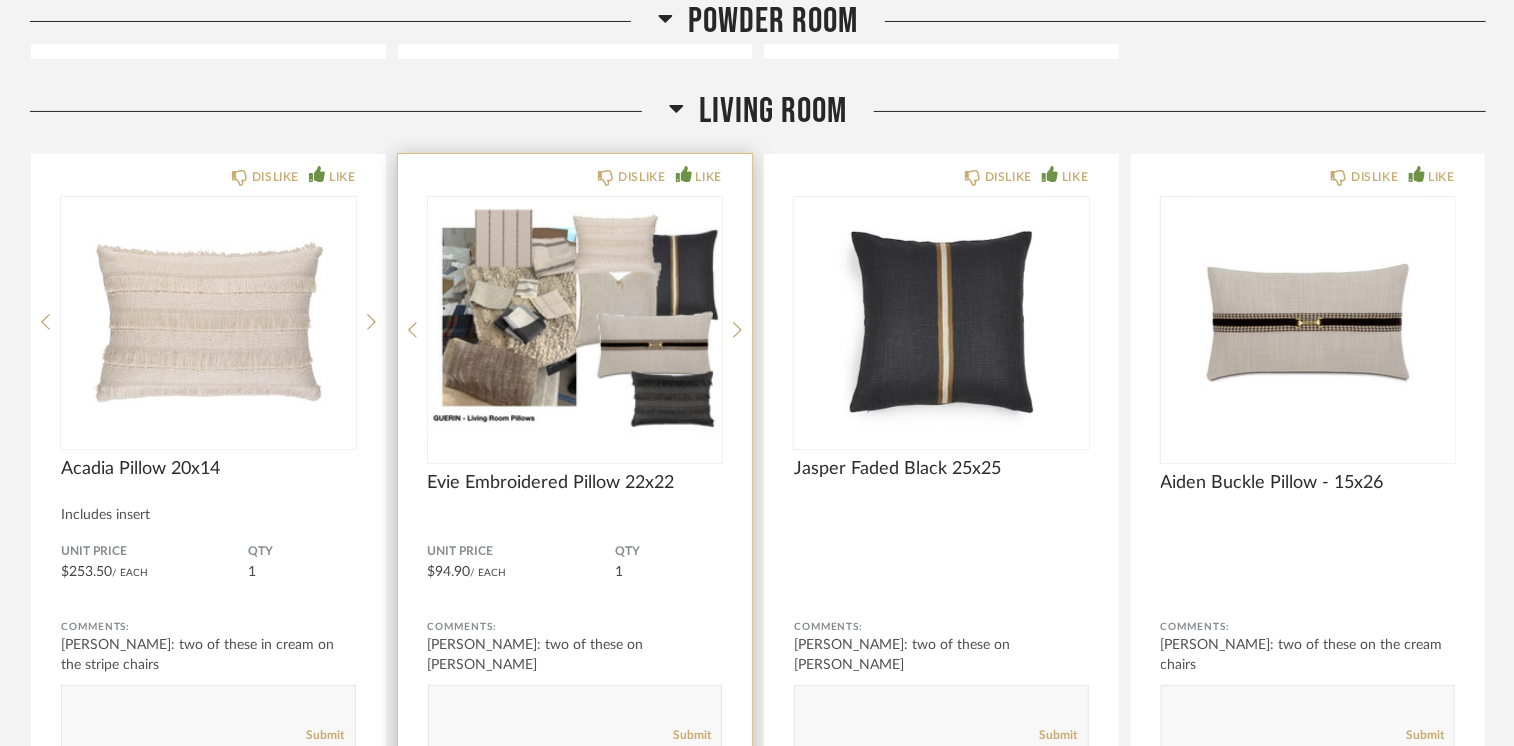 click 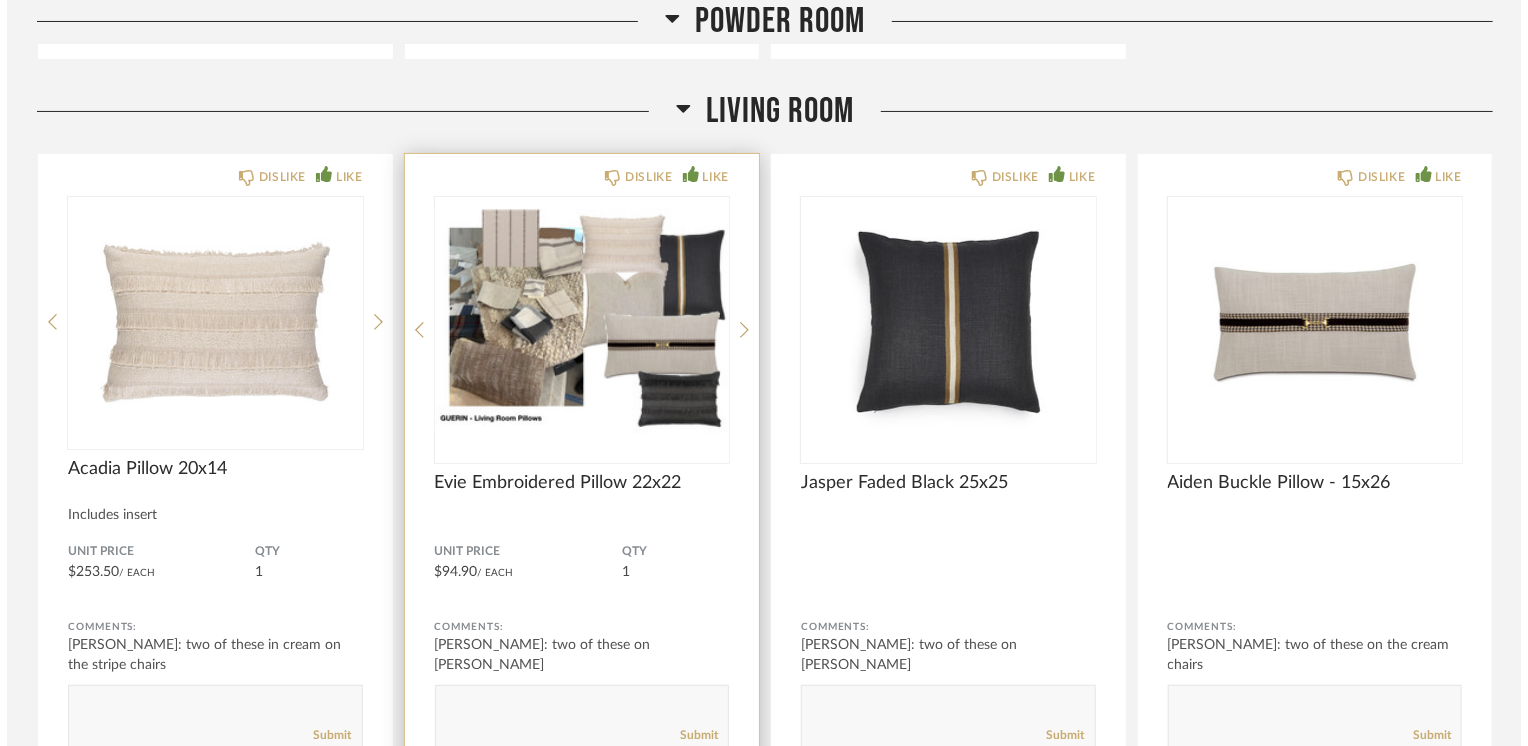 scroll, scrollTop: 0, scrollLeft: 0, axis: both 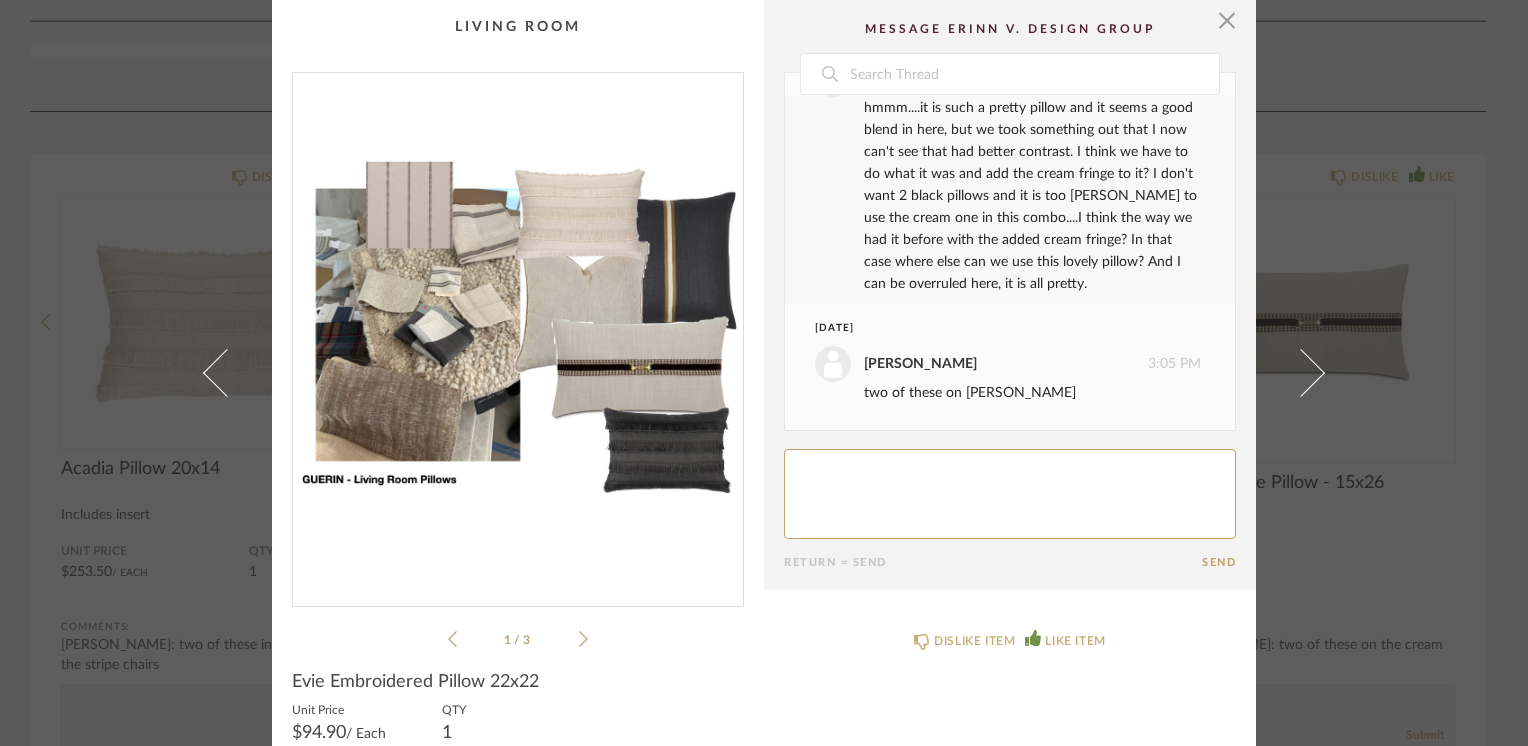 click at bounding box center (518, 331) 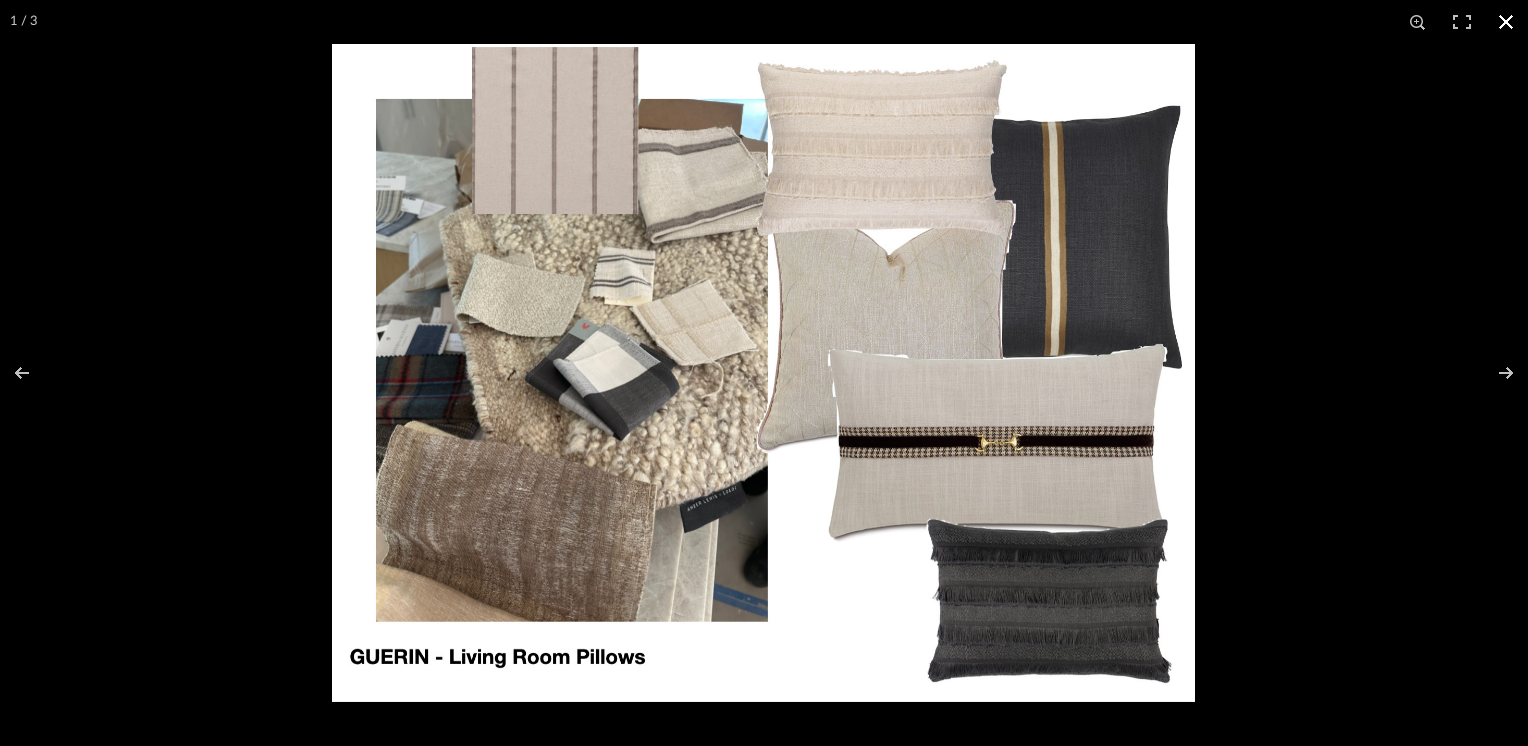 click at bounding box center [1506, 22] 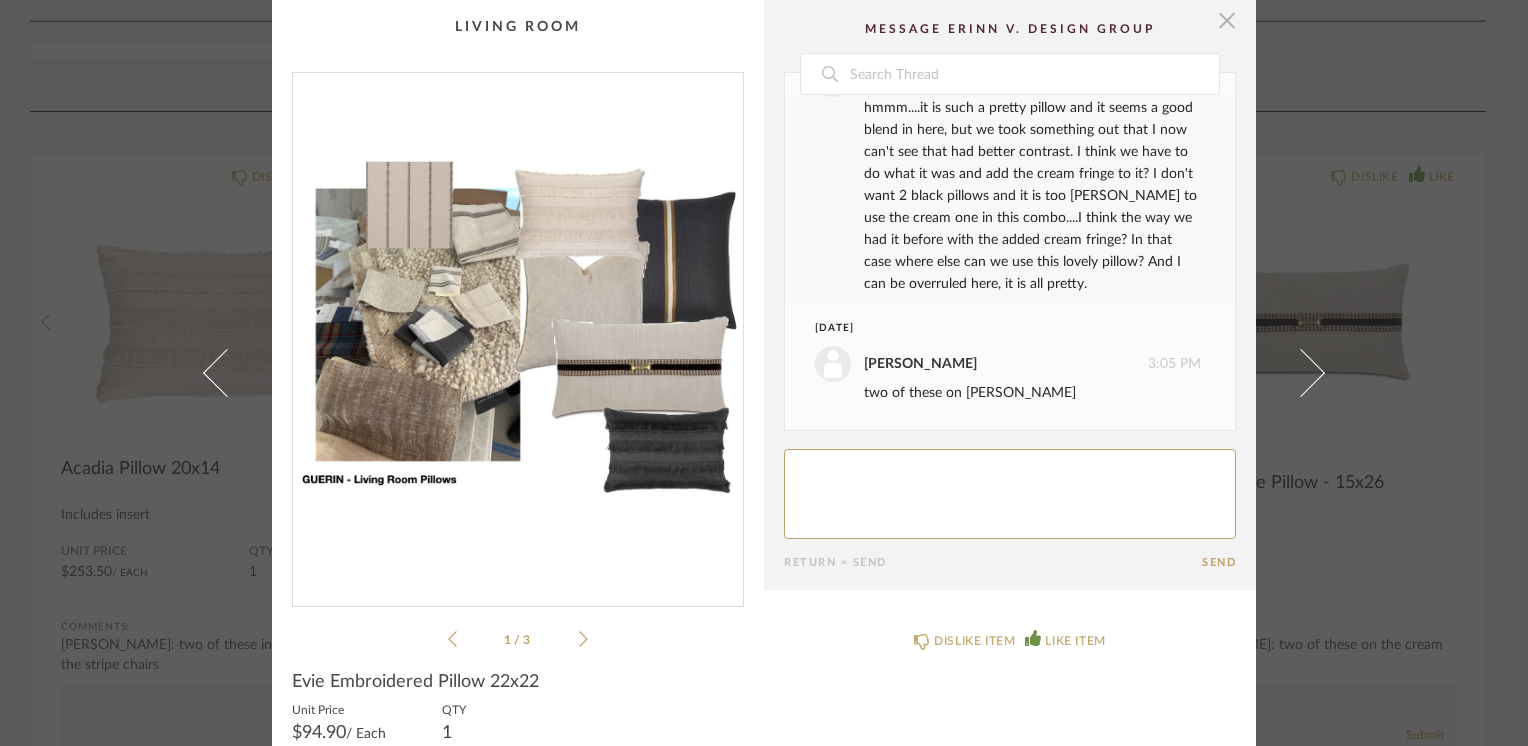 click at bounding box center [1227, 20] 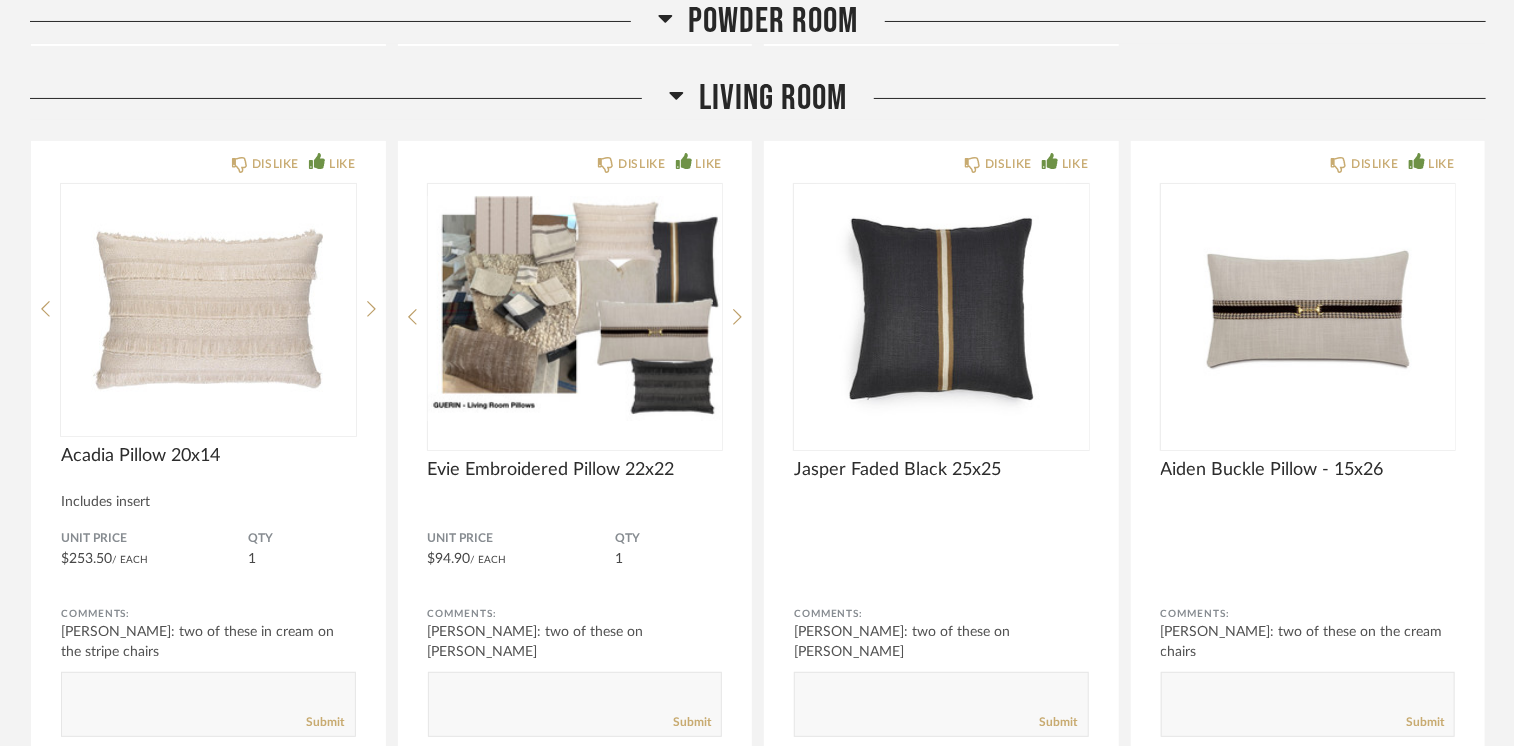 scroll, scrollTop: 4400, scrollLeft: 0, axis: vertical 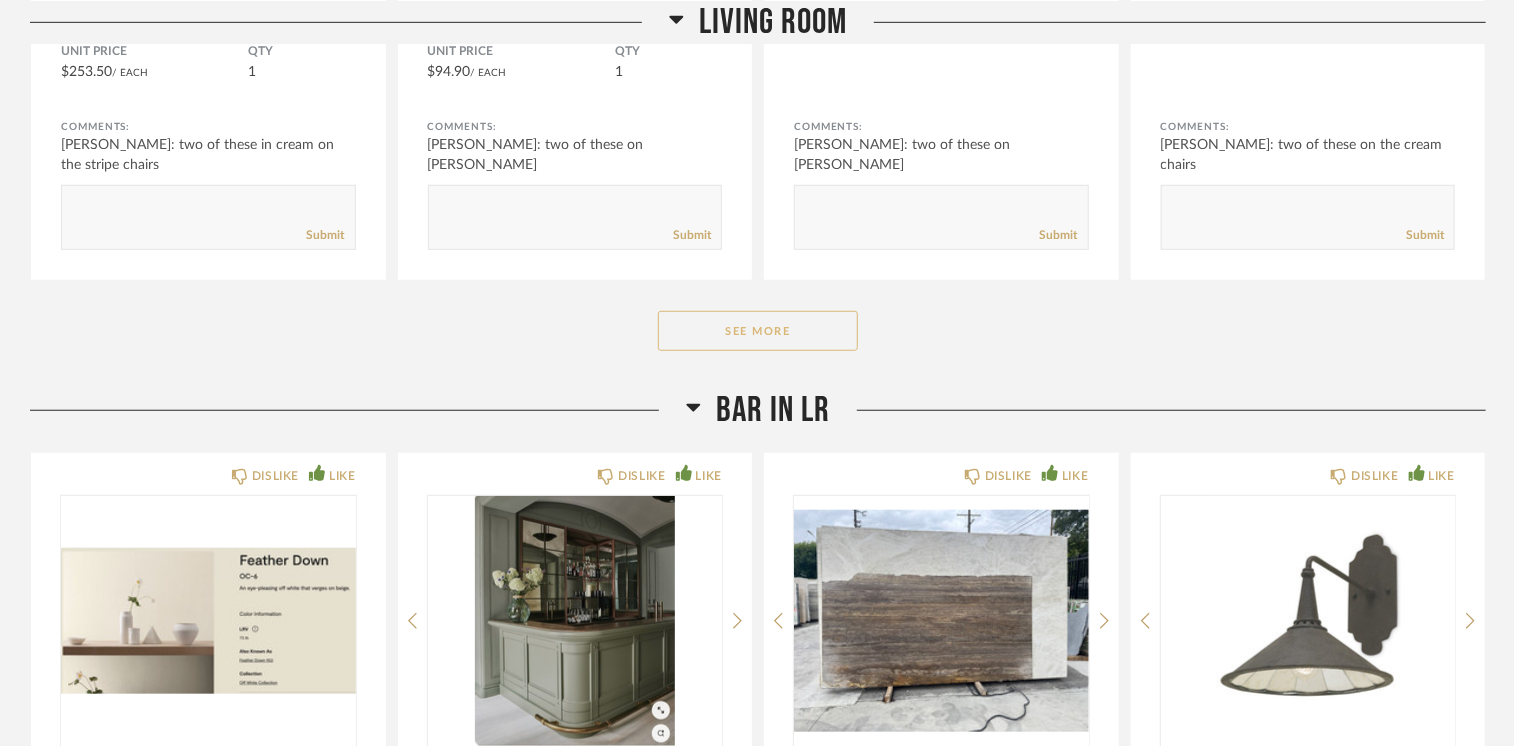 click on "See More" 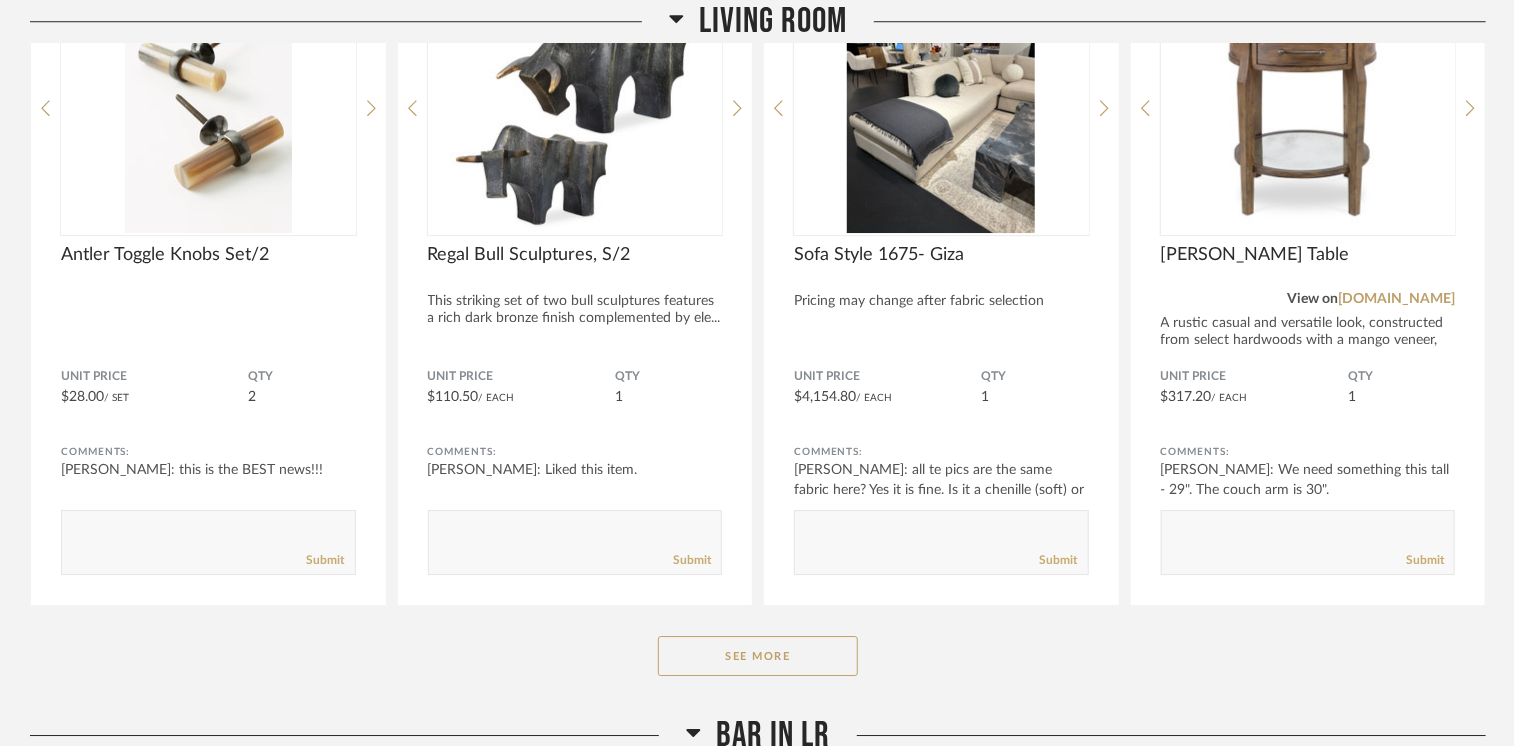 scroll, scrollTop: 7000, scrollLeft: 0, axis: vertical 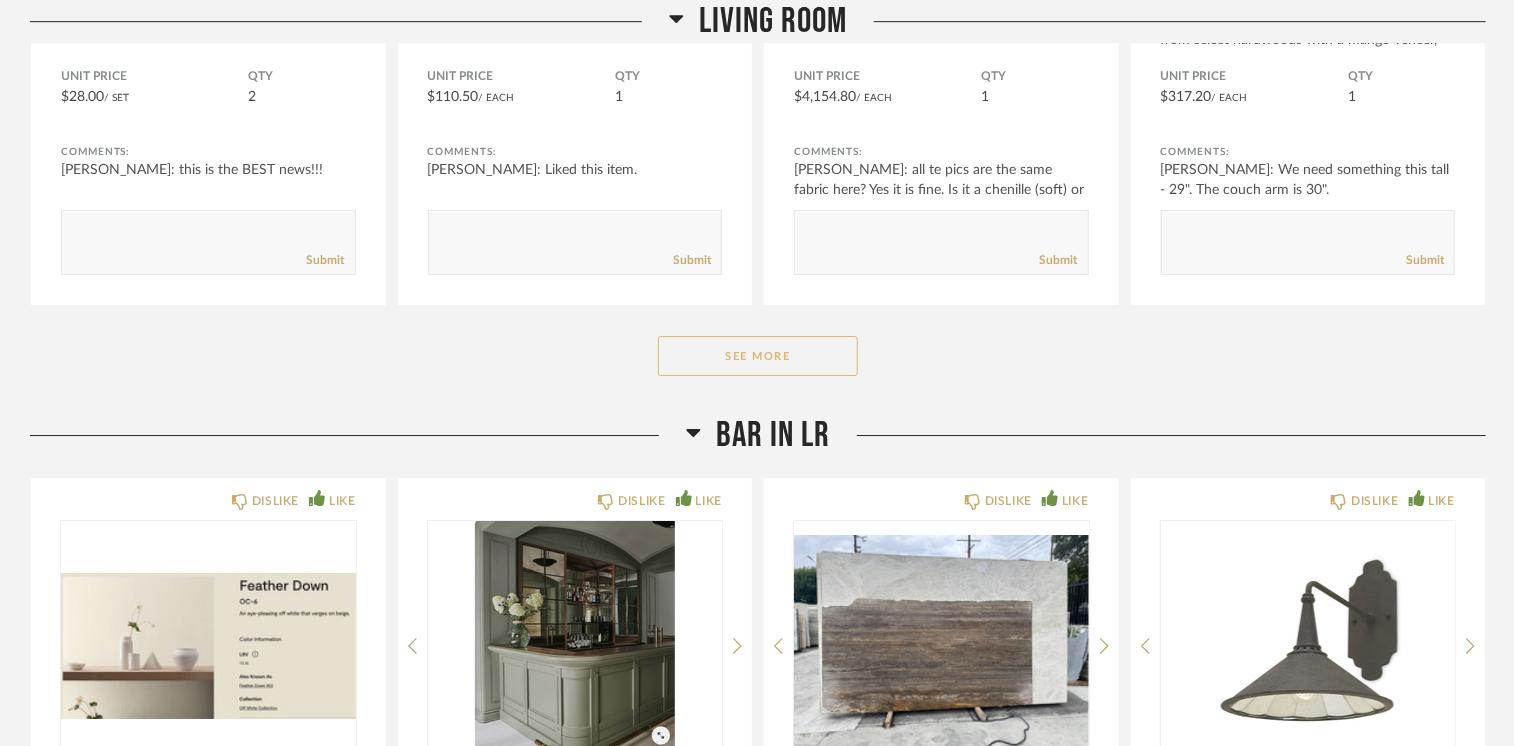 click on "See More" 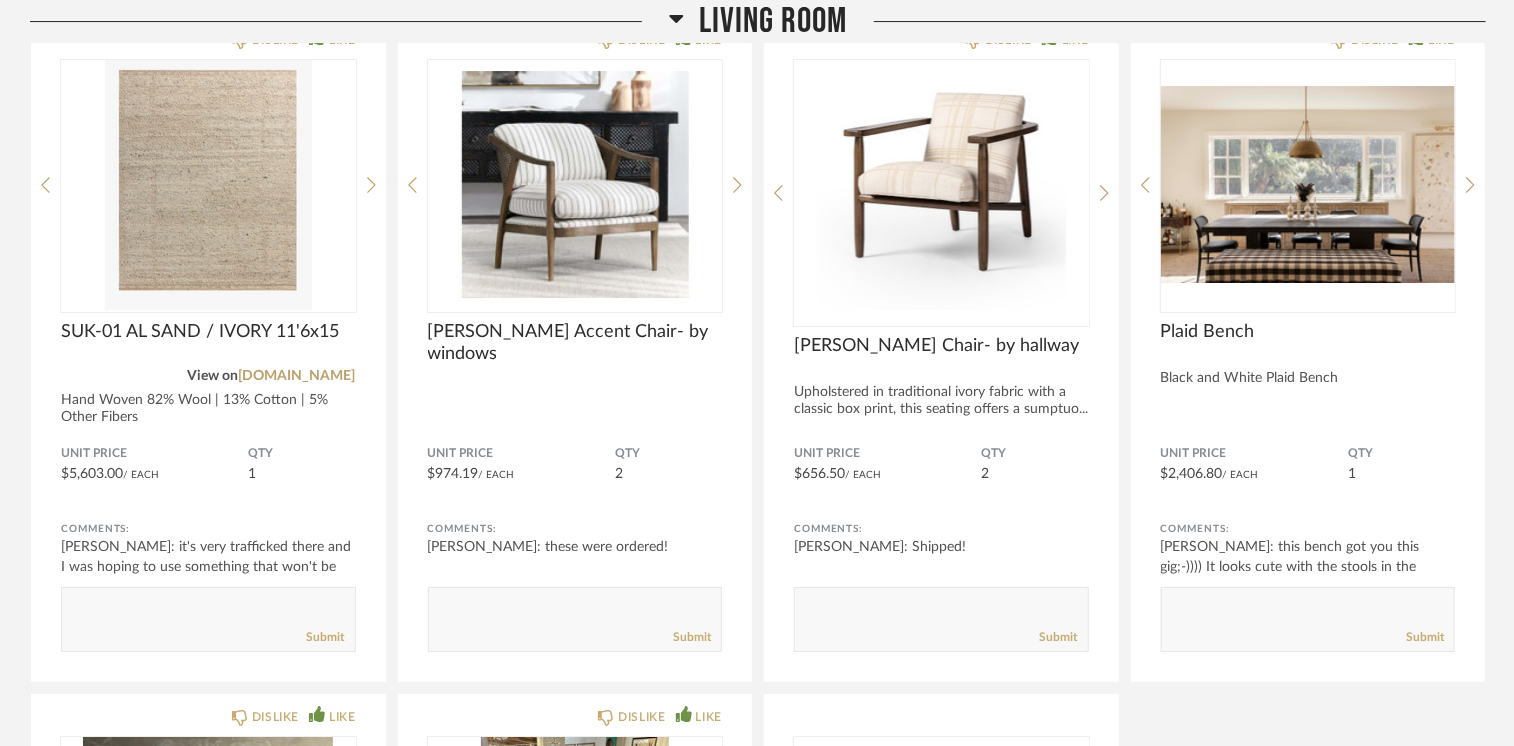 scroll, scrollTop: 7200, scrollLeft: 0, axis: vertical 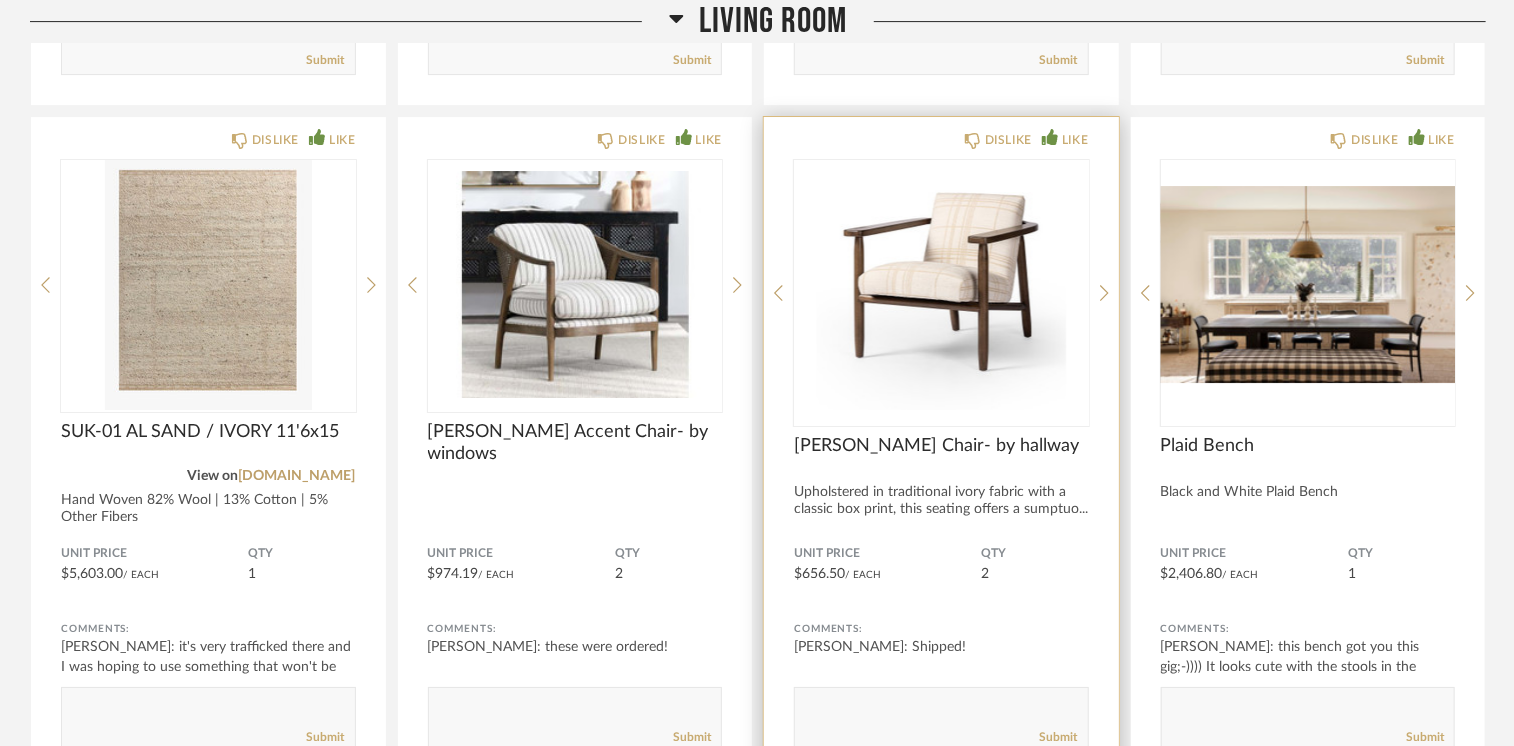 click at bounding box center [941, 285] 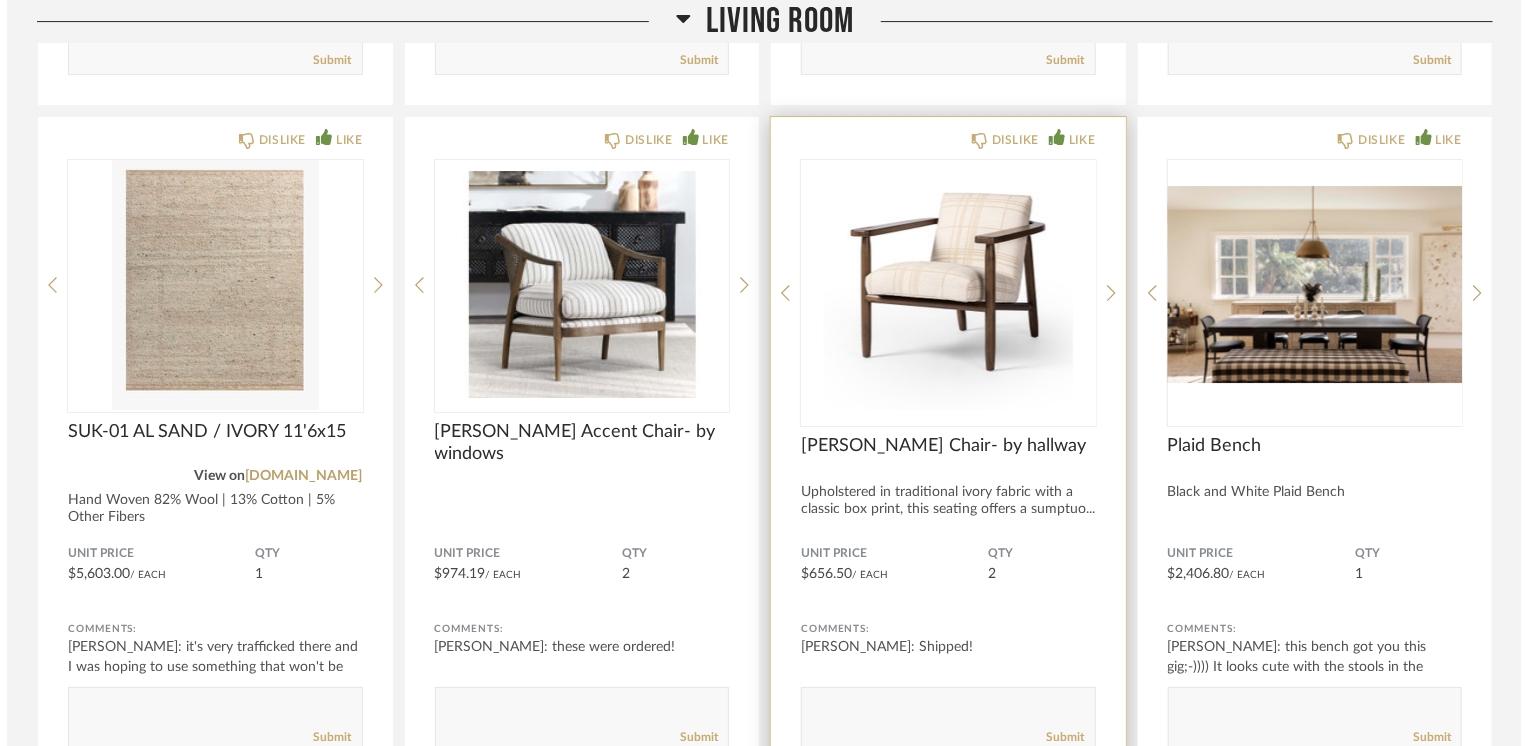scroll, scrollTop: 0, scrollLeft: 0, axis: both 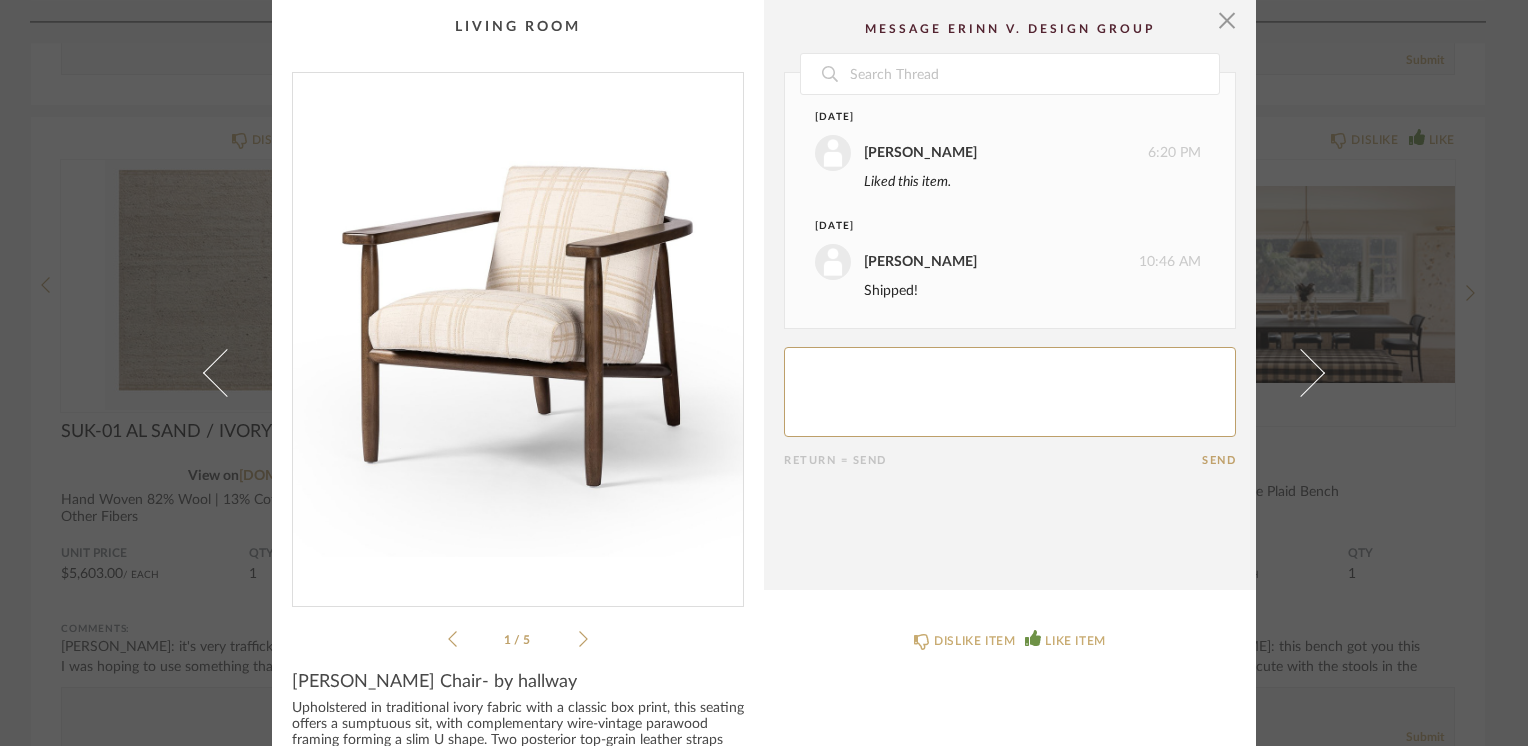 click 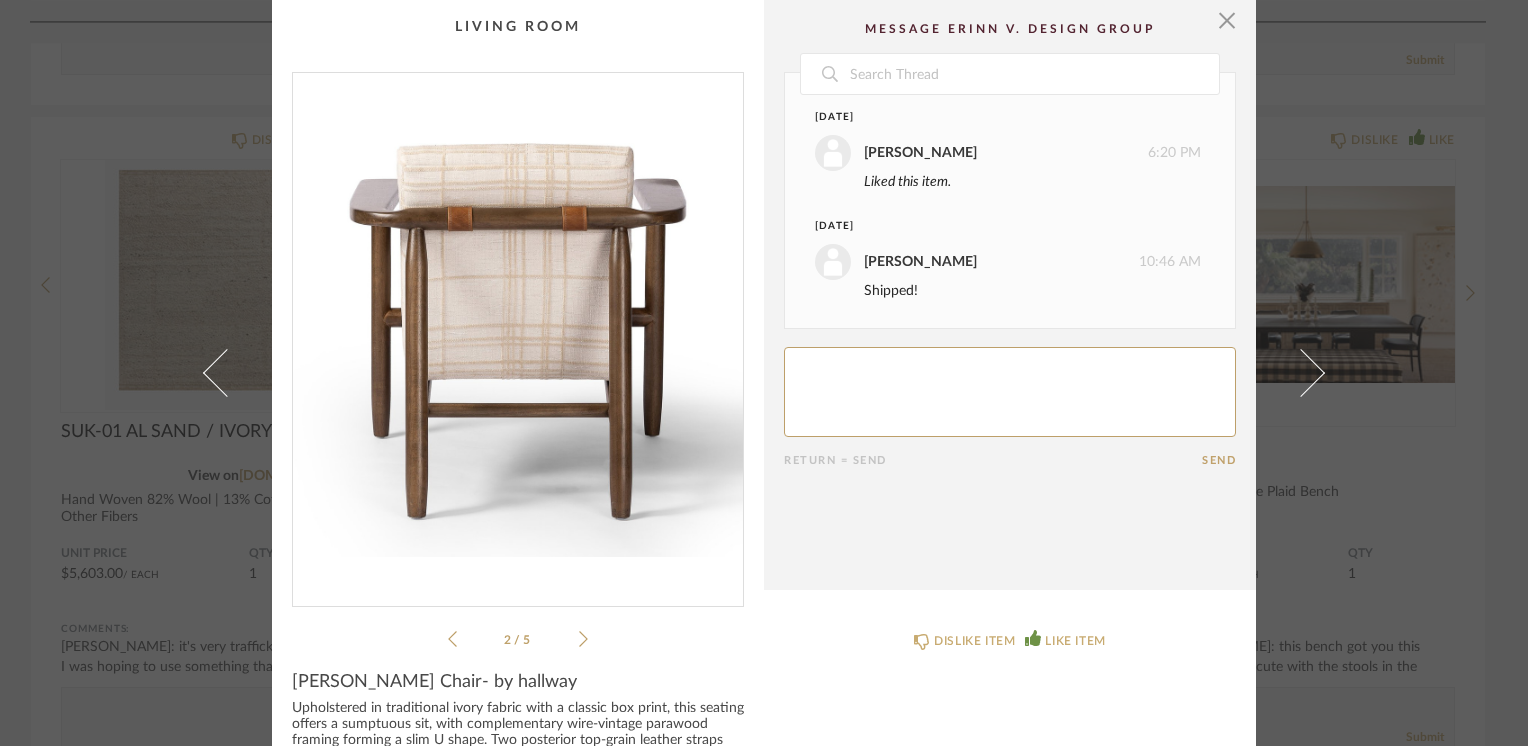 click 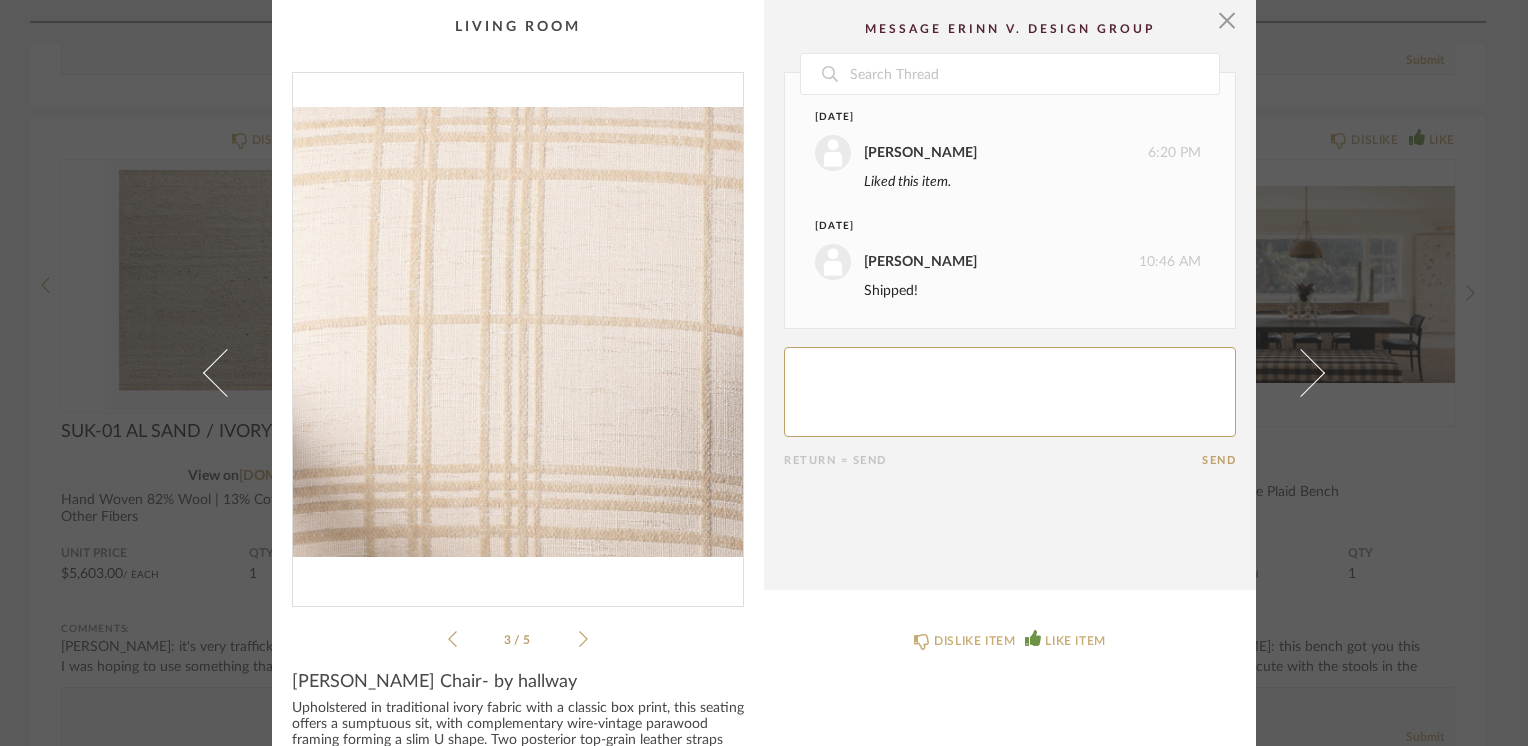 click 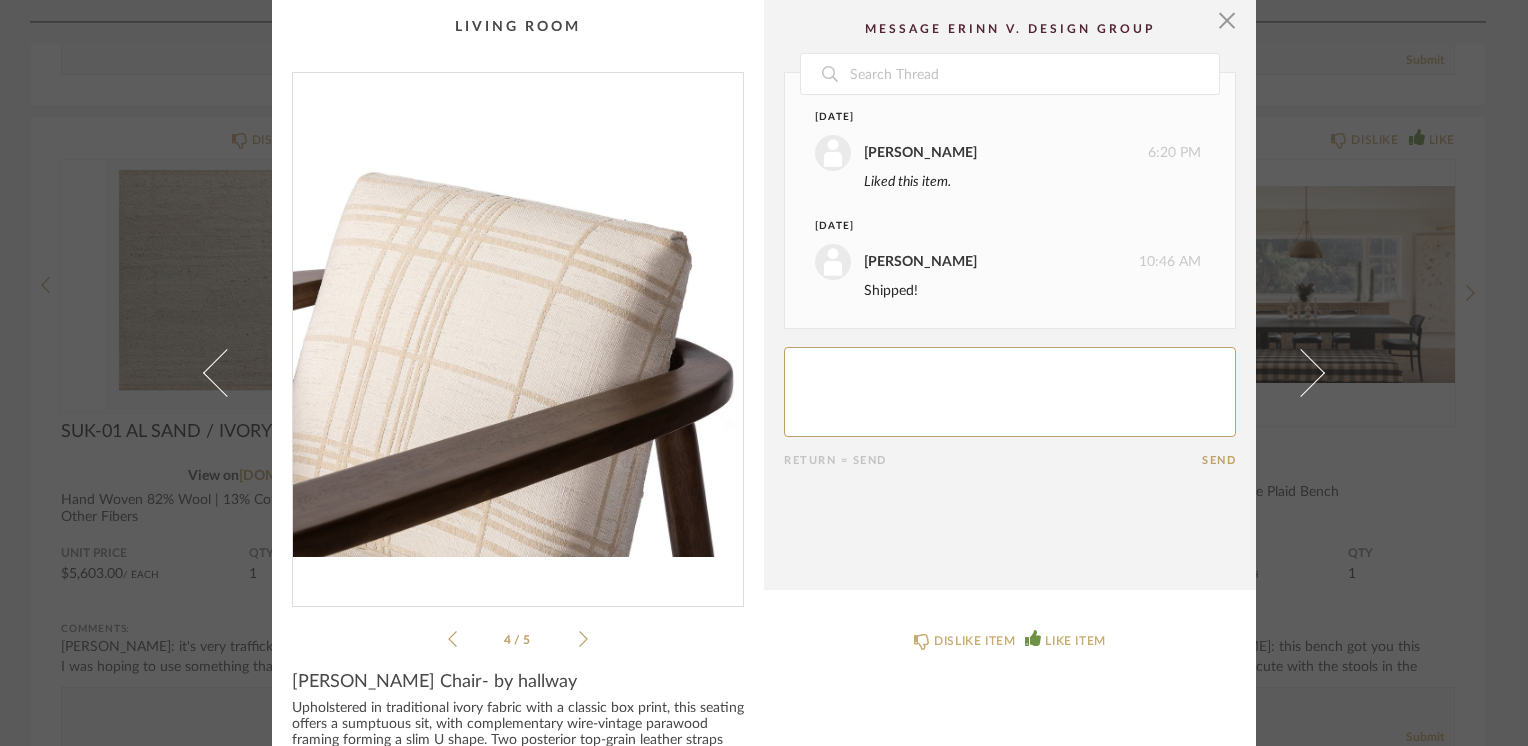 click 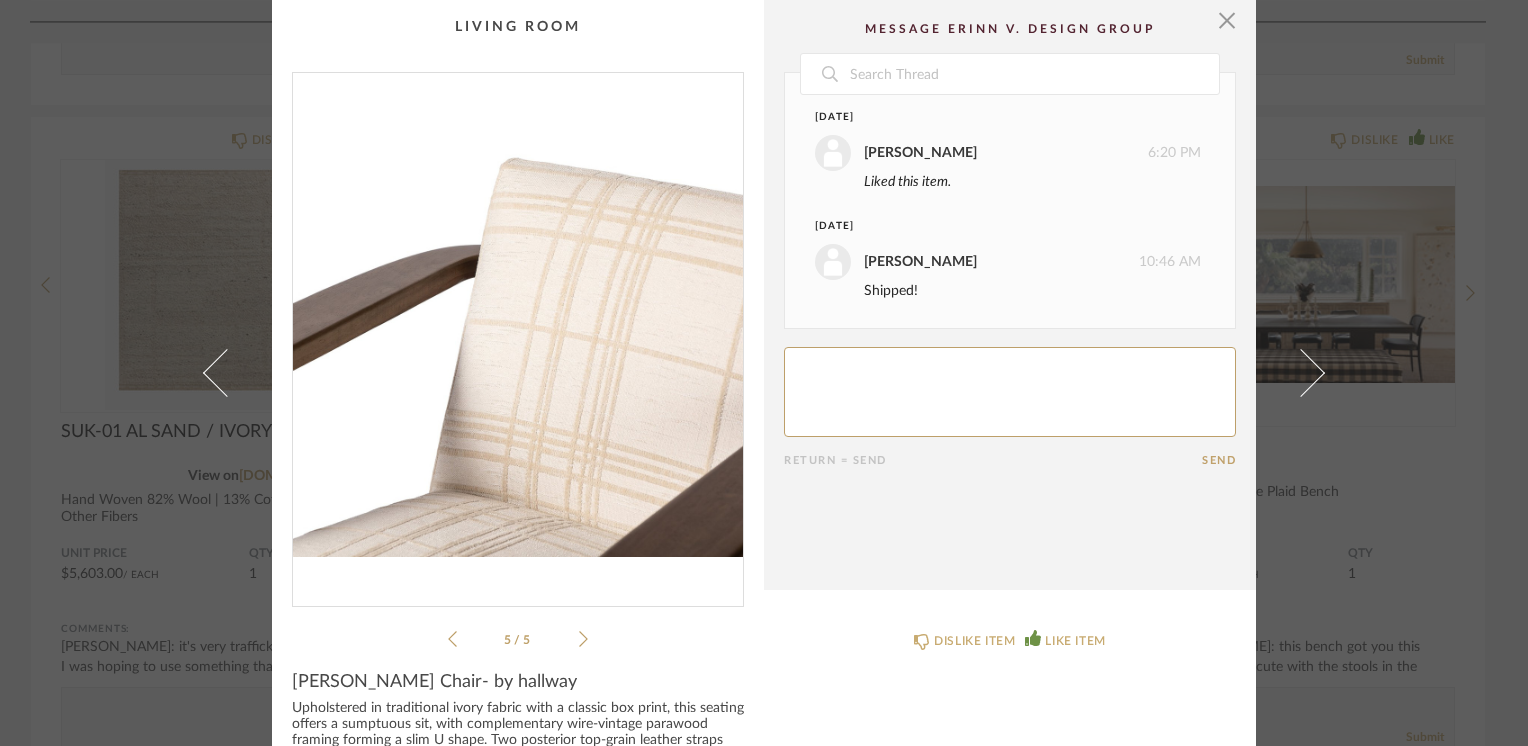 click 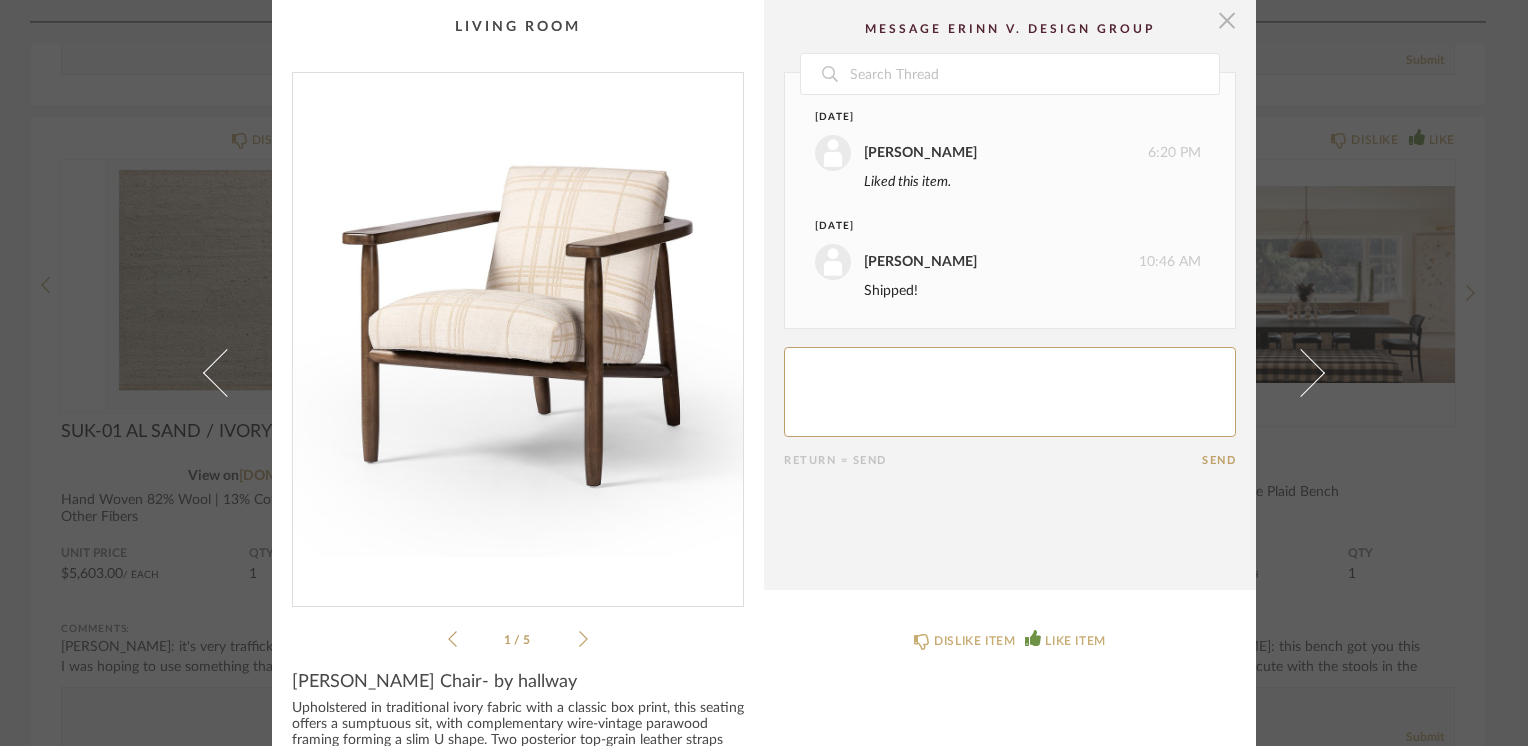 click at bounding box center (1227, 20) 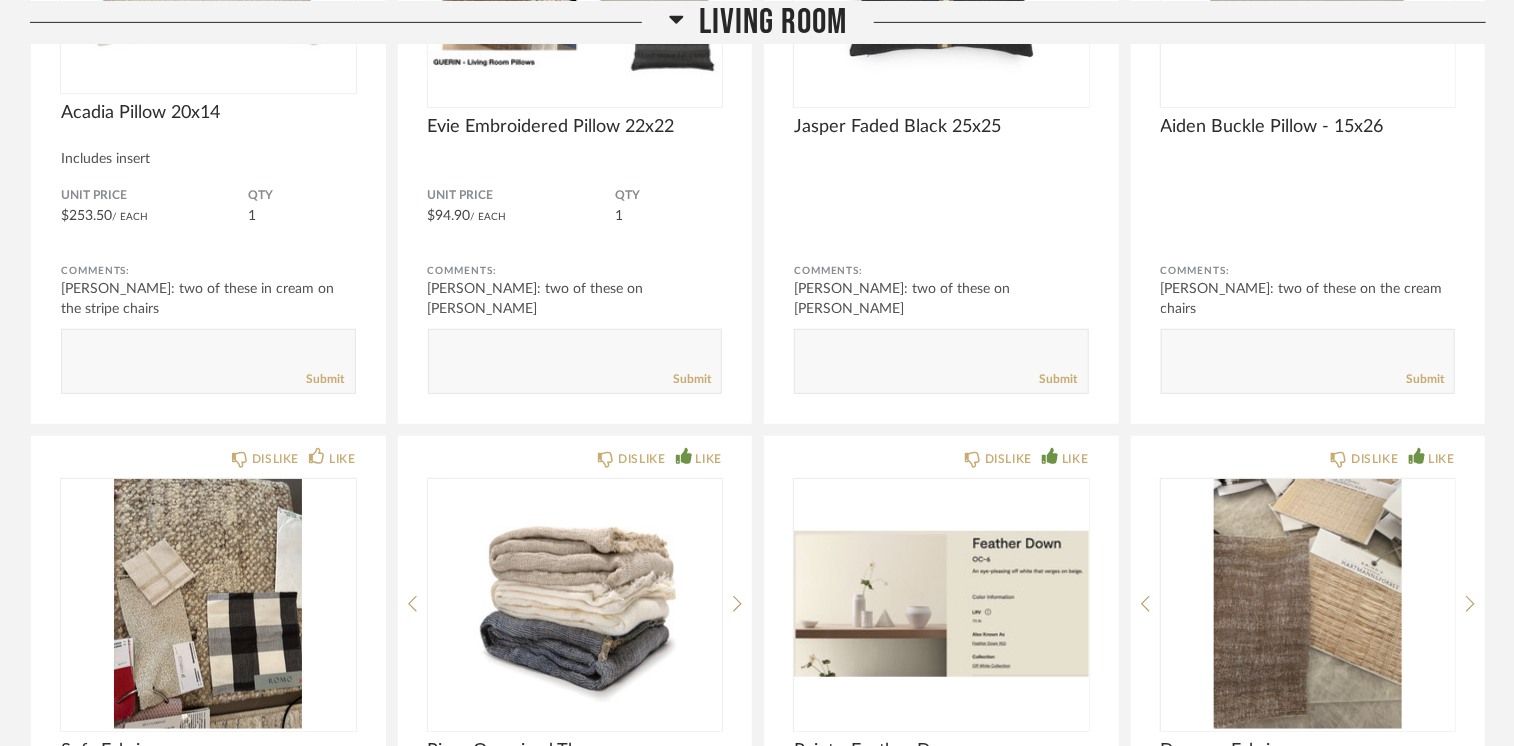 scroll, scrollTop: 4000, scrollLeft: 0, axis: vertical 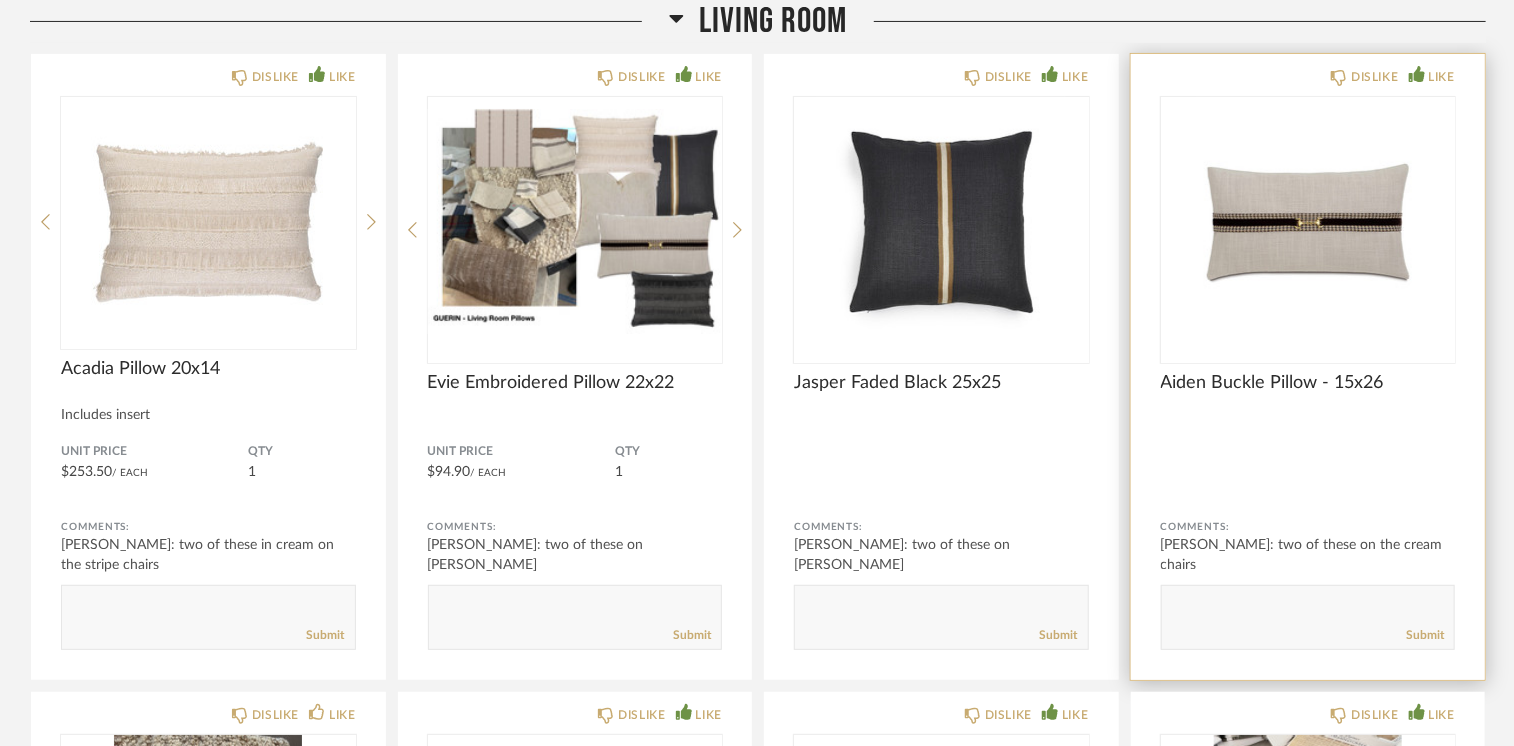 click at bounding box center [1308, 222] 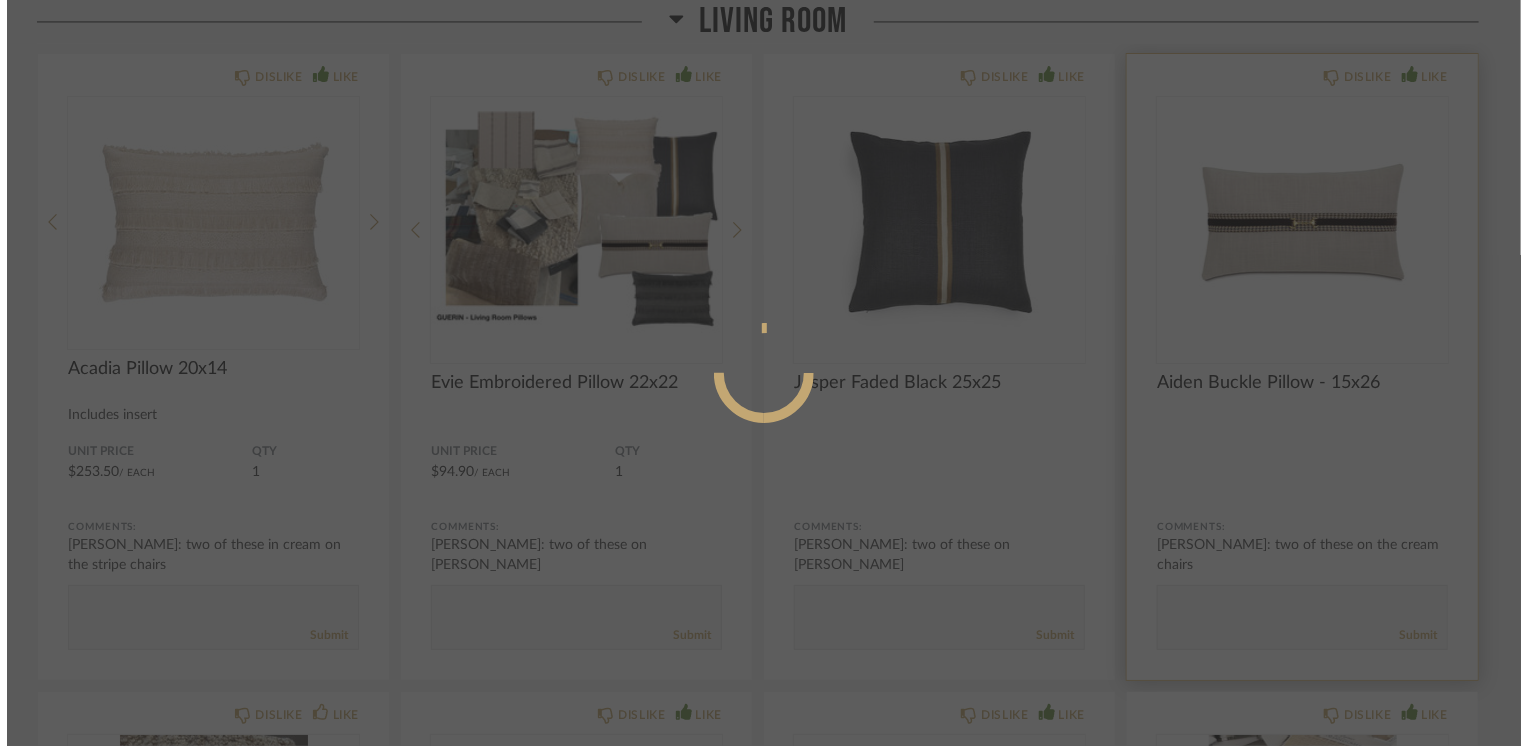 scroll, scrollTop: 0, scrollLeft: 0, axis: both 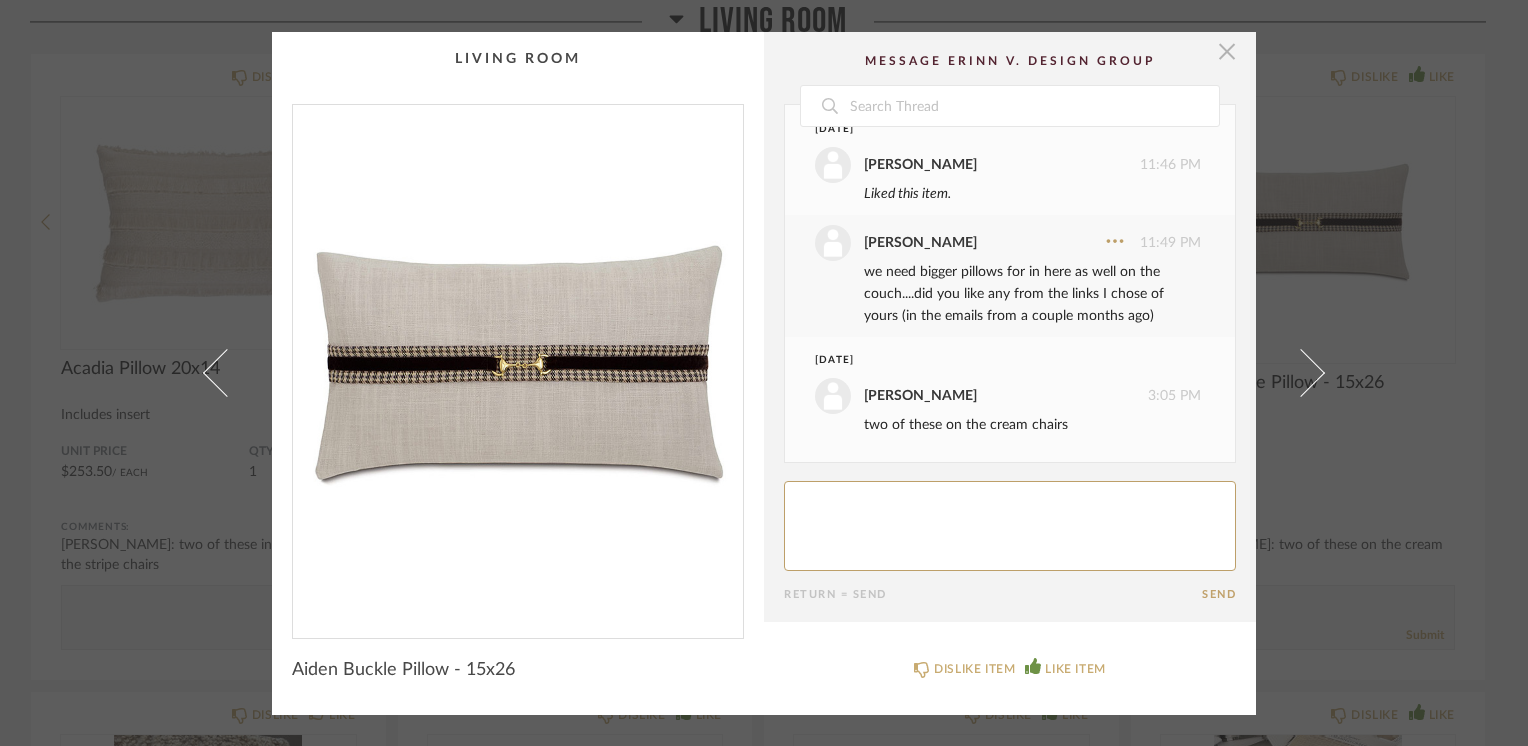 click at bounding box center (1227, 52) 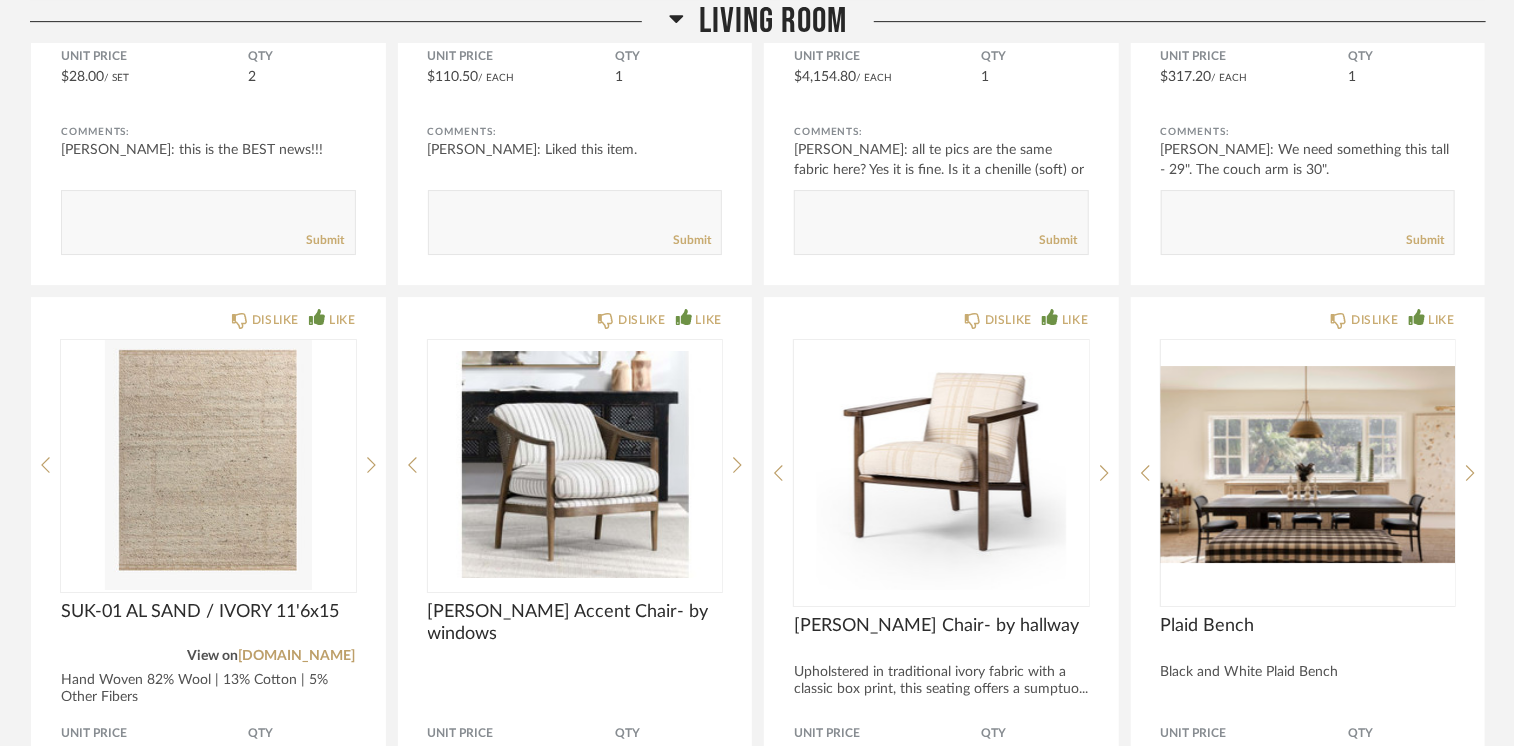scroll, scrollTop: 7213, scrollLeft: 0, axis: vertical 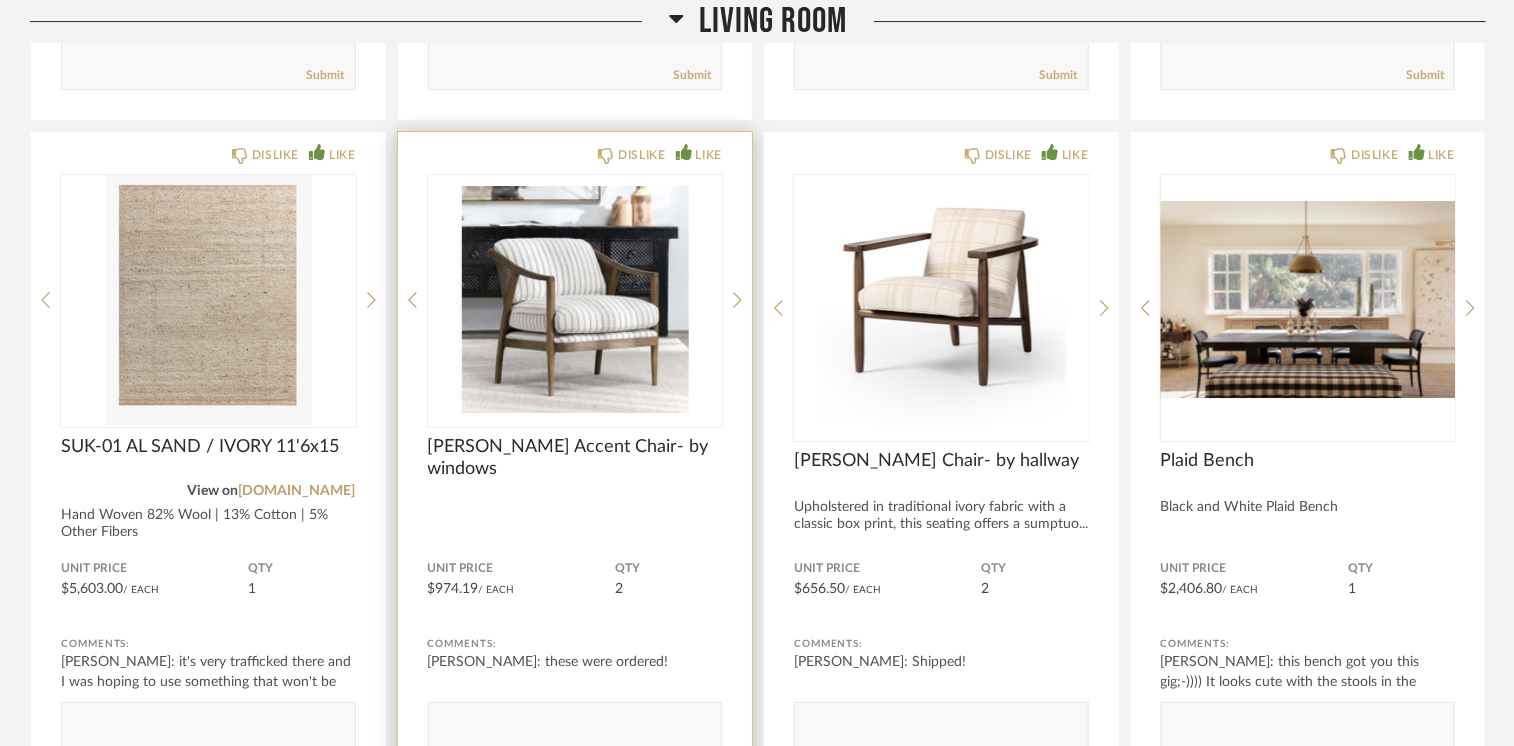click on "DISLIKE LIKE Cody Accent Chair- by windows Unit Price $974.19  / Each  QTY  2 Comments: Sheridan Johnson: these were ordered!       Submit" 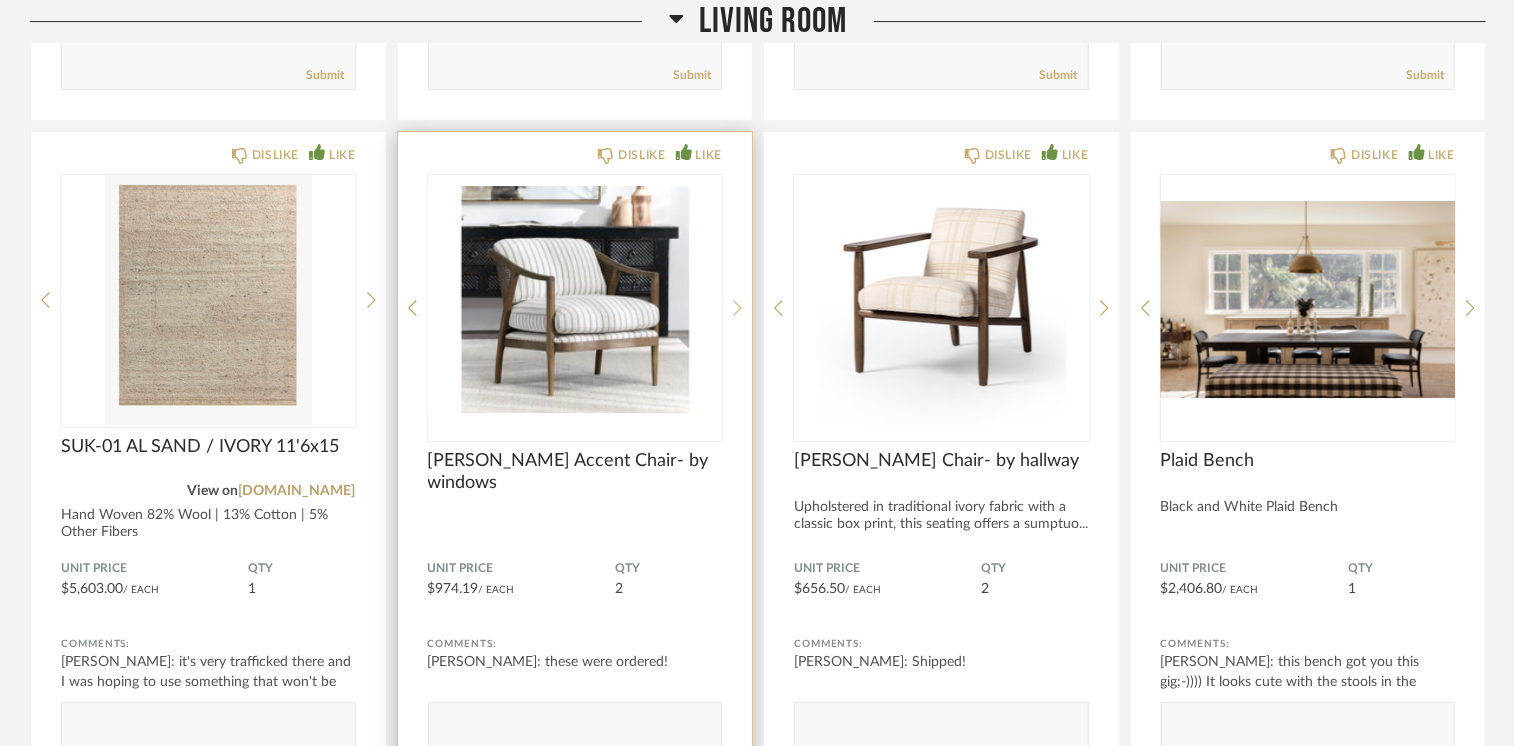 click 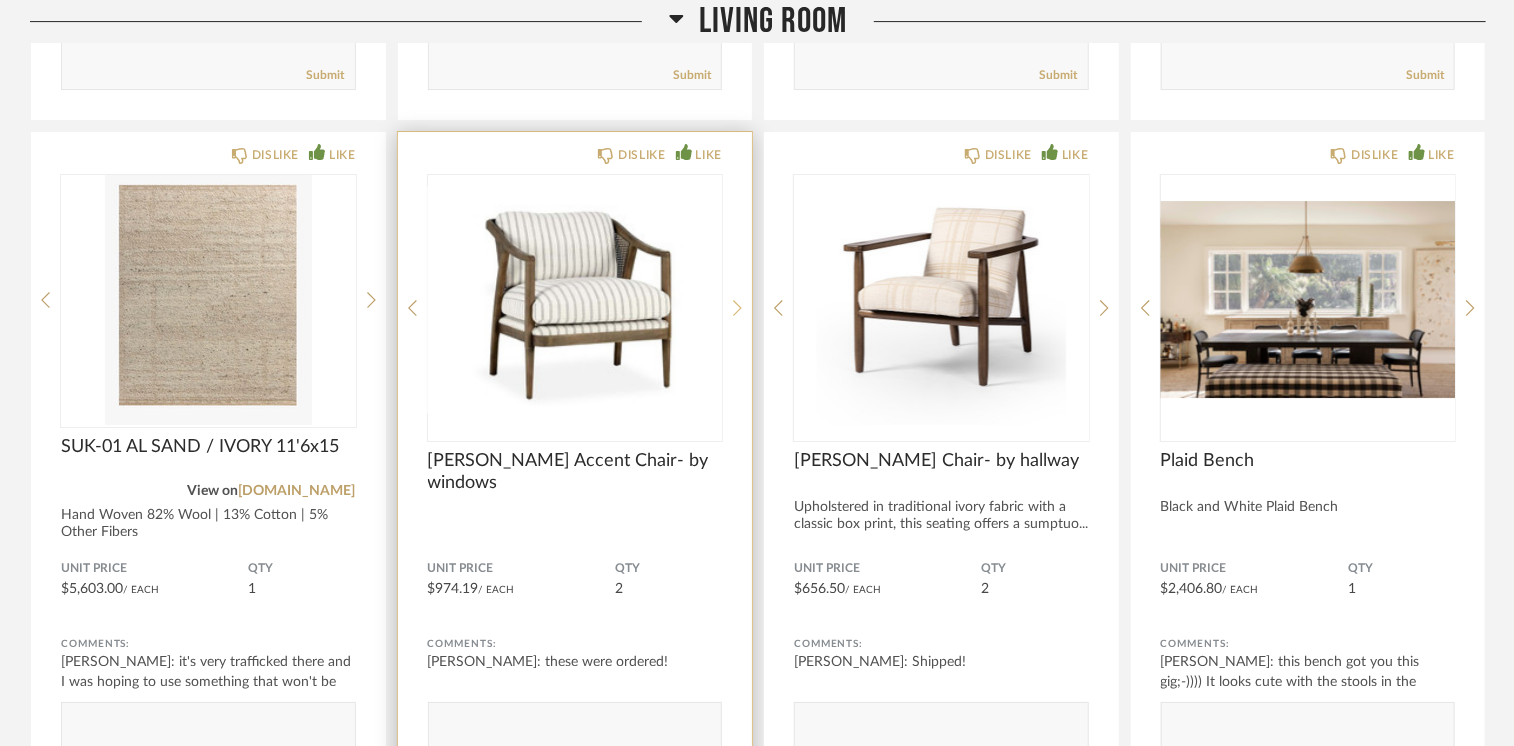 click 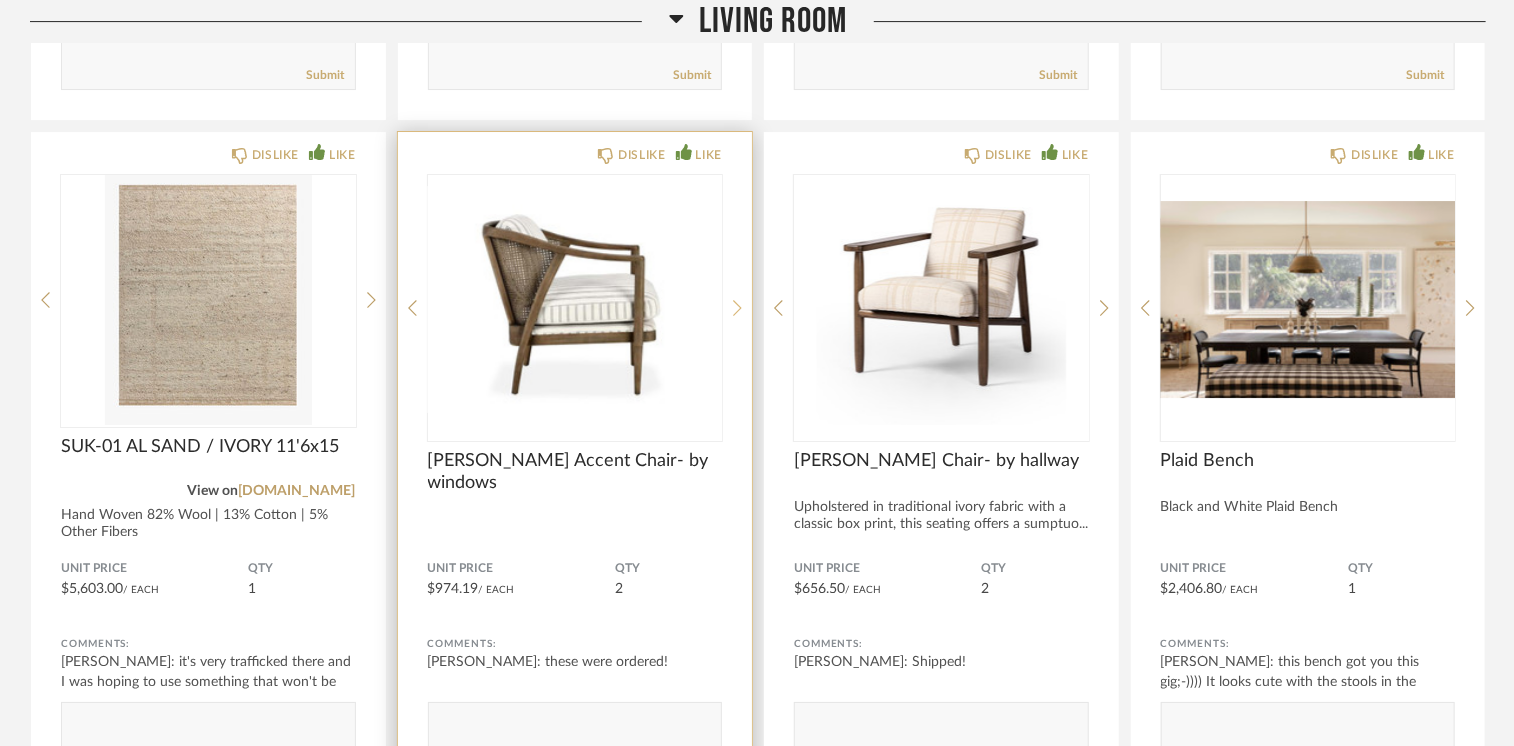 click 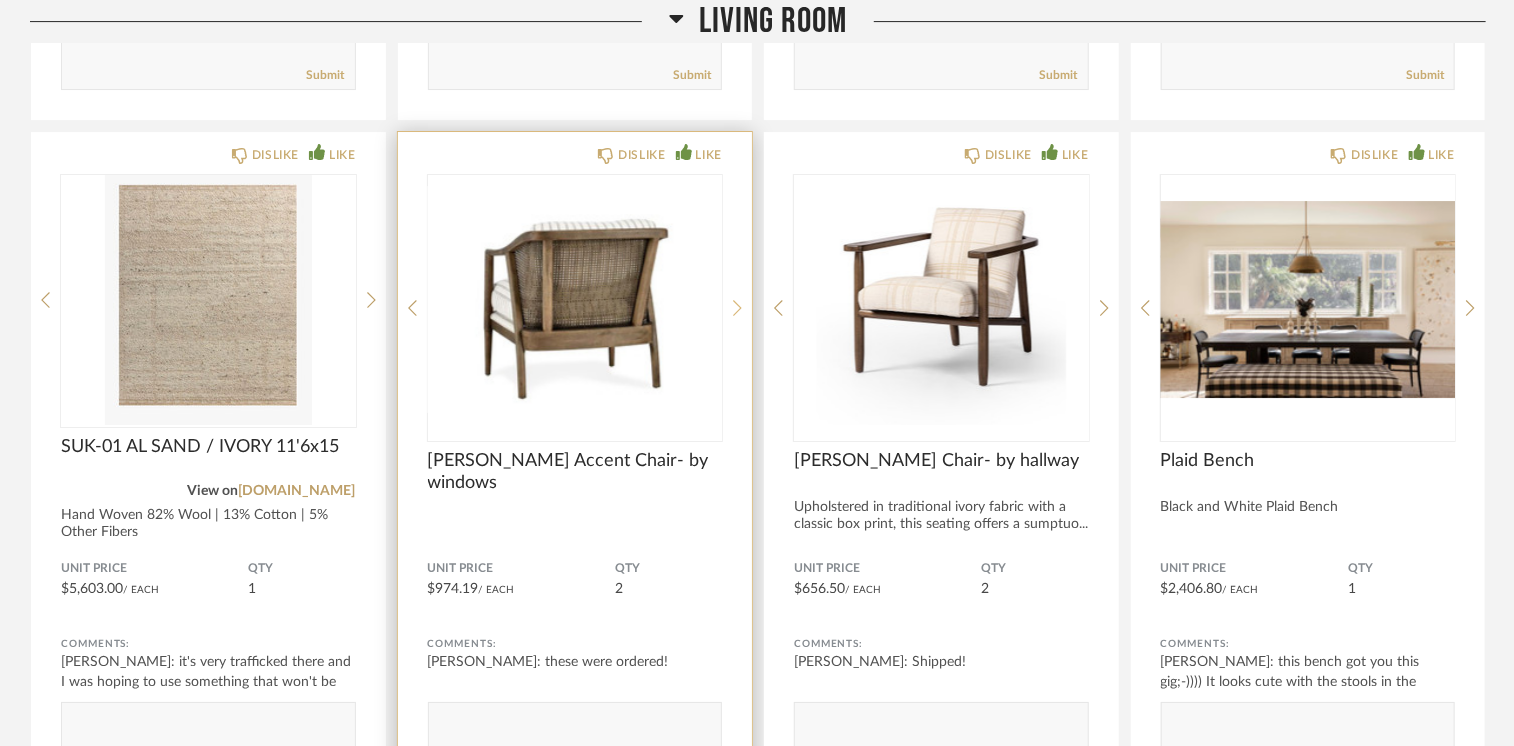 click 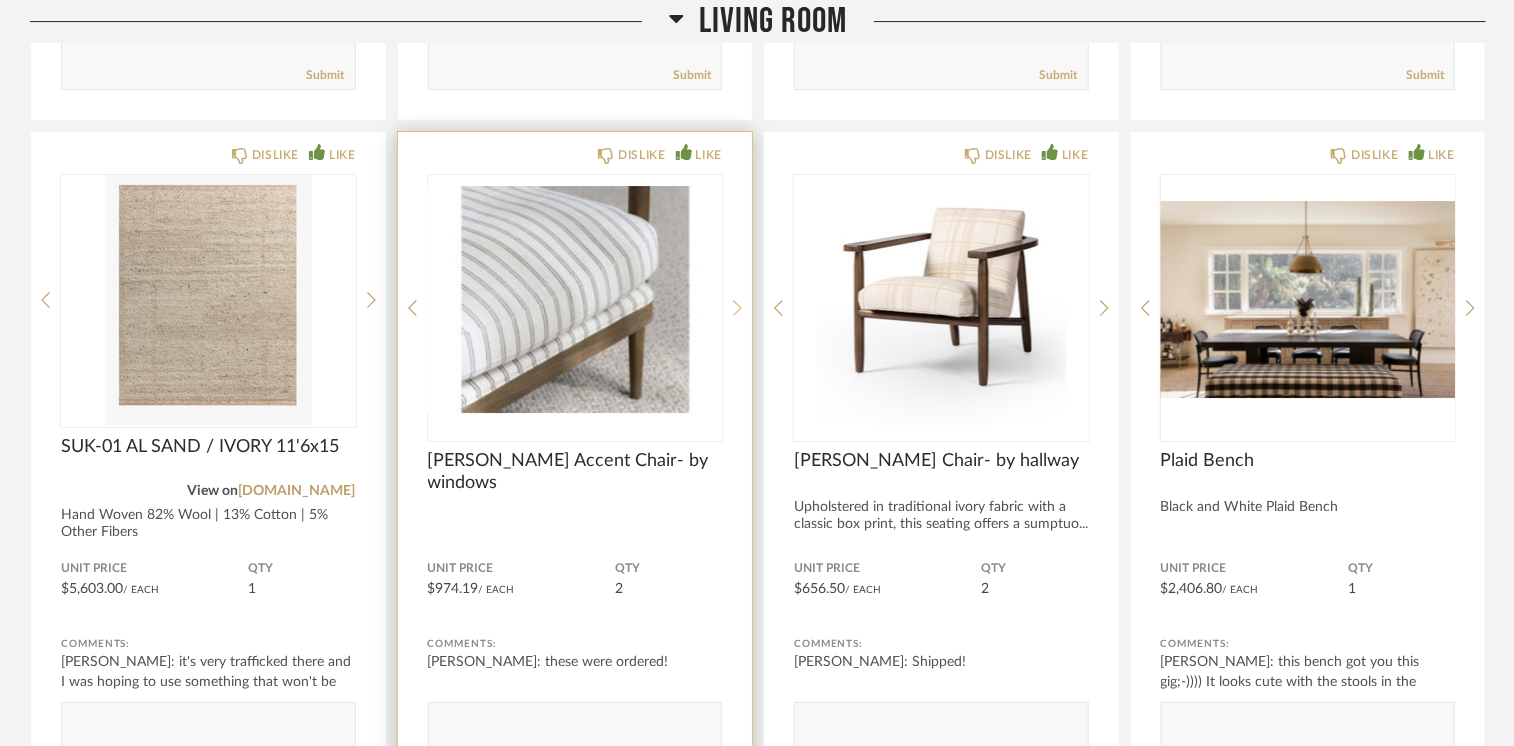 click 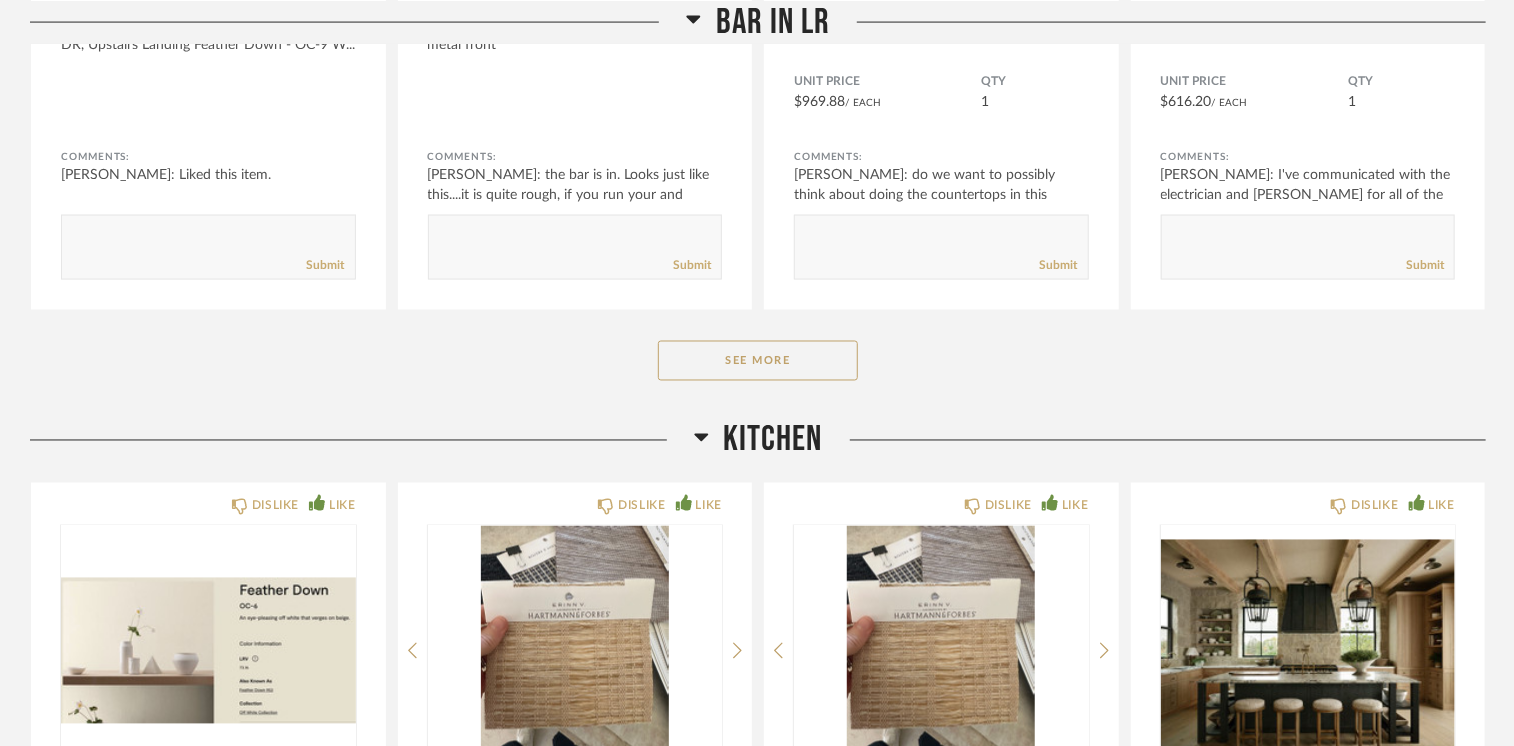 scroll, scrollTop: 9213, scrollLeft: 0, axis: vertical 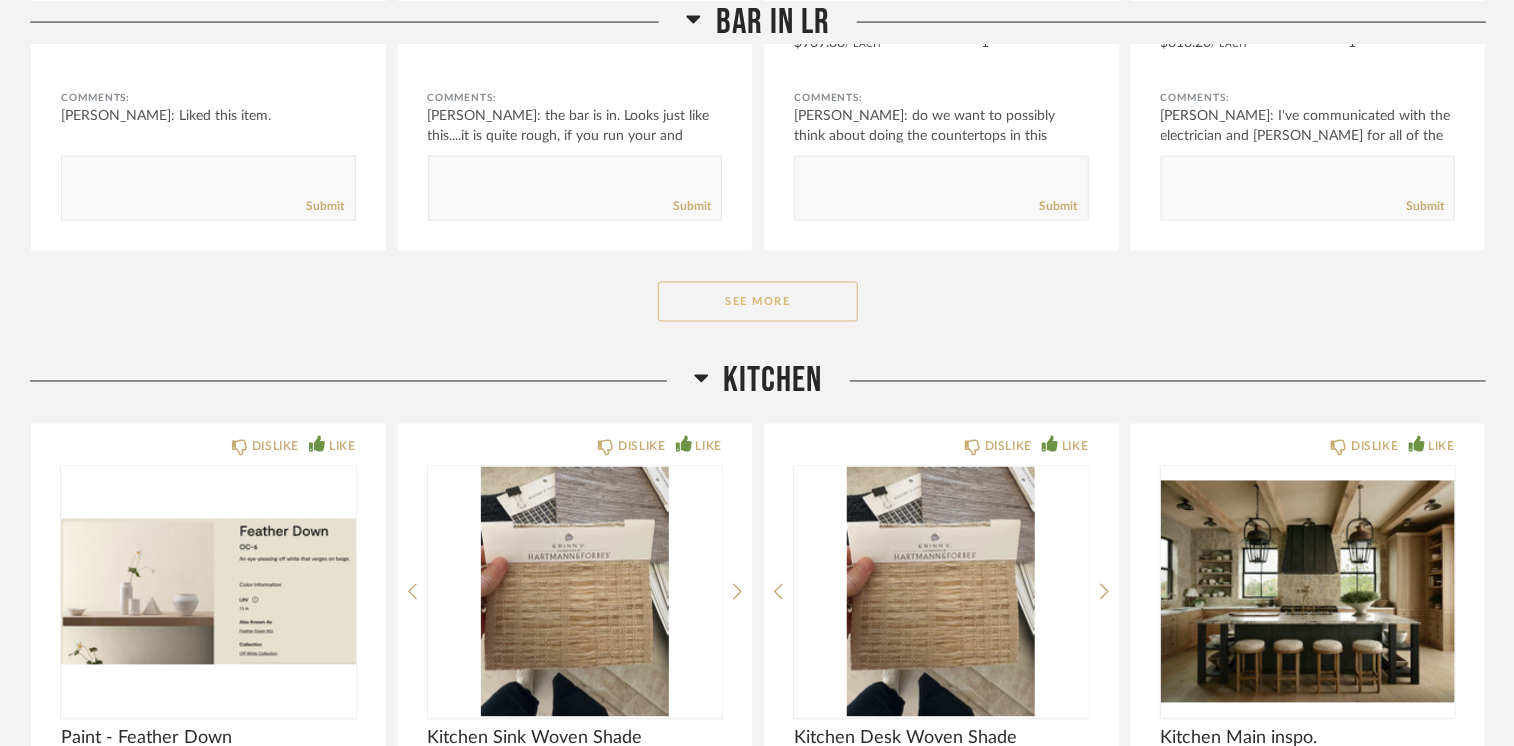 click on "See More" 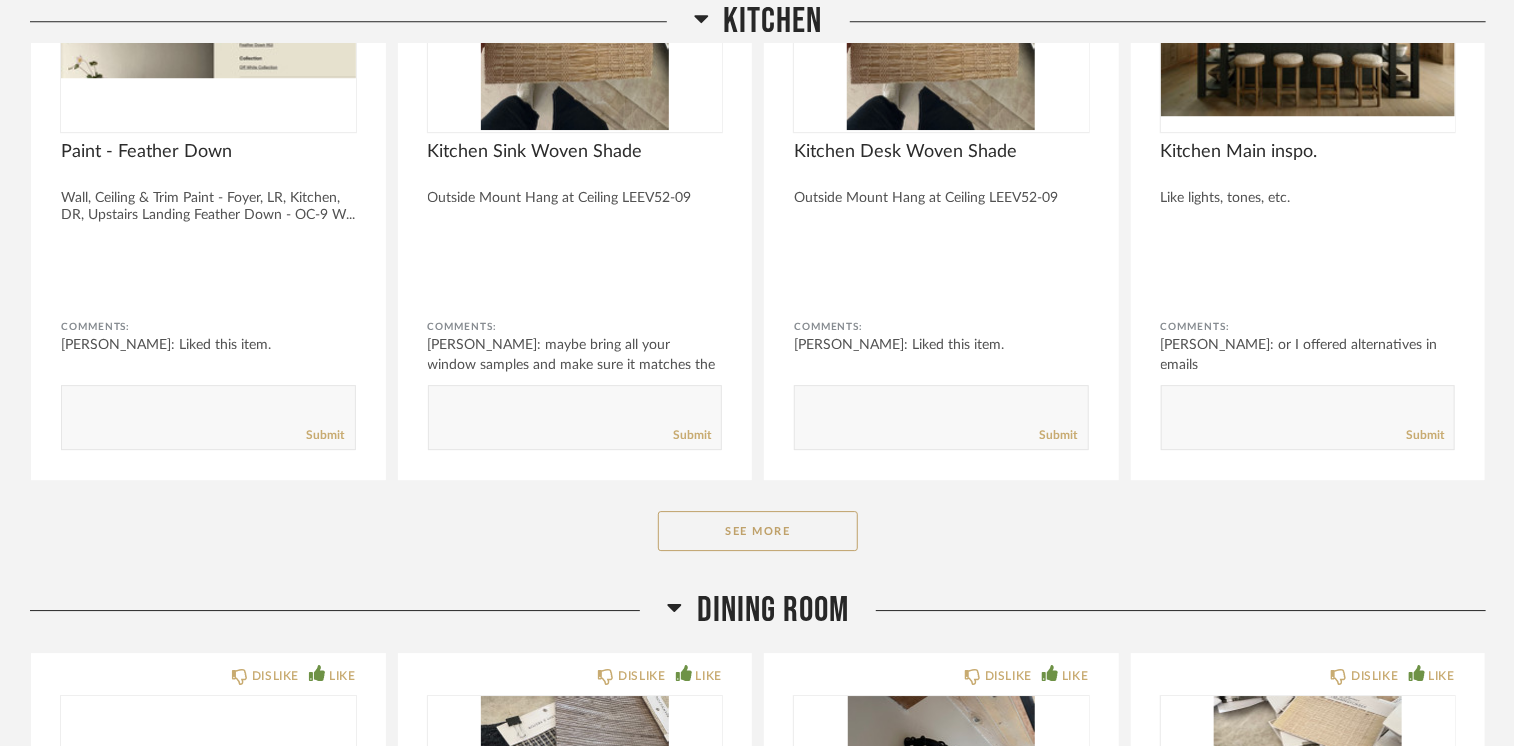scroll, scrollTop: 10713, scrollLeft: 0, axis: vertical 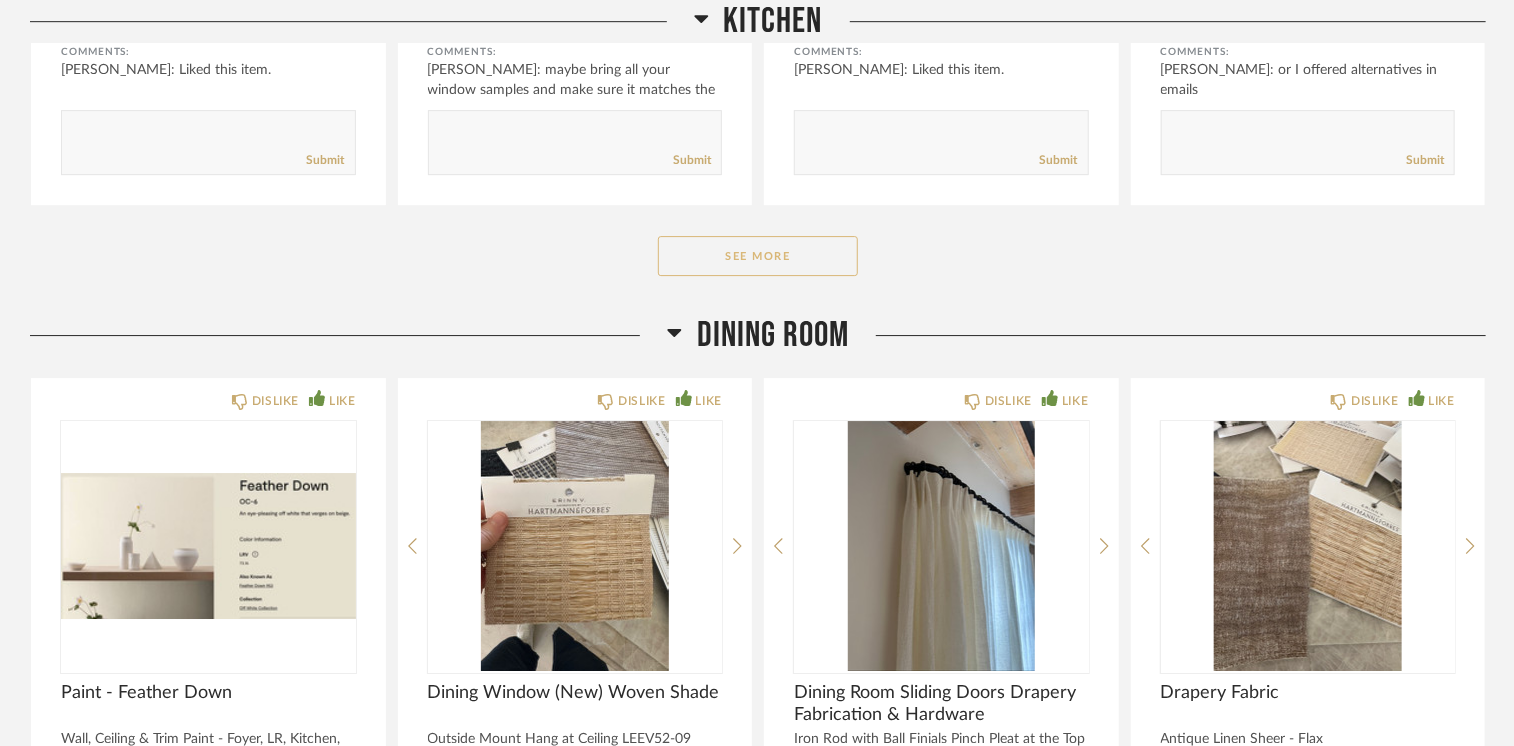 click on "See More" 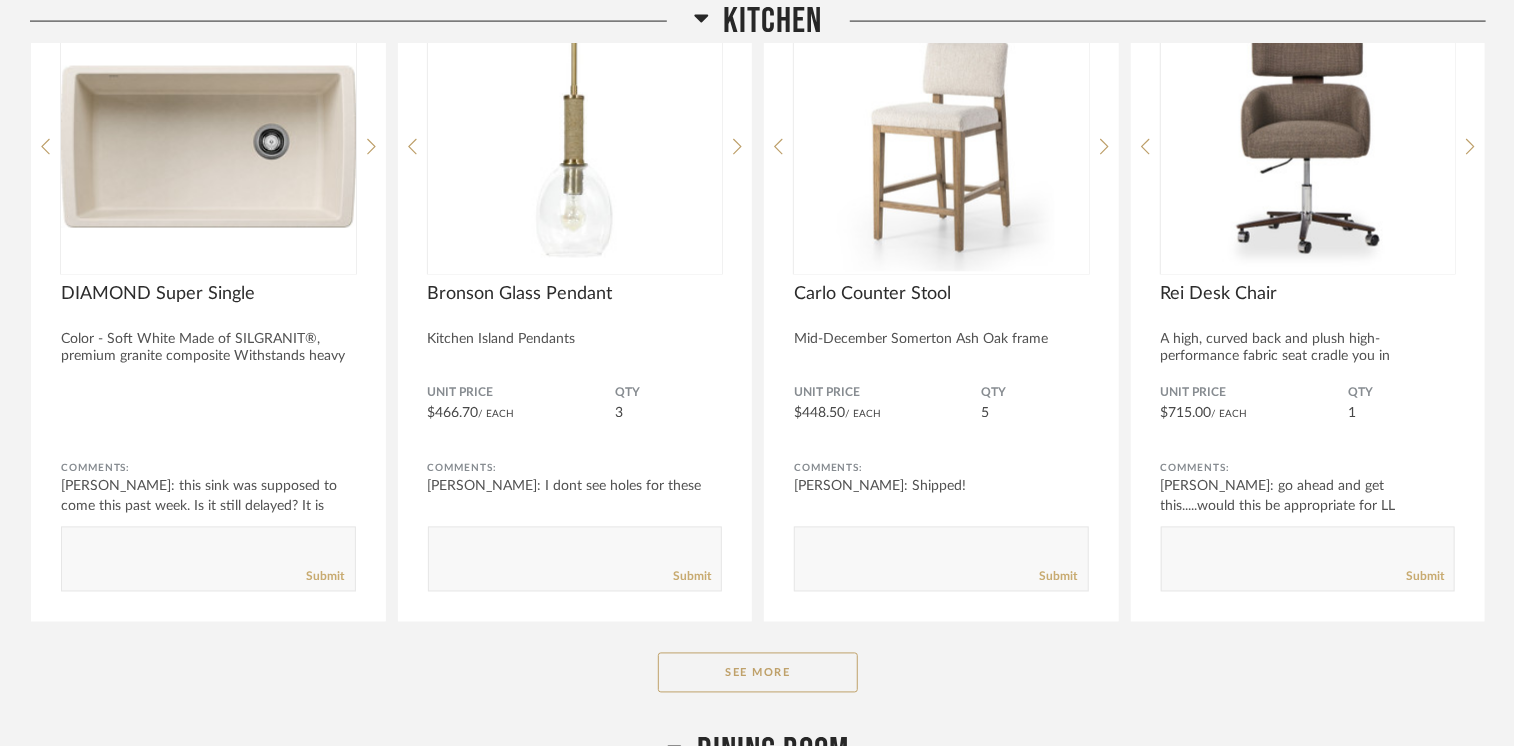 scroll, scrollTop: 13313, scrollLeft: 0, axis: vertical 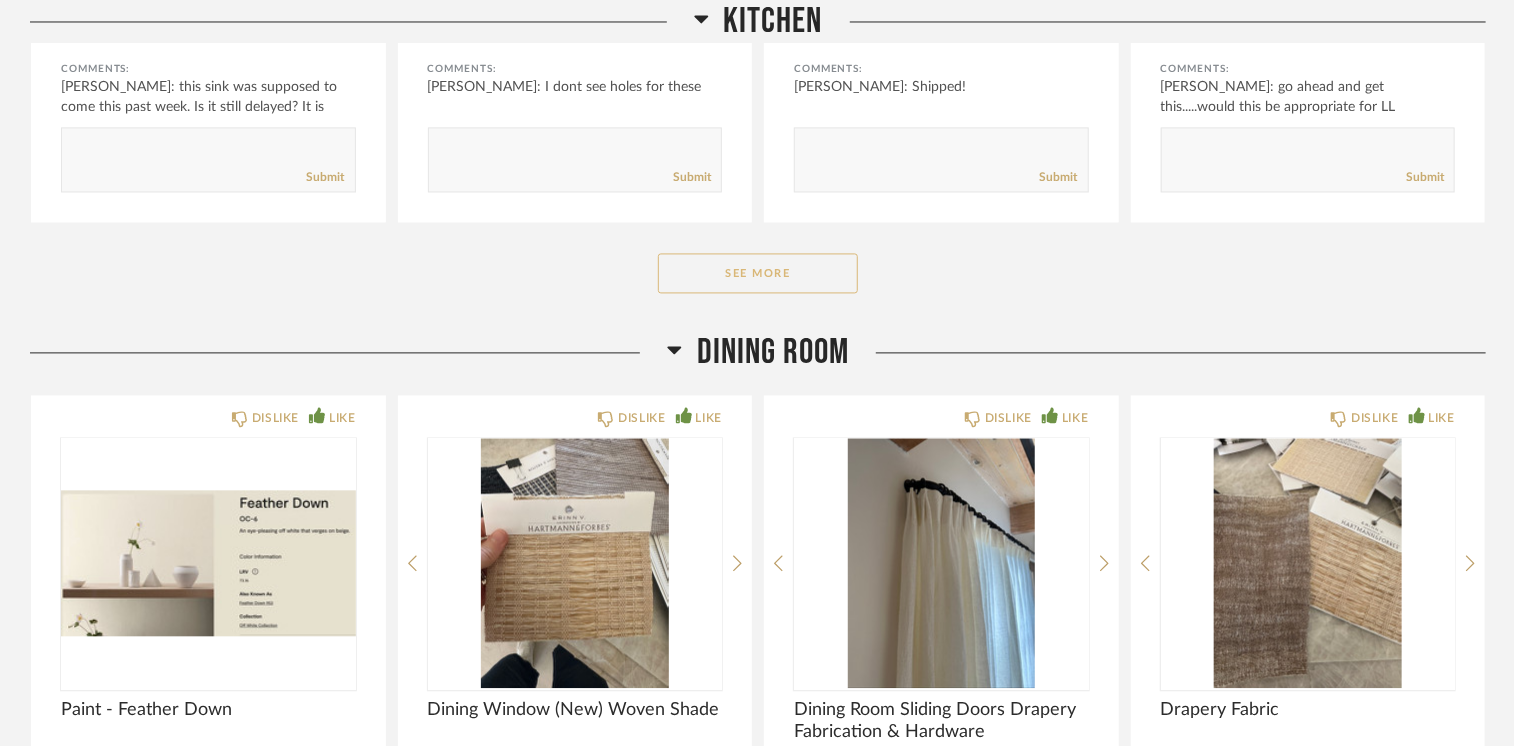 click on "See More" 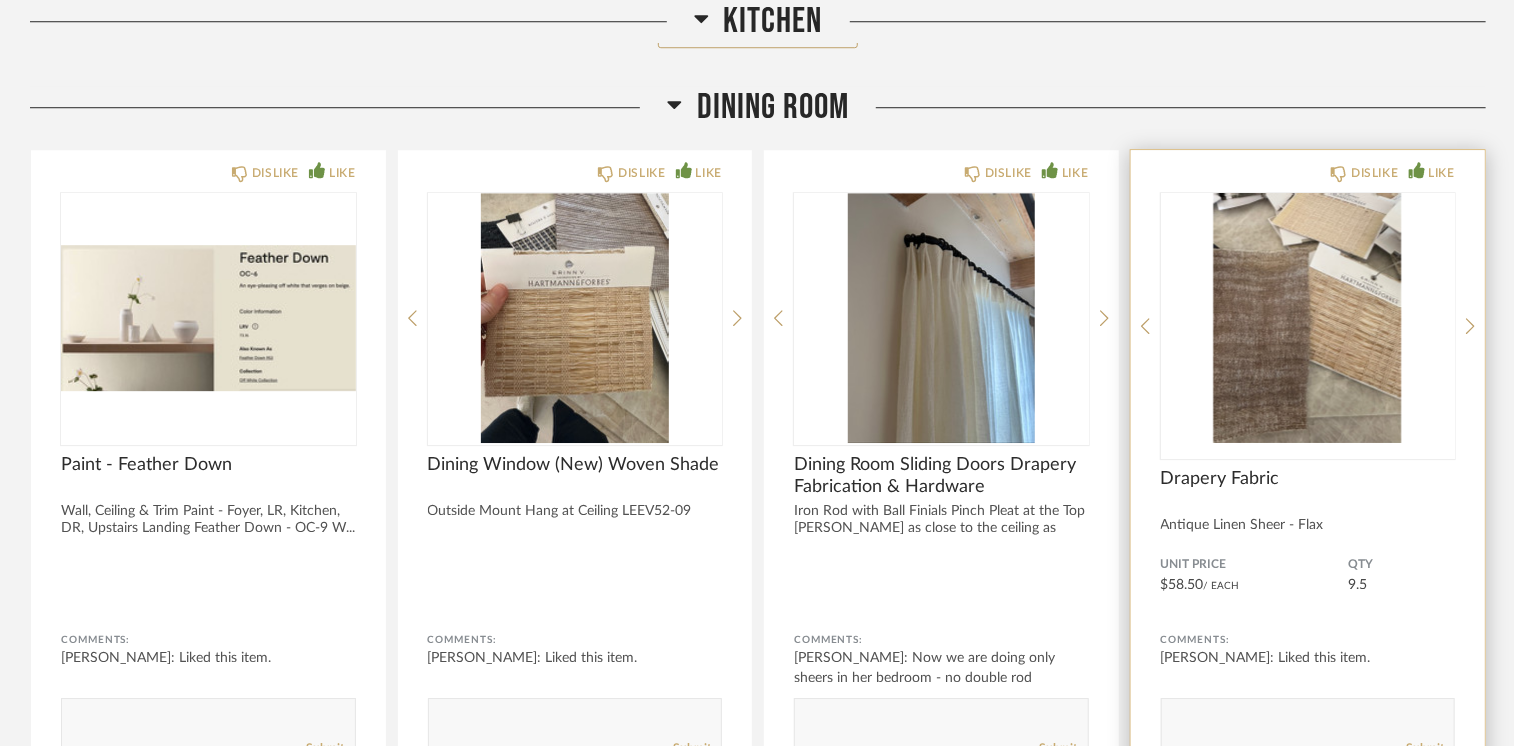 scroll, scrollTop: 14713, scrollLeft: 0, axis: vertical 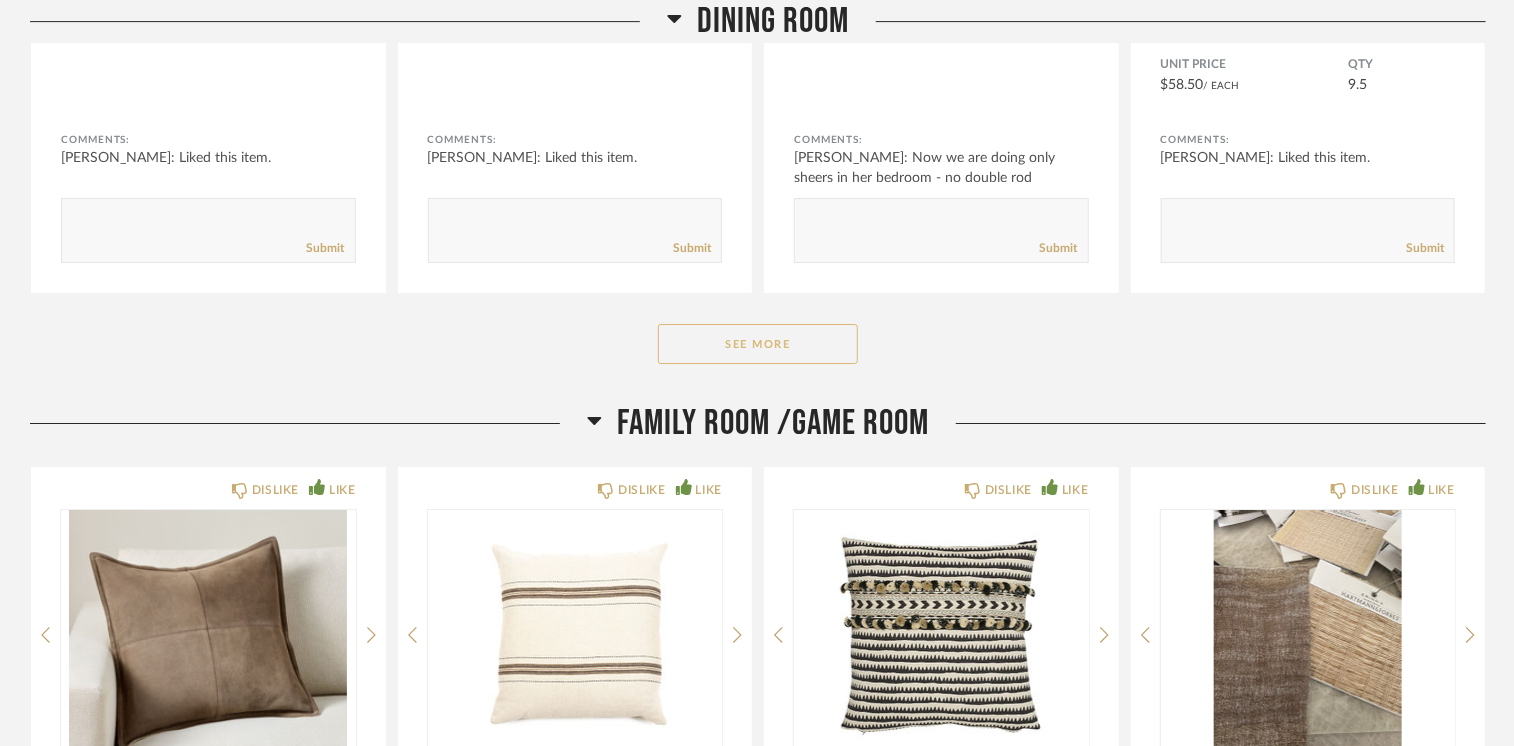 click on "See More" 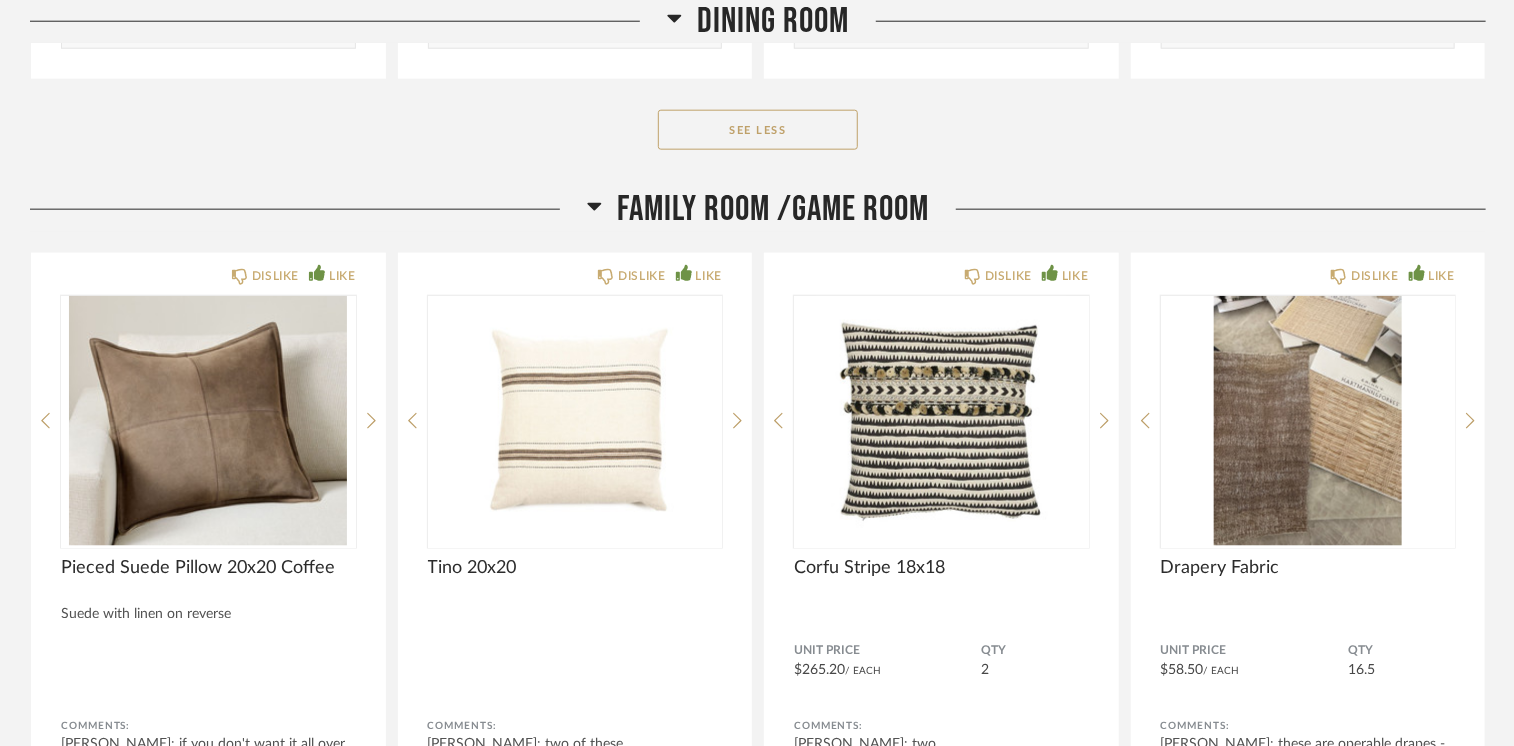 scroll, scrollTop: 16413, scrollLeft: 0, axis: vertical 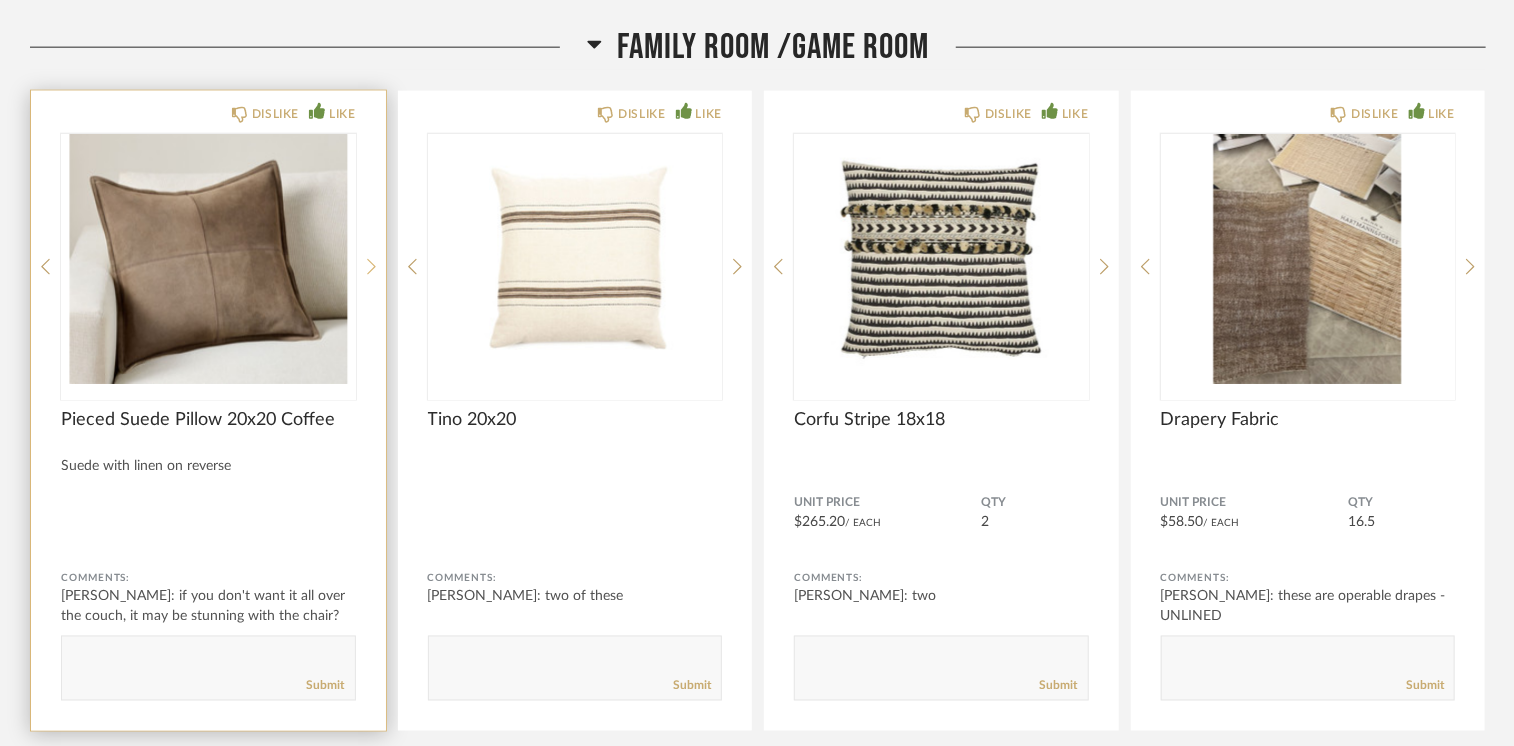 click 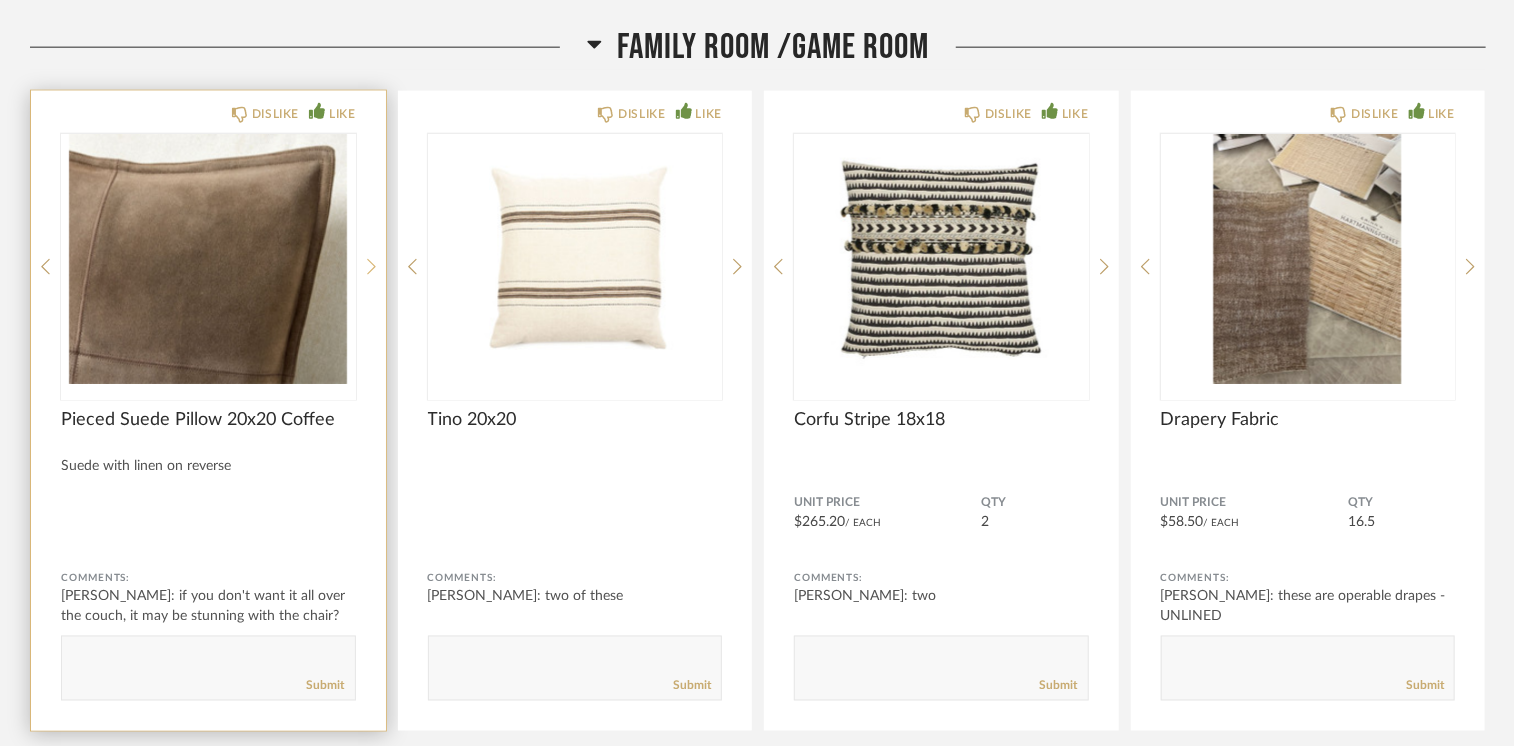 click 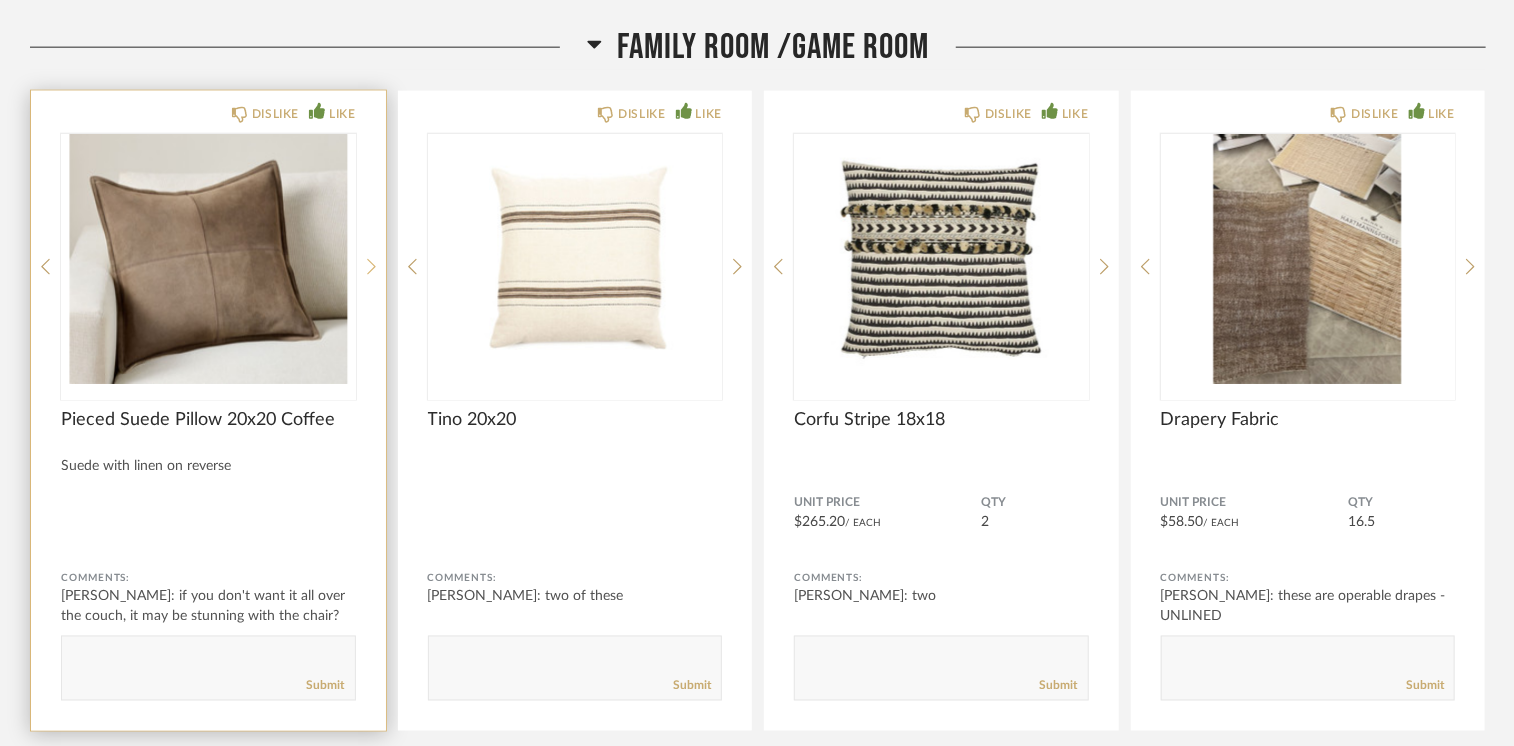 click 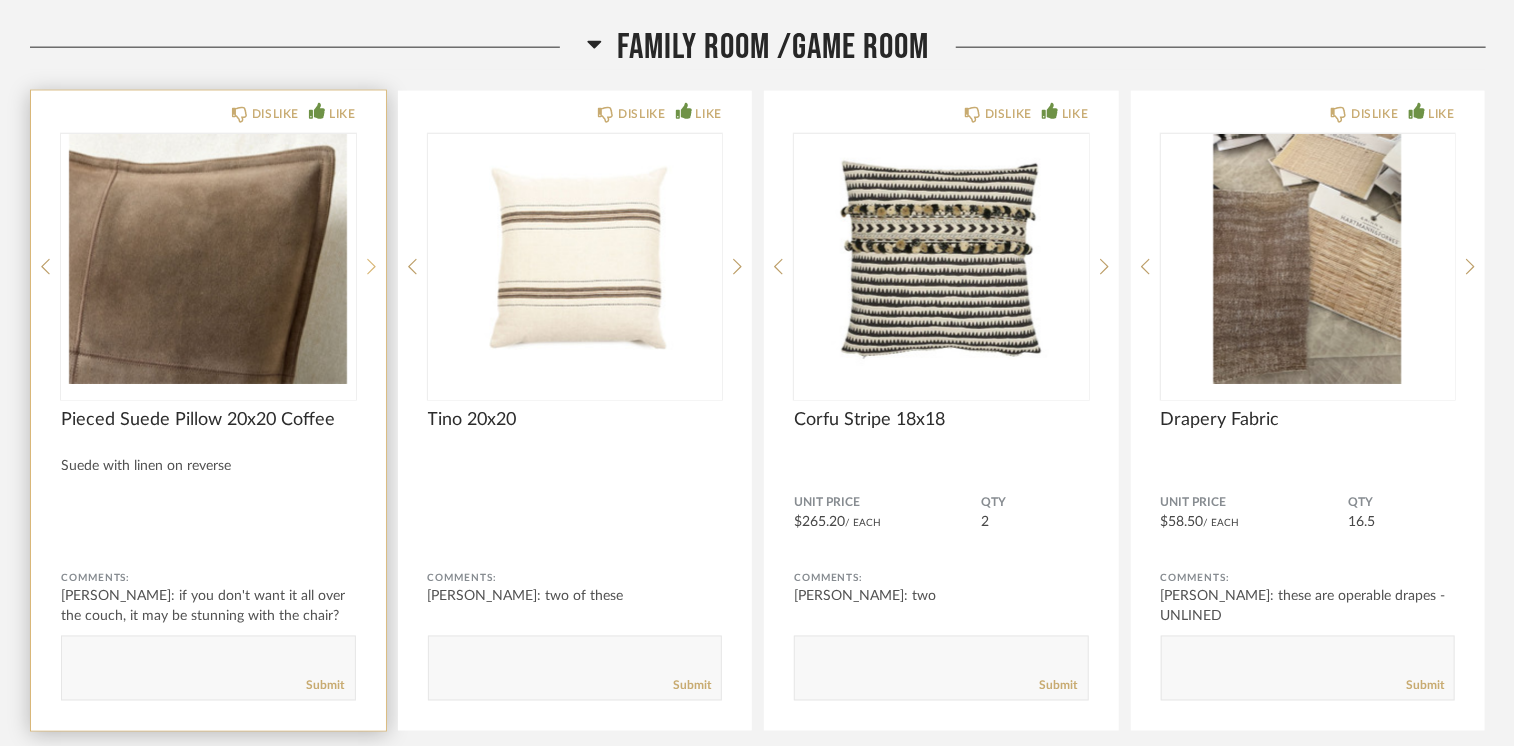 click 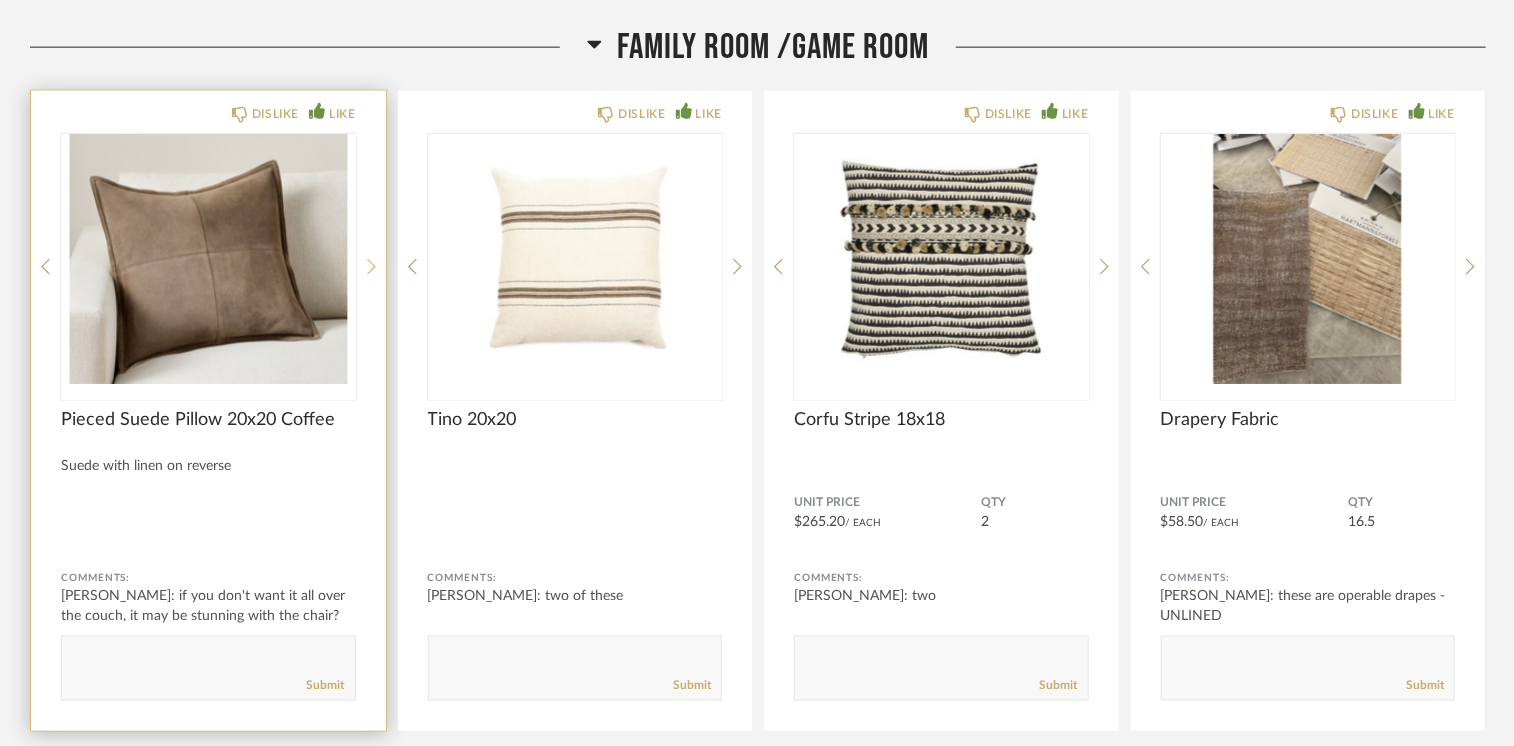 click 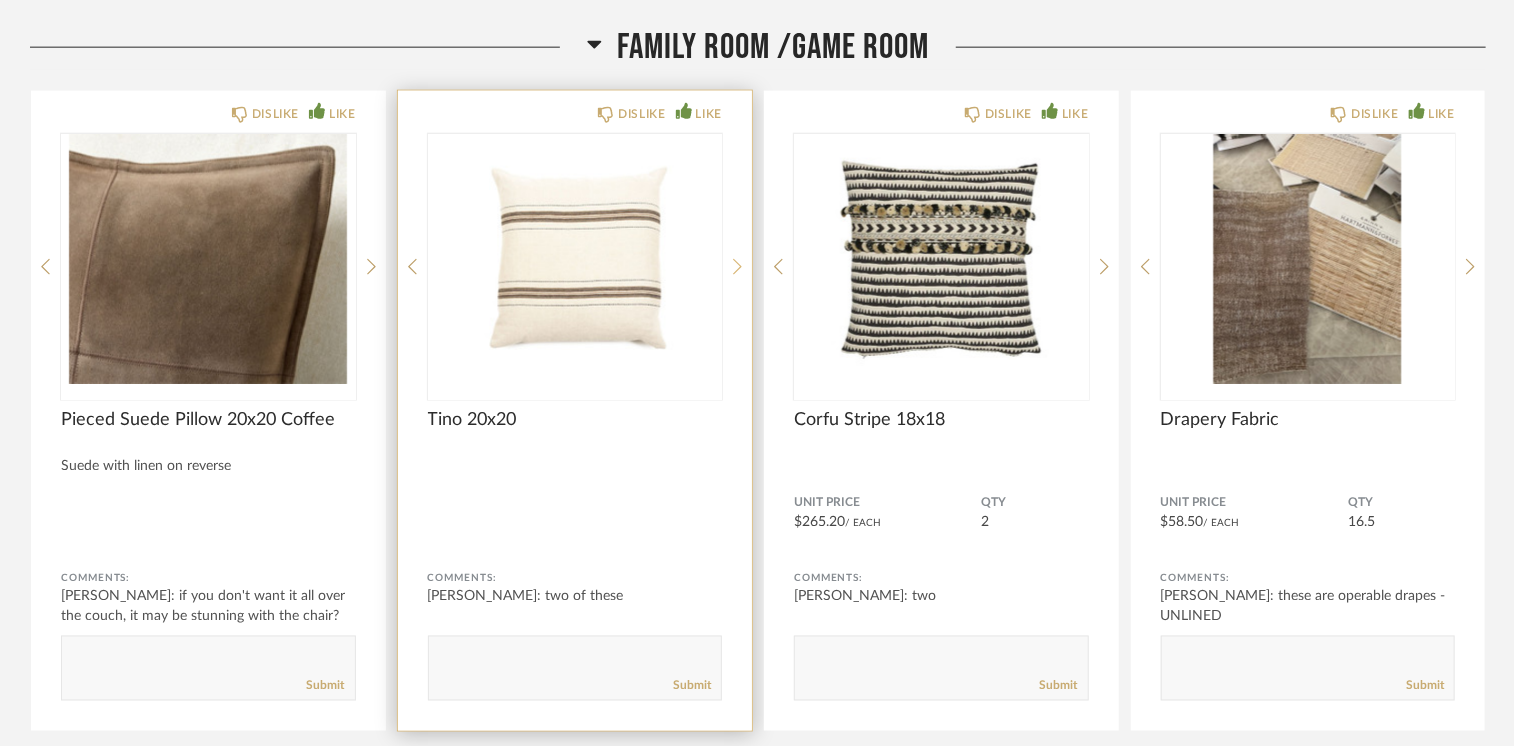 click 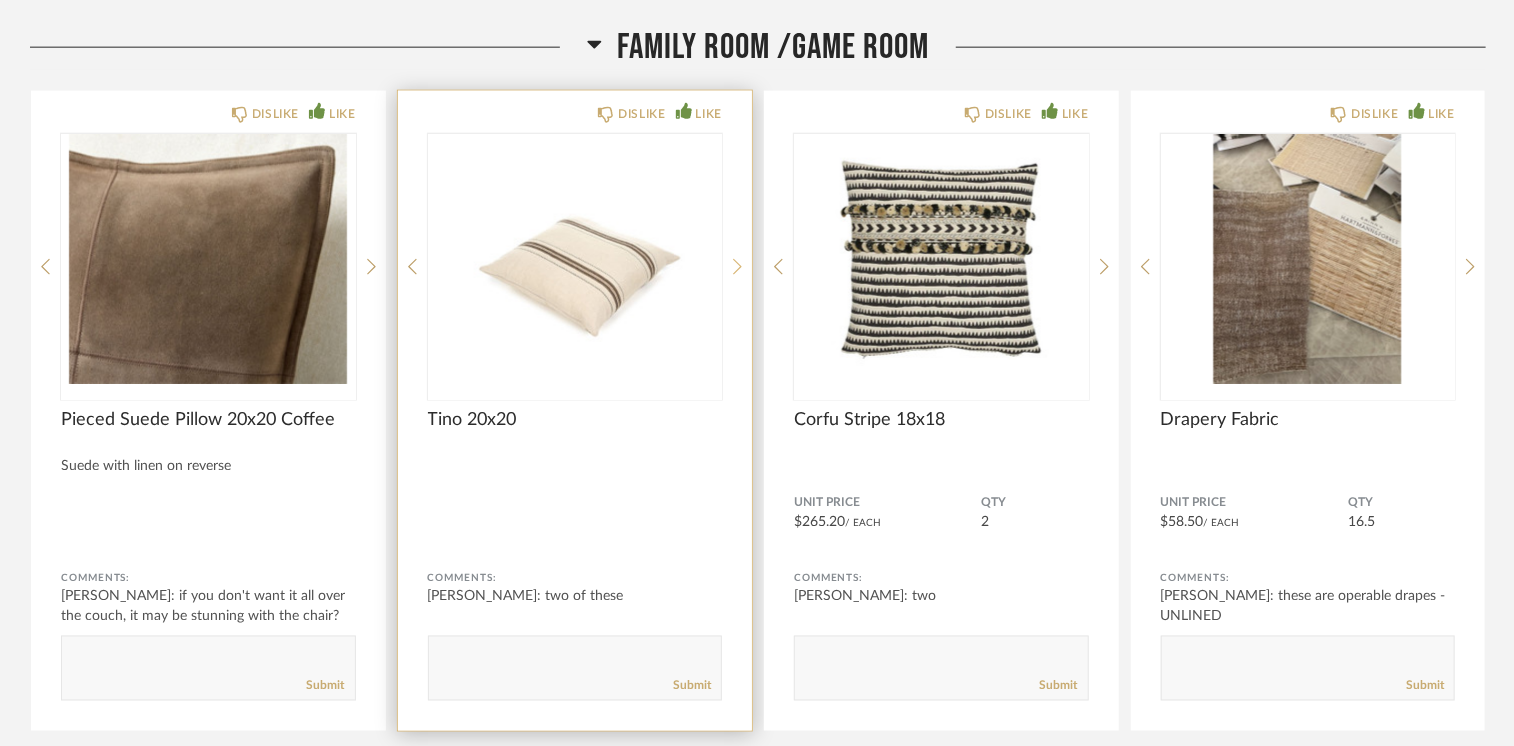 click 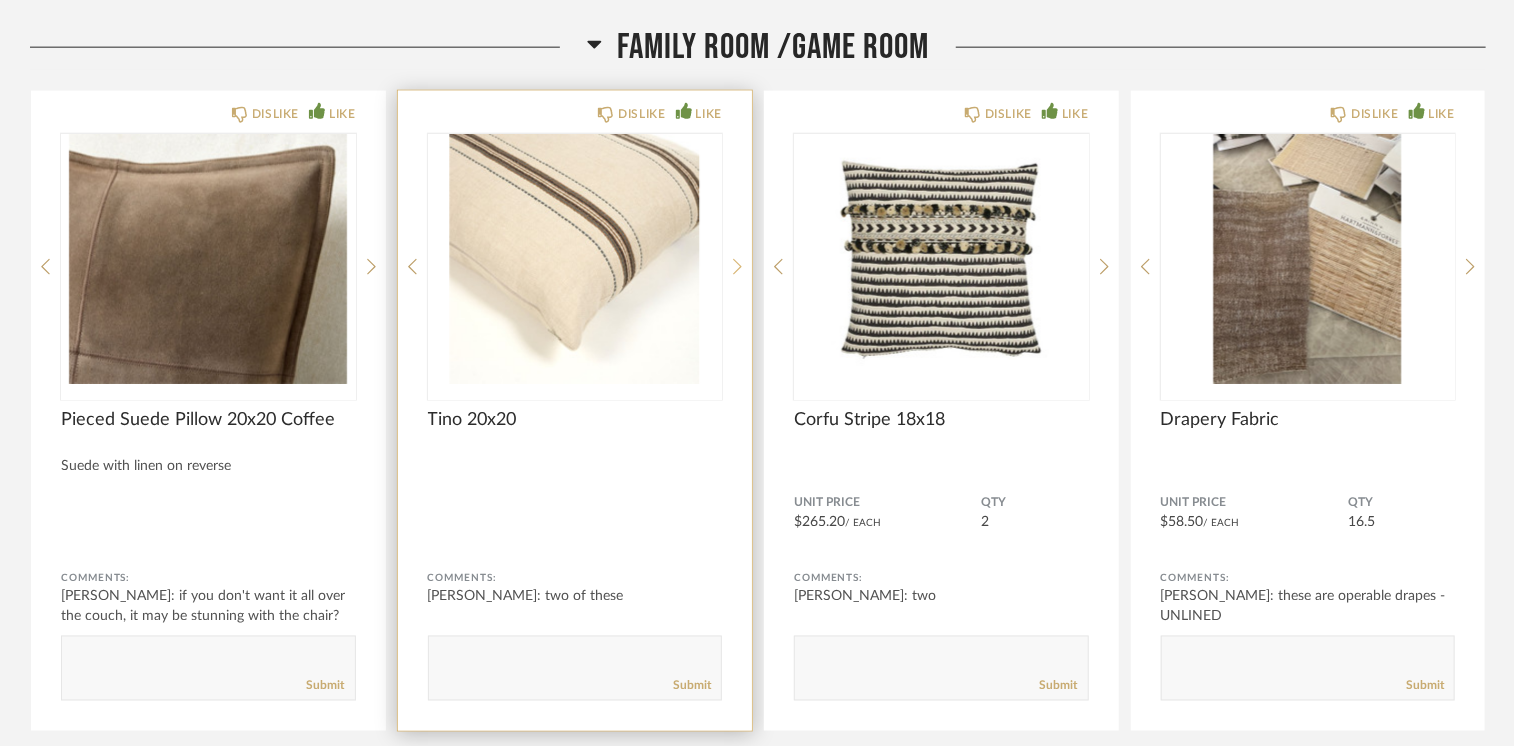 click 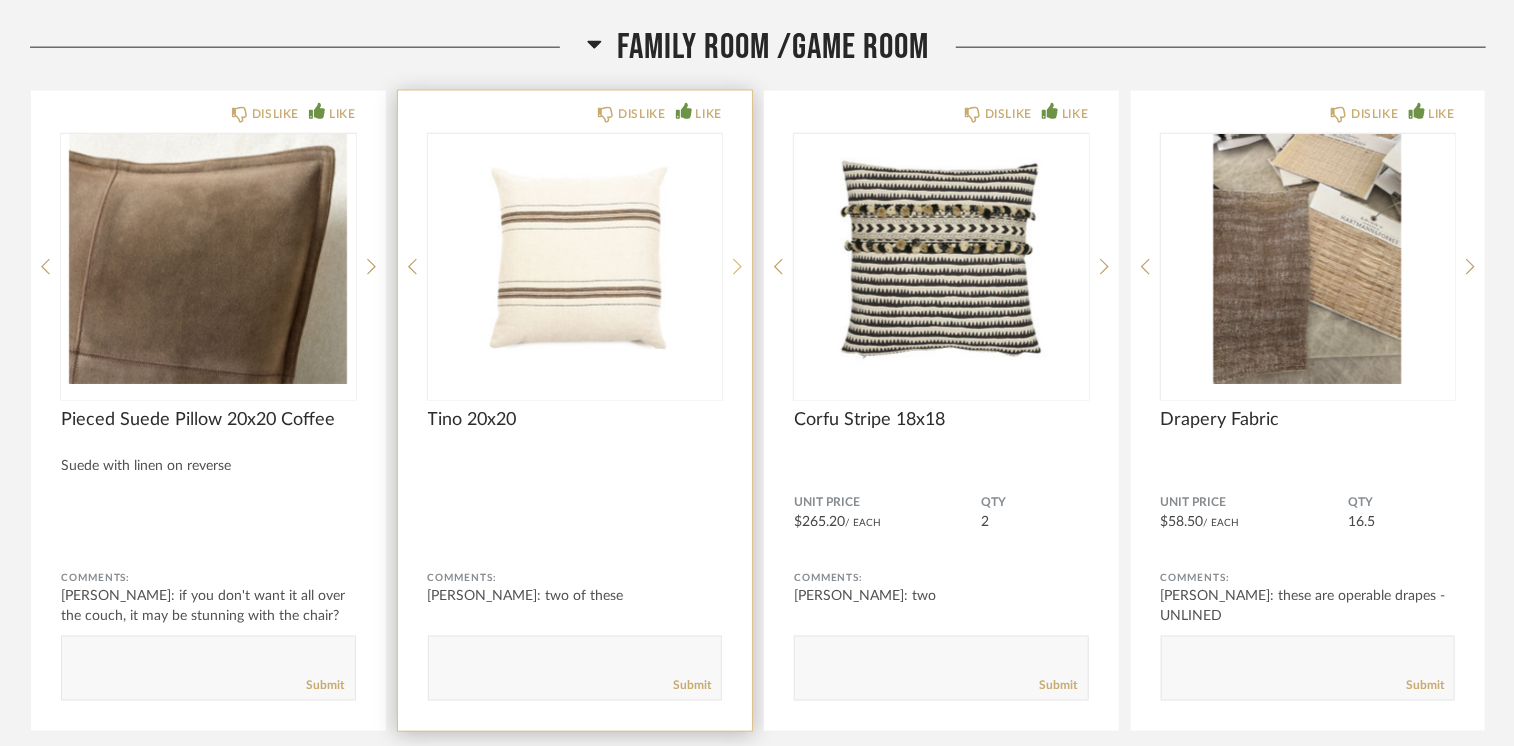 click 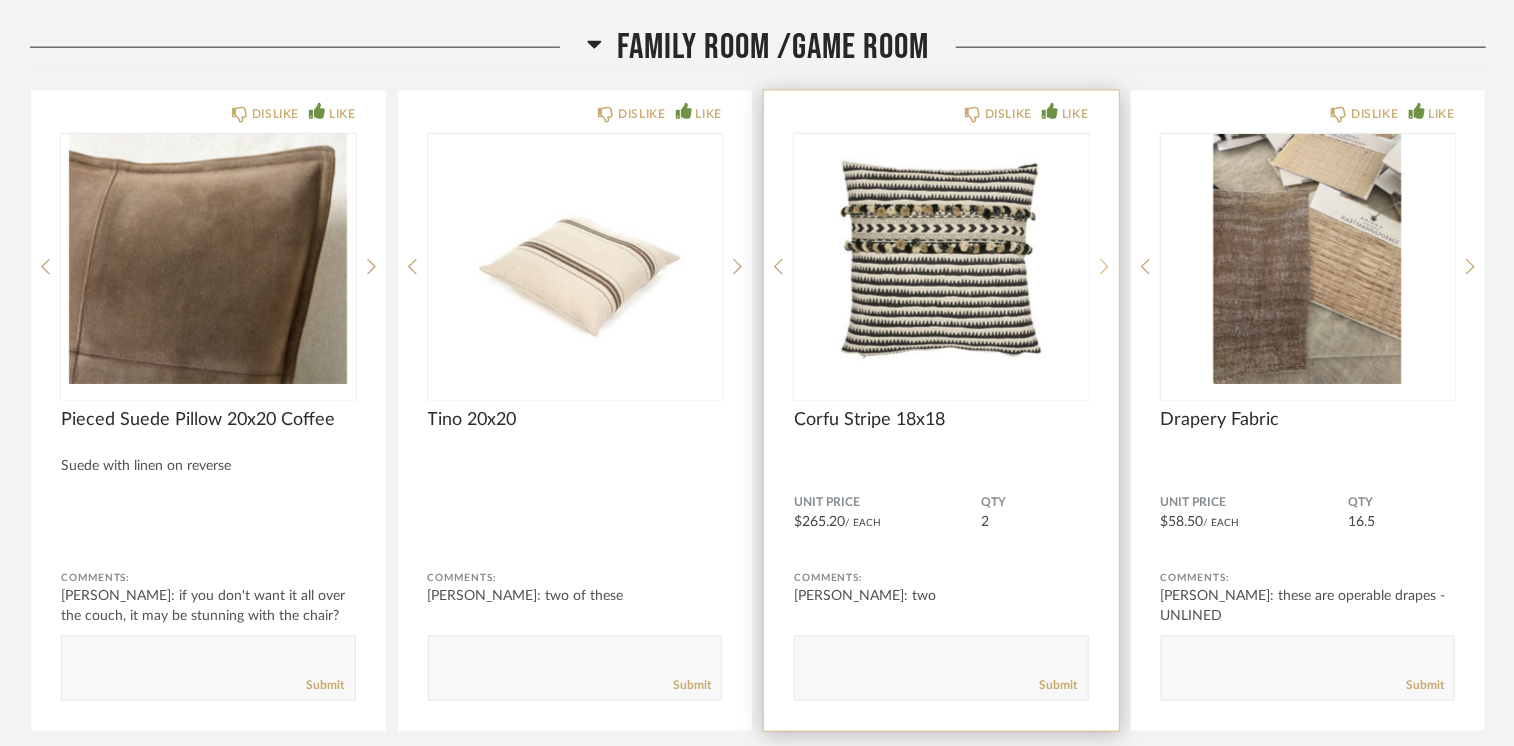 click 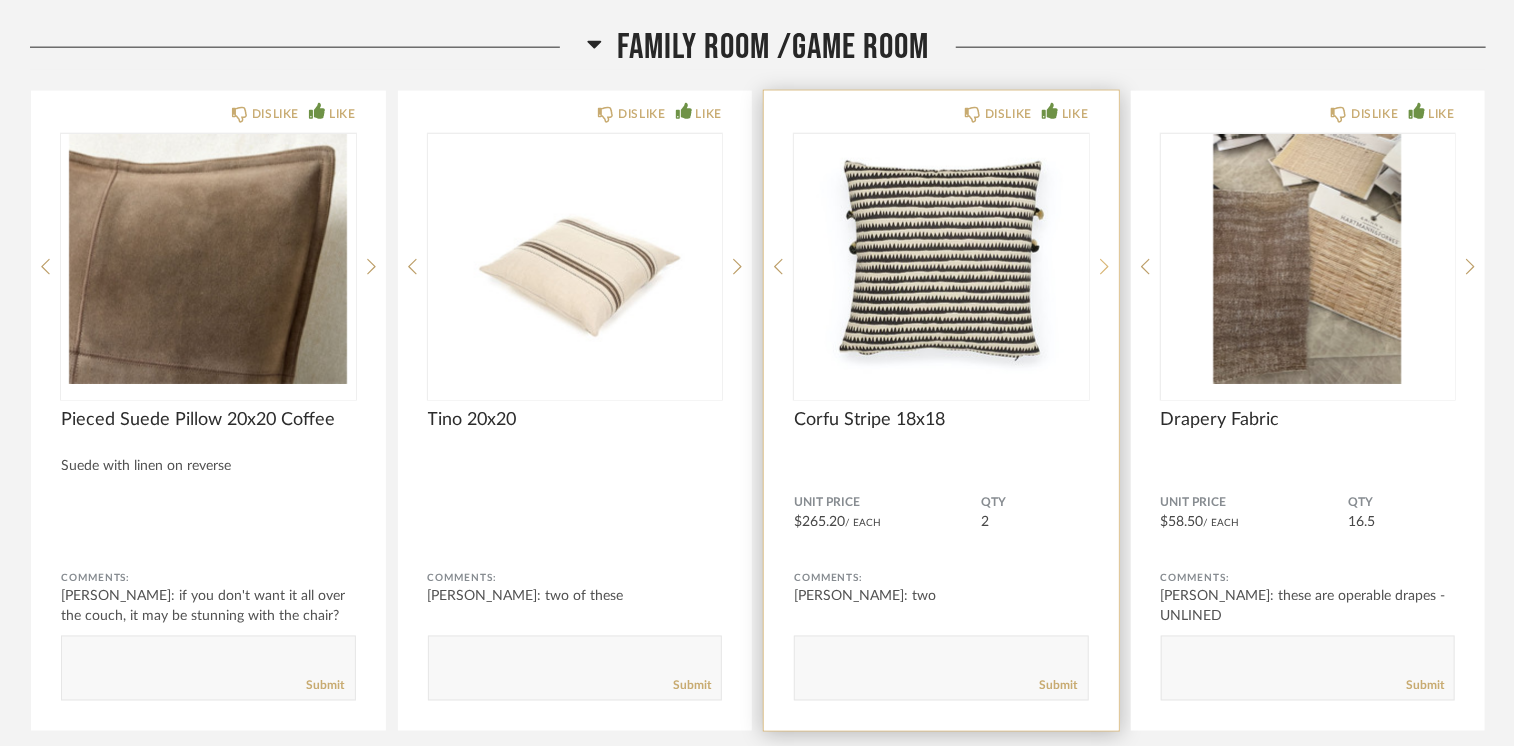 click 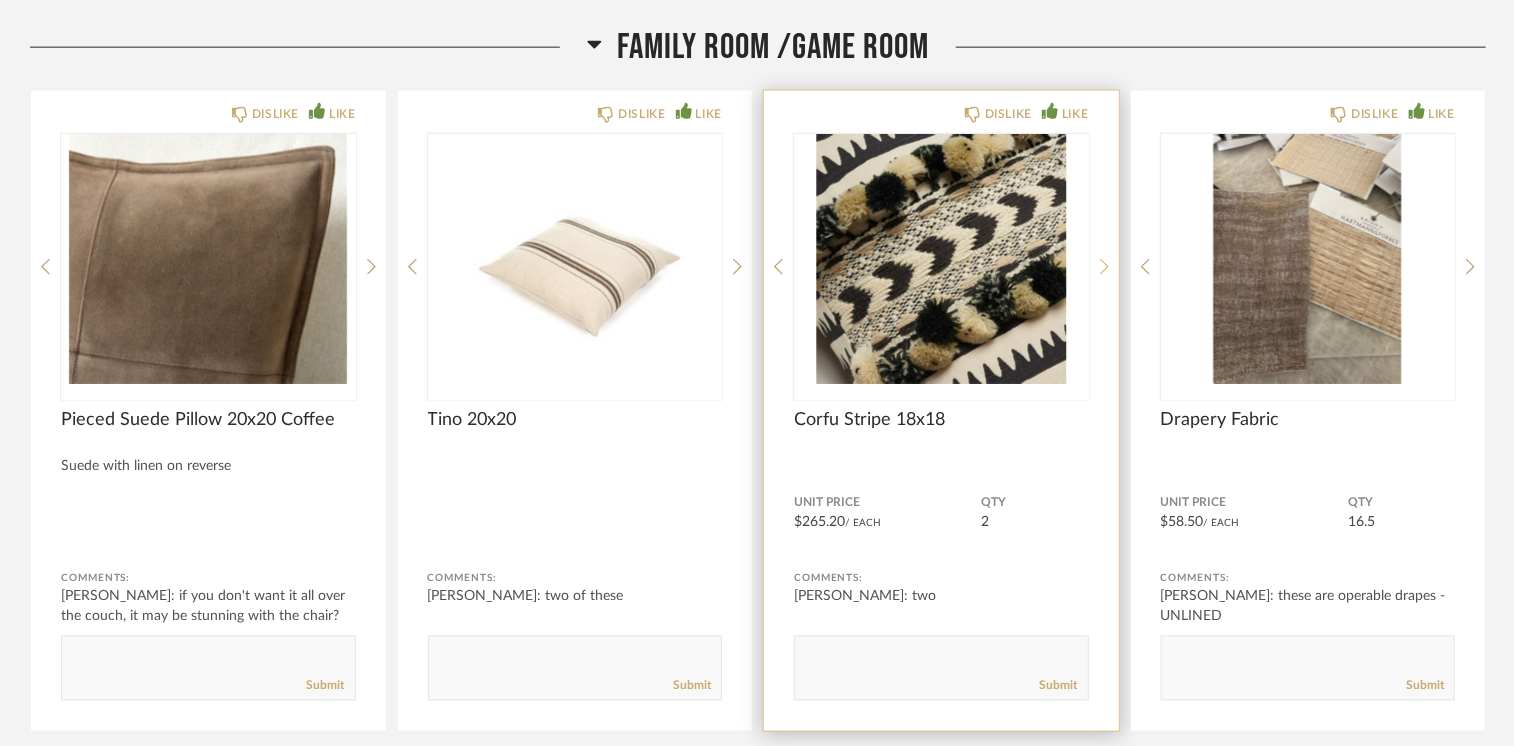 click 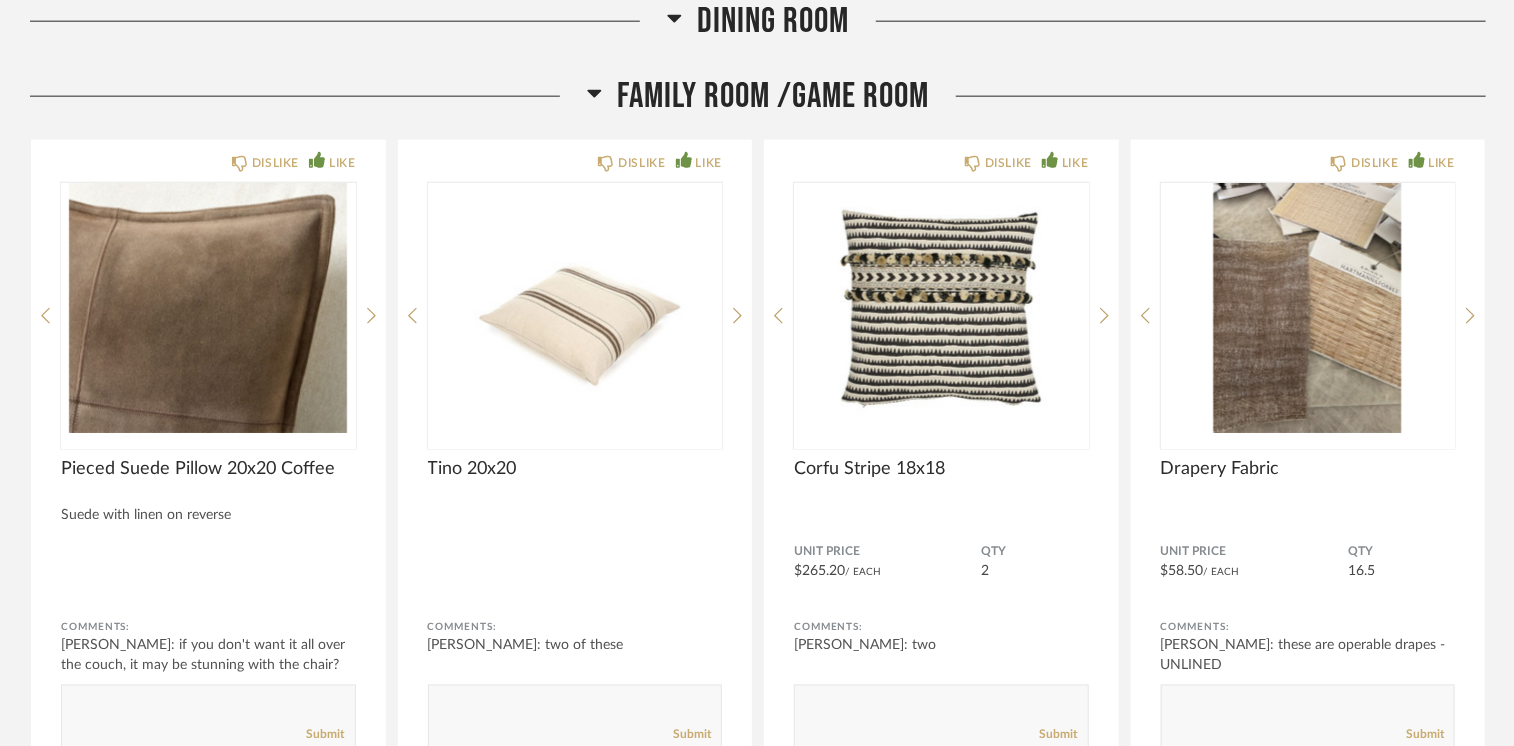 scroll, scrollTop: 16413, scrollLeft: 0, axis: vertical 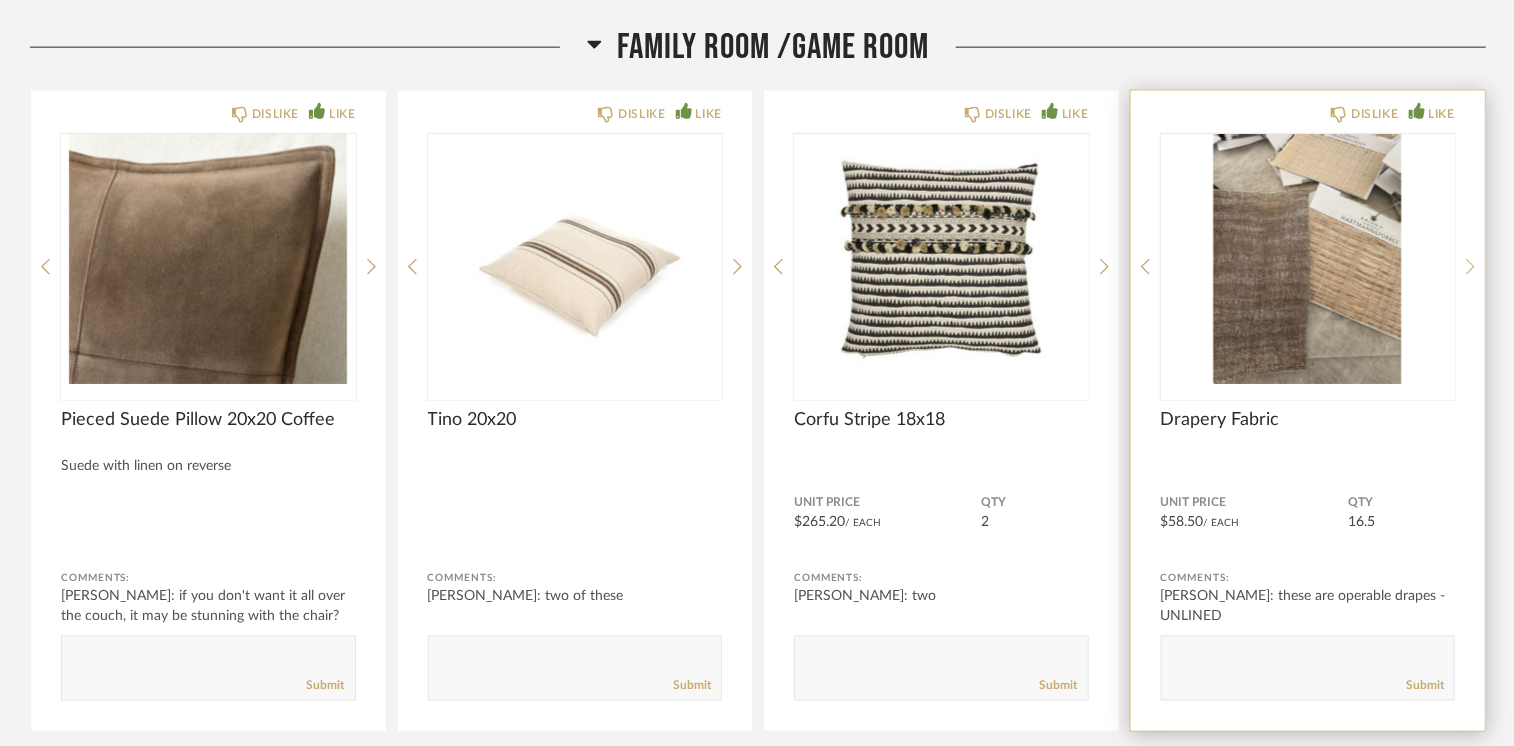 click 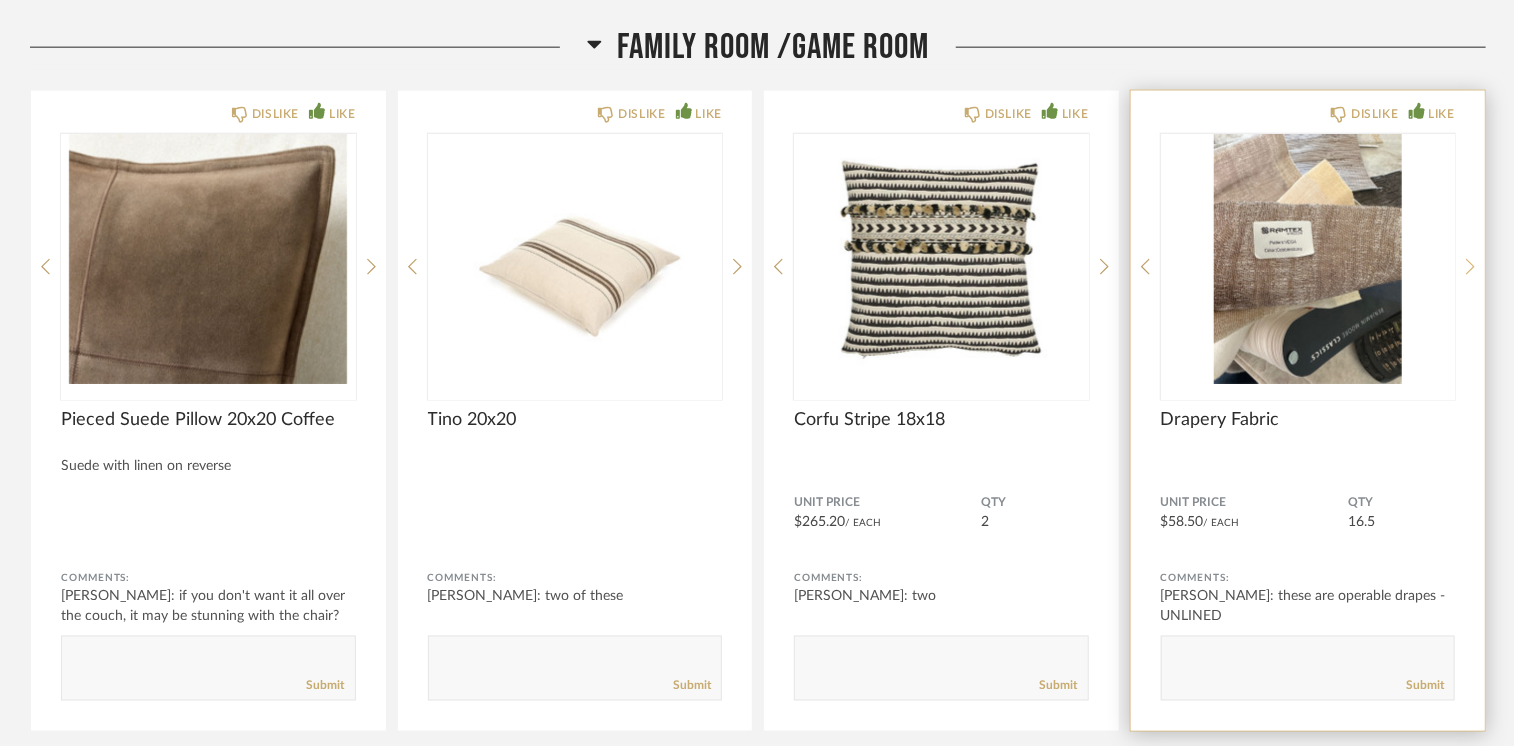 click 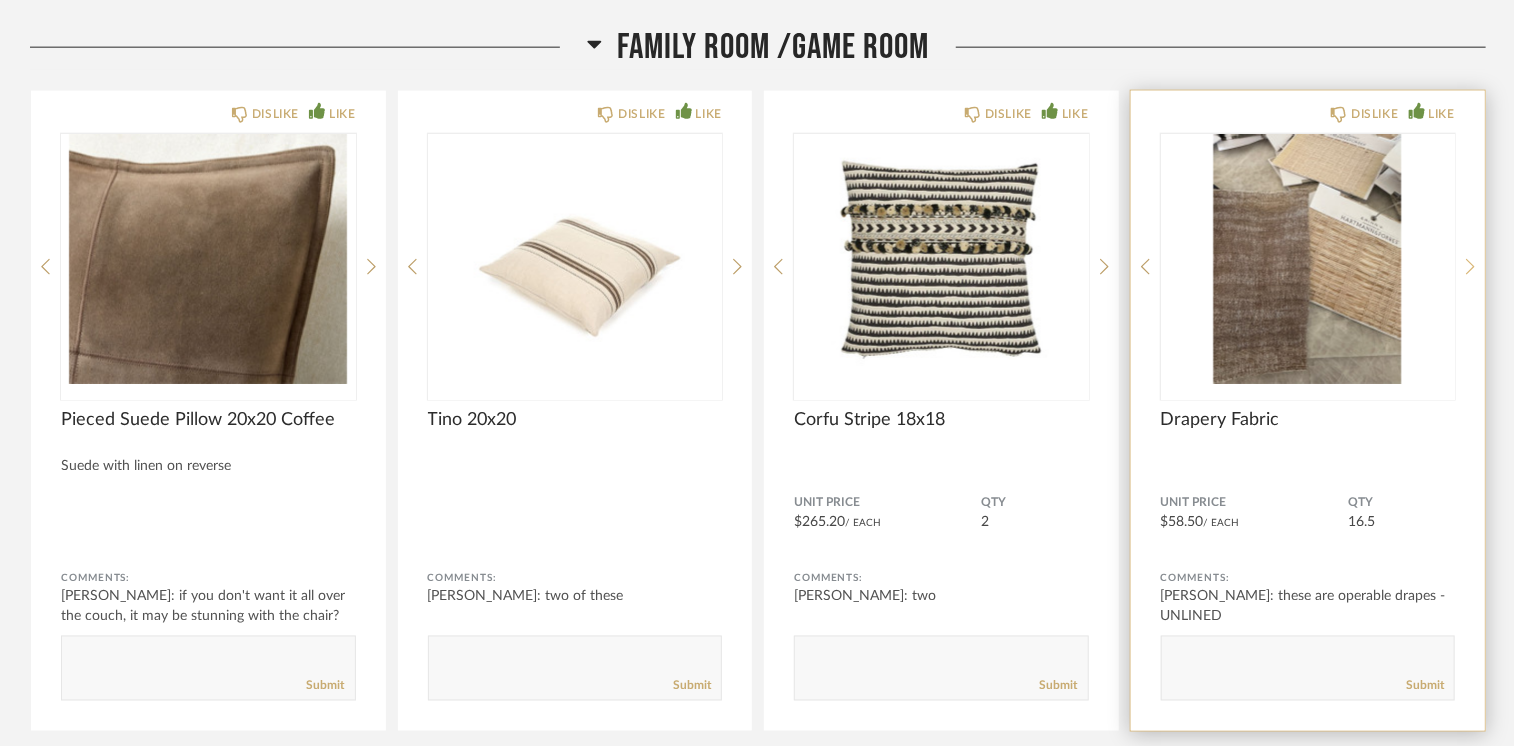click 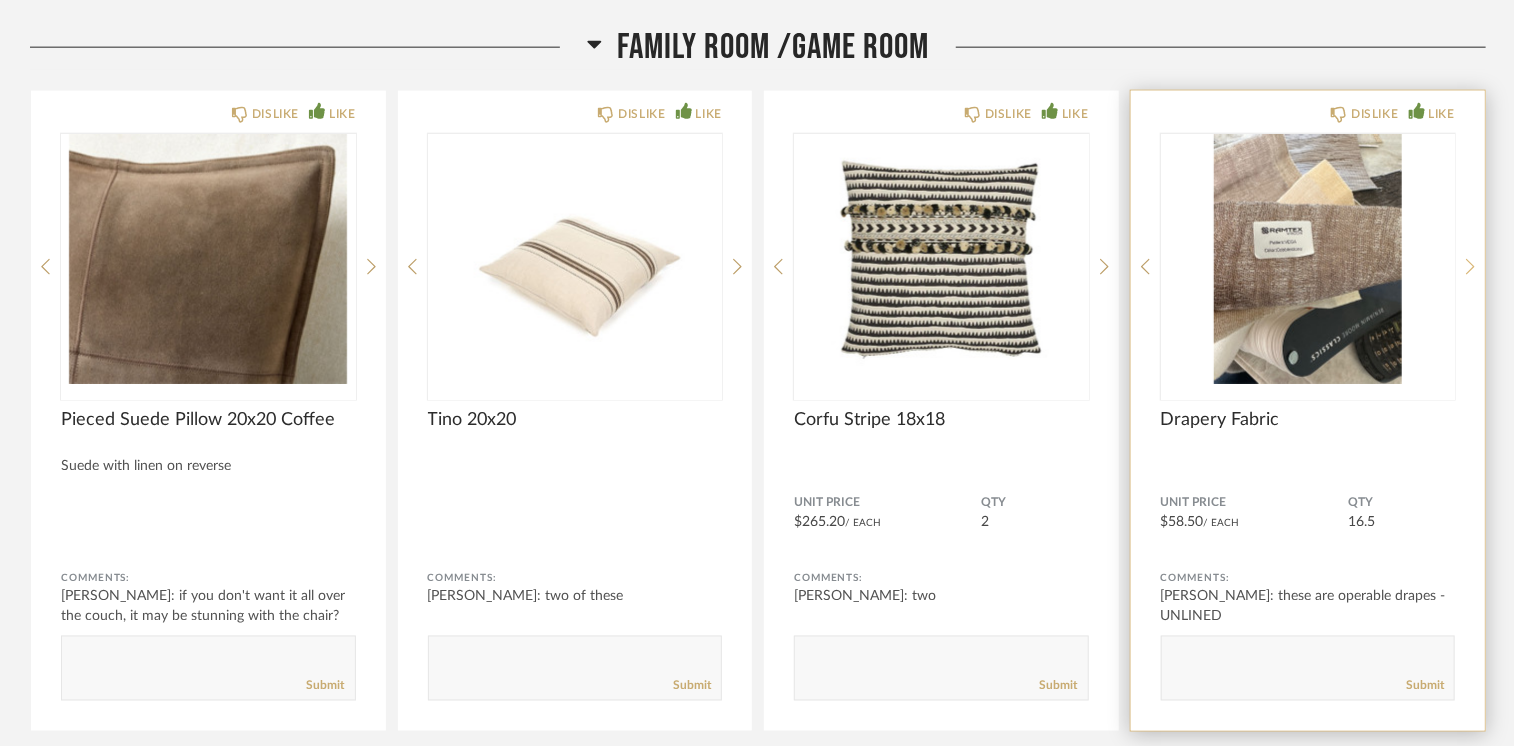 click 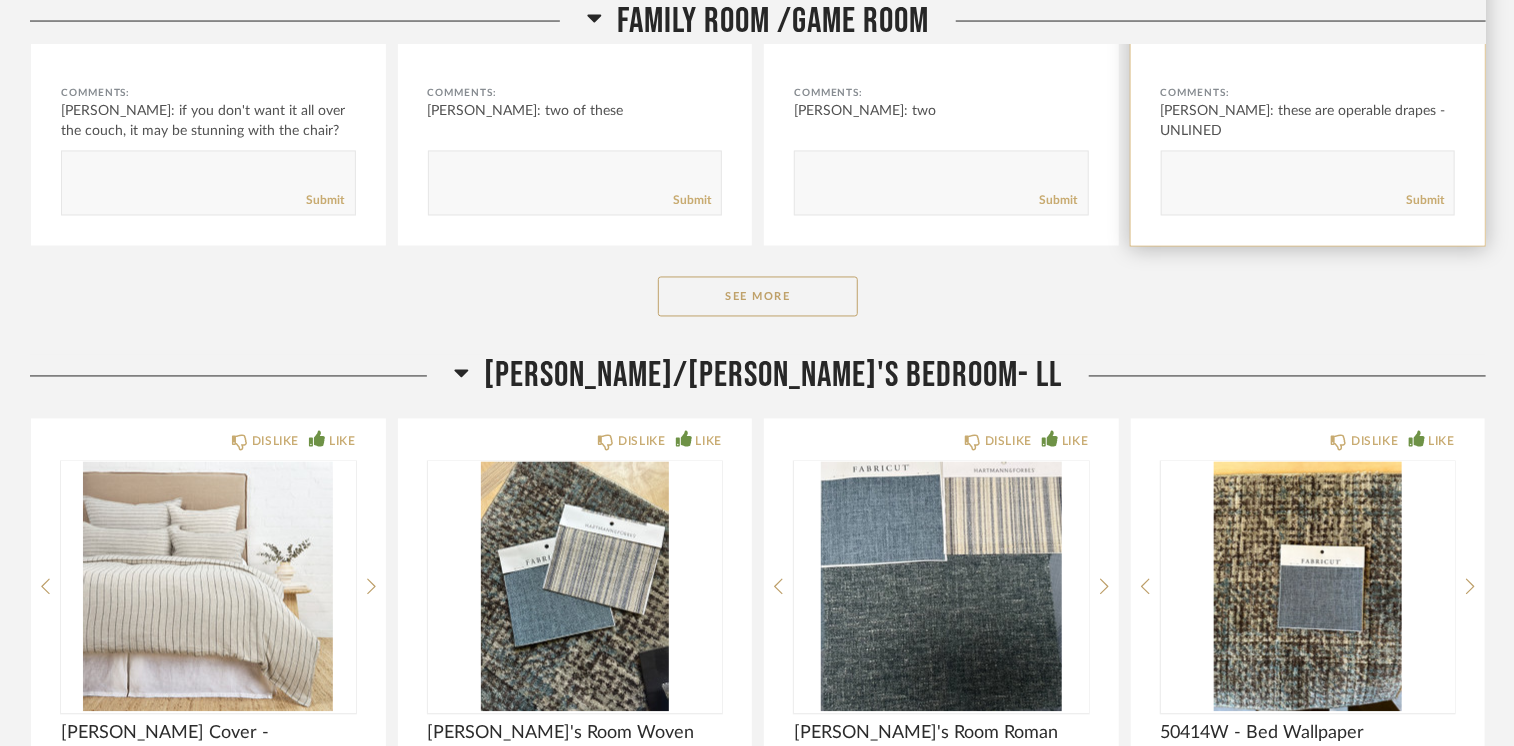 scroll, scrollTop: 16913, scrollLeft: 0, axis: vertical 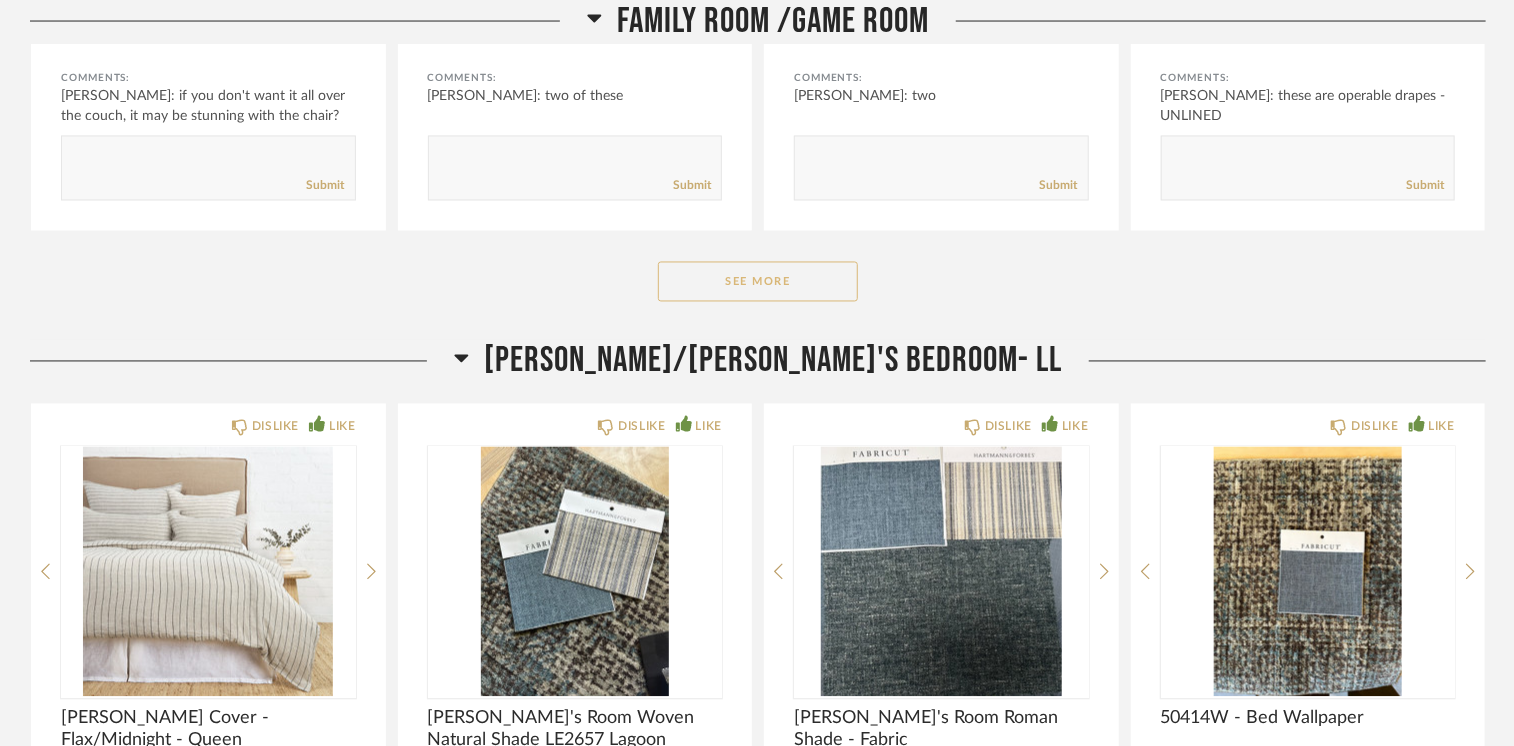 click on "See More" 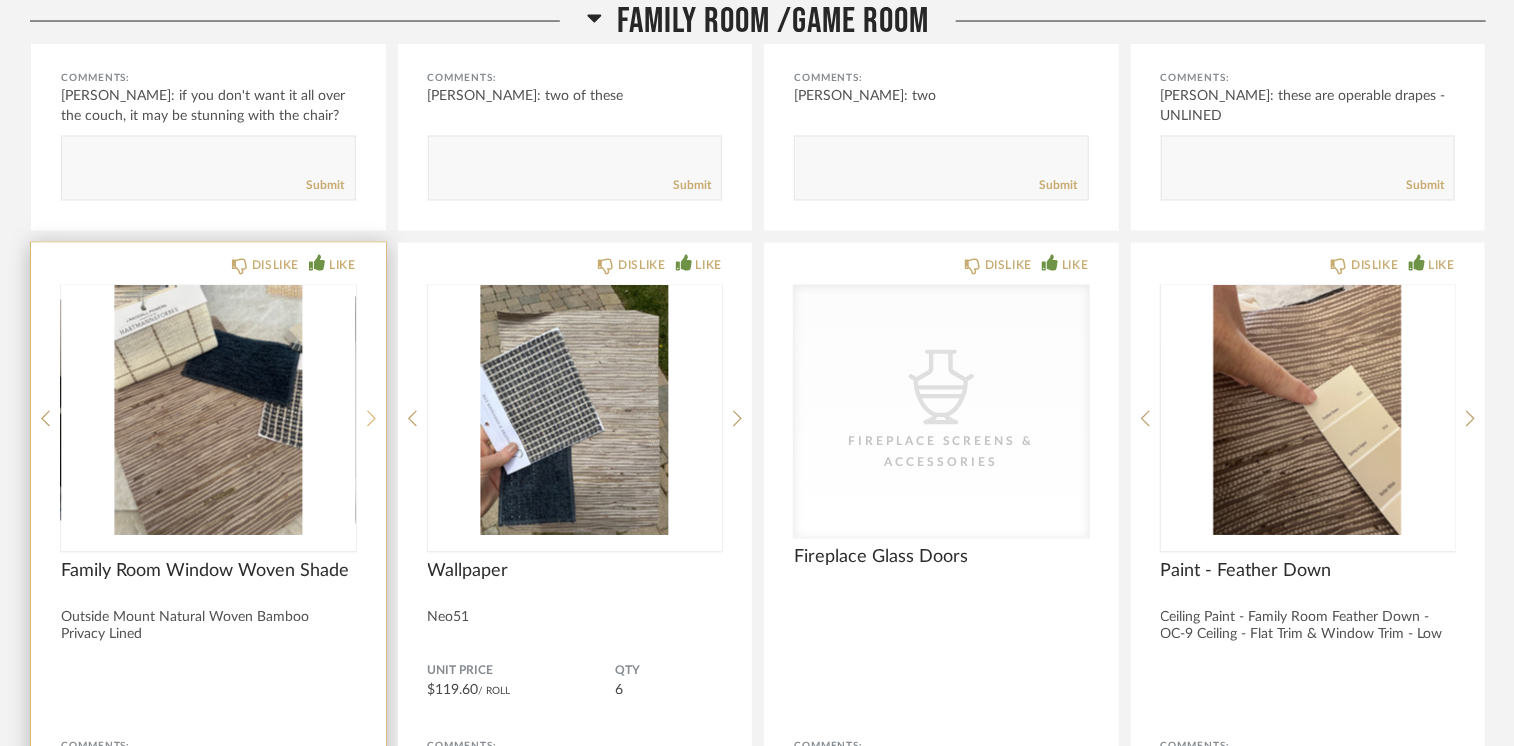 click 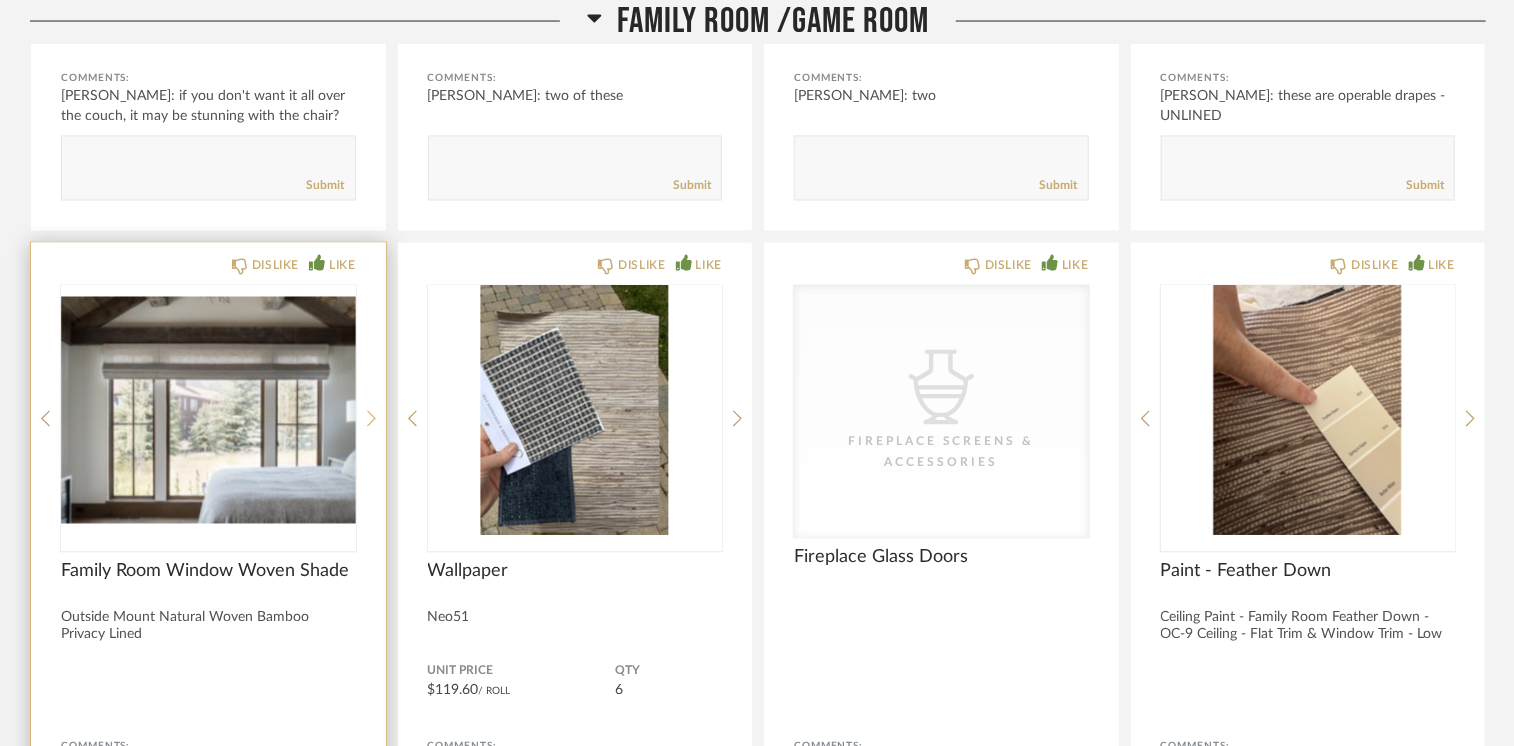 click 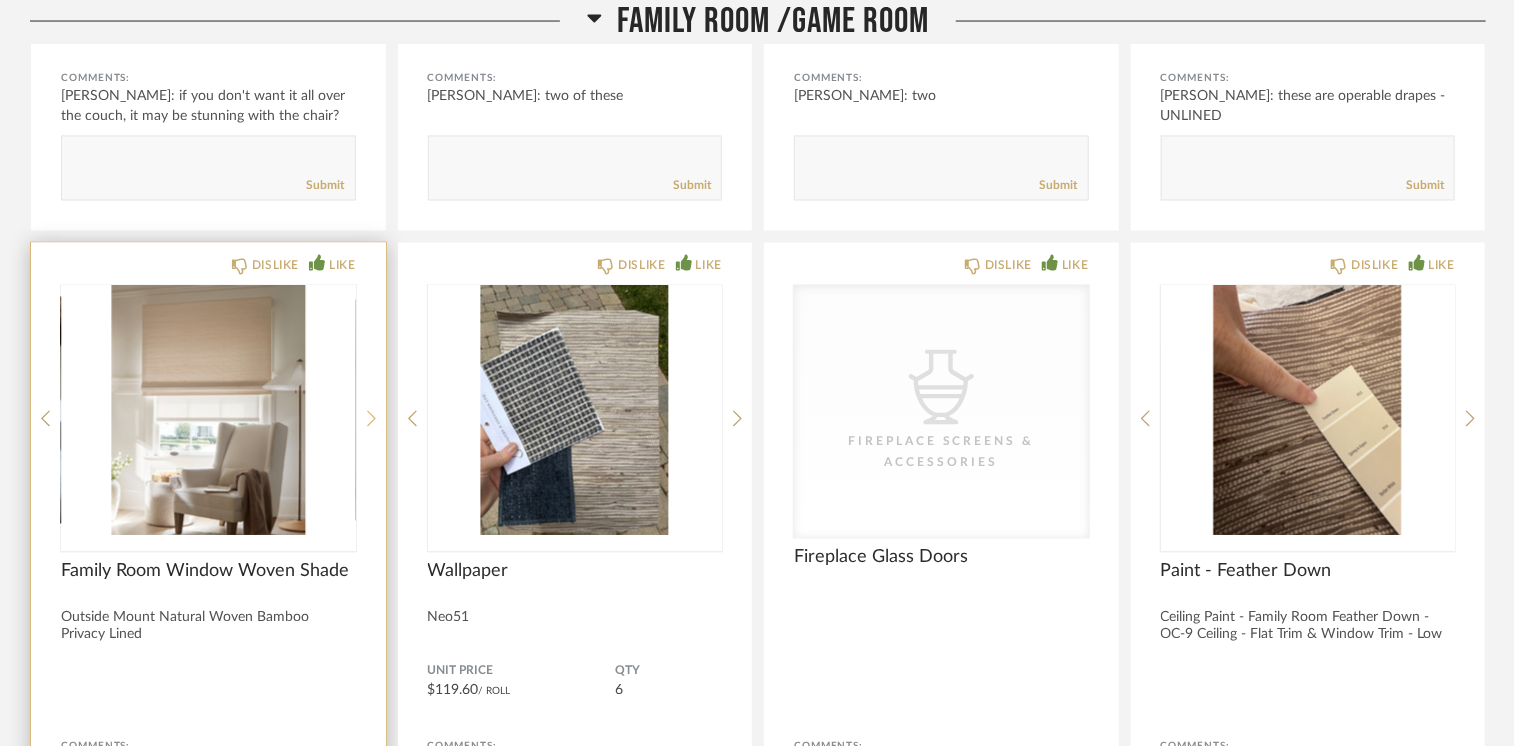 click 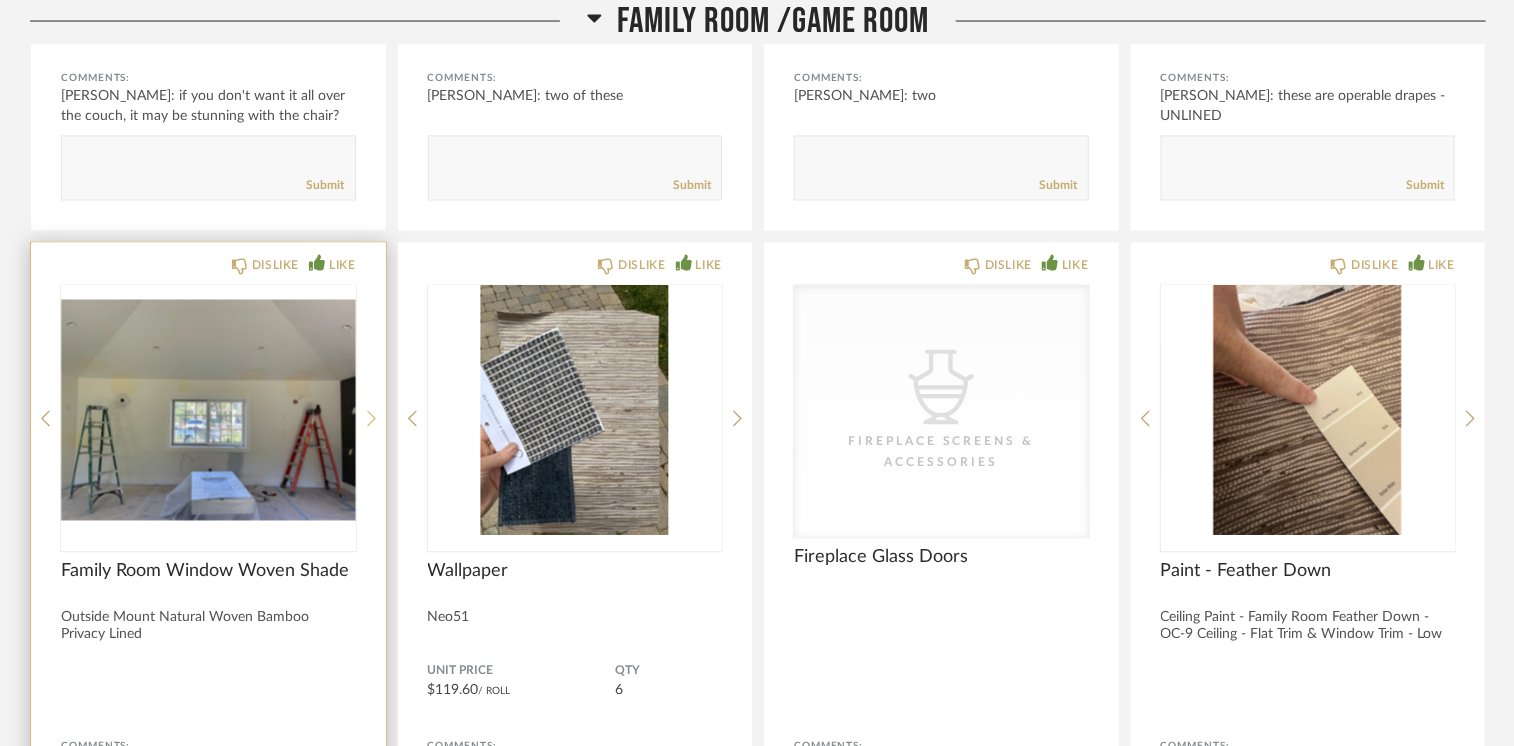click 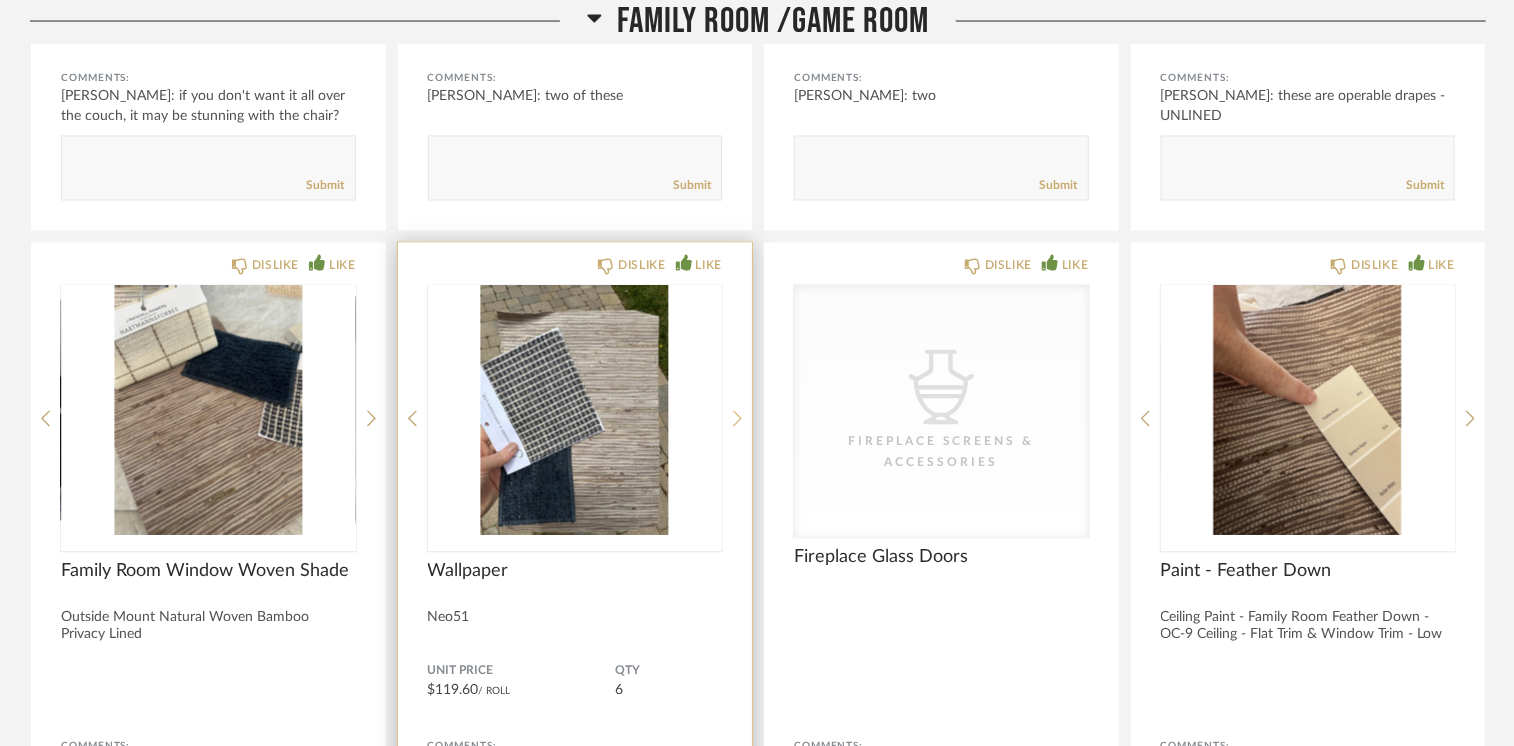 click 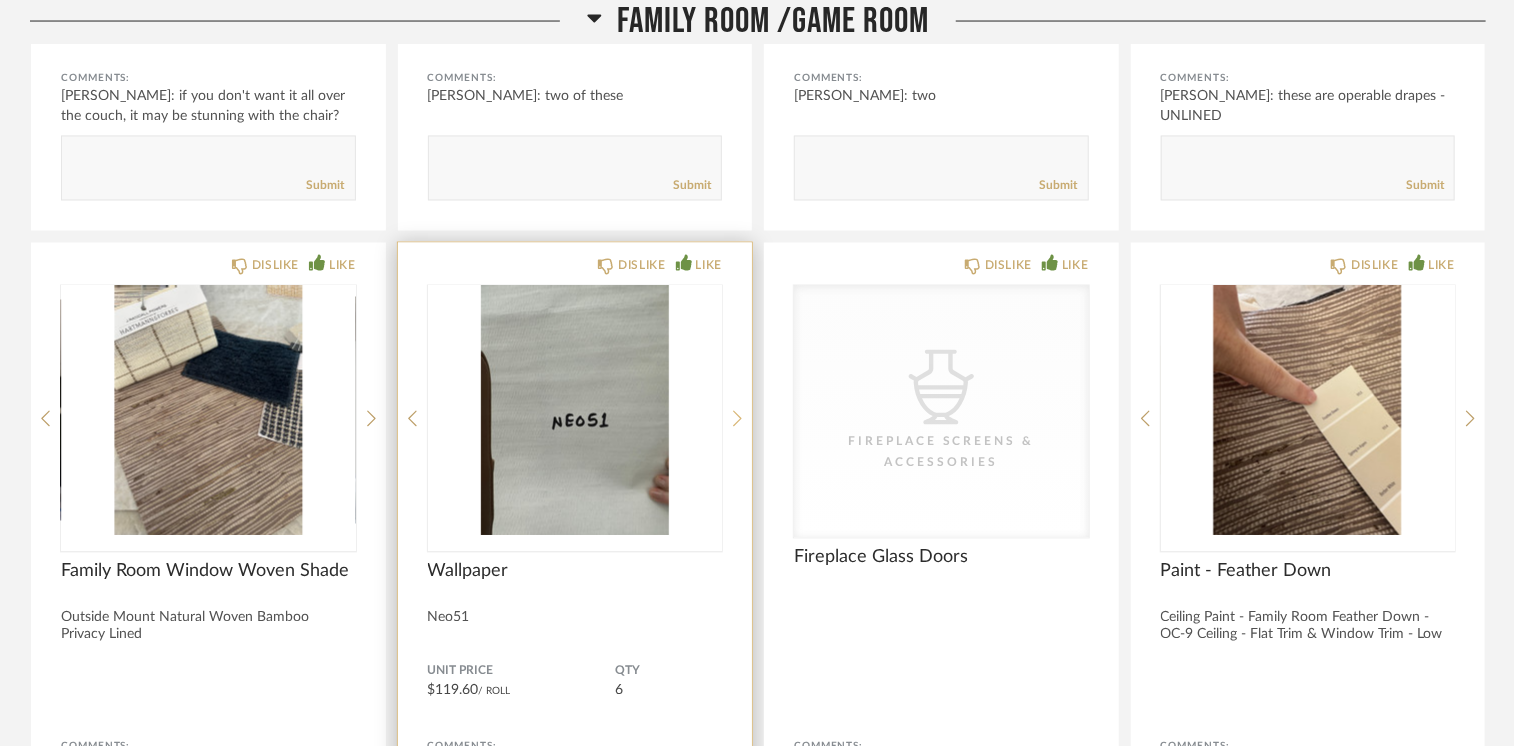 click 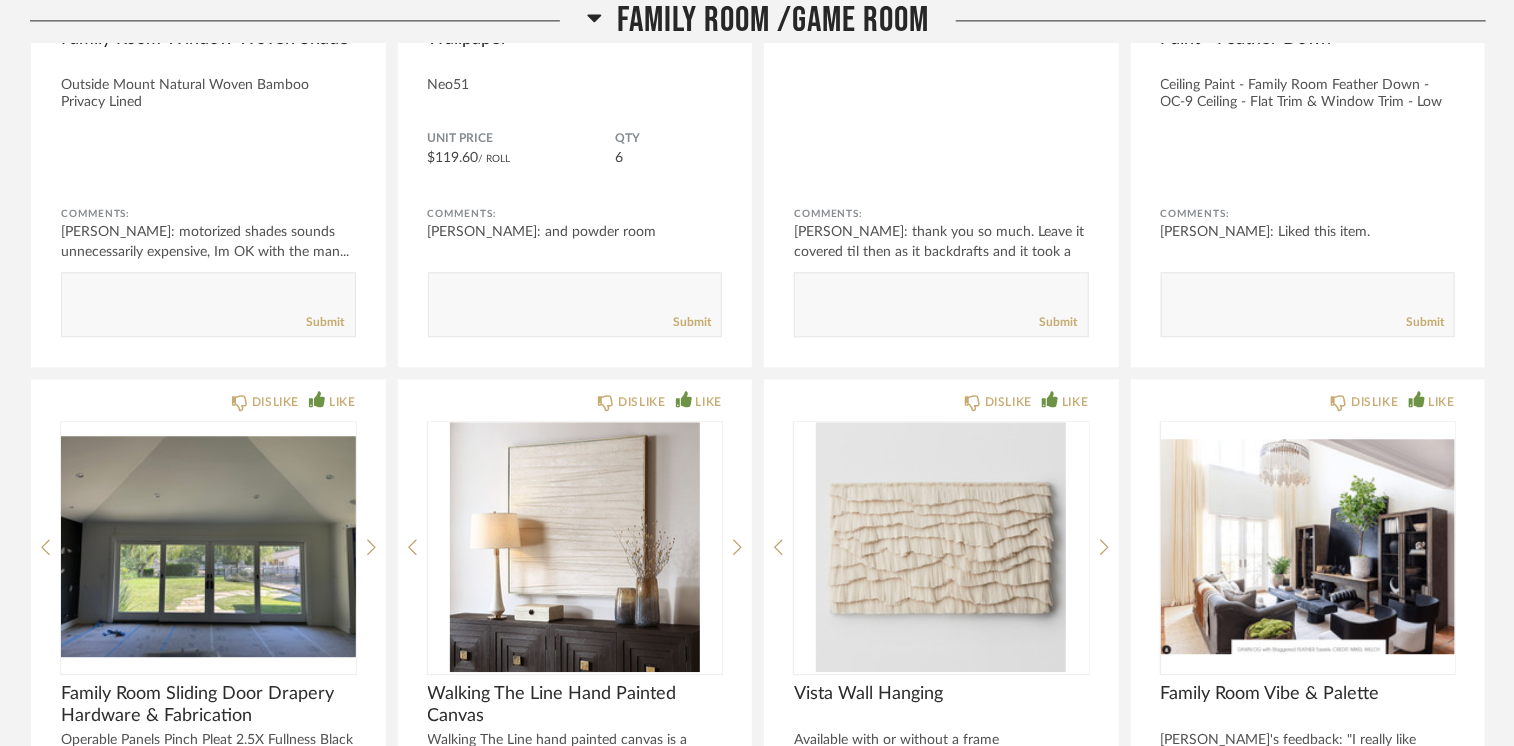 scroll, scrollTop: 17613, scrollLeft: 0, axis: vertical 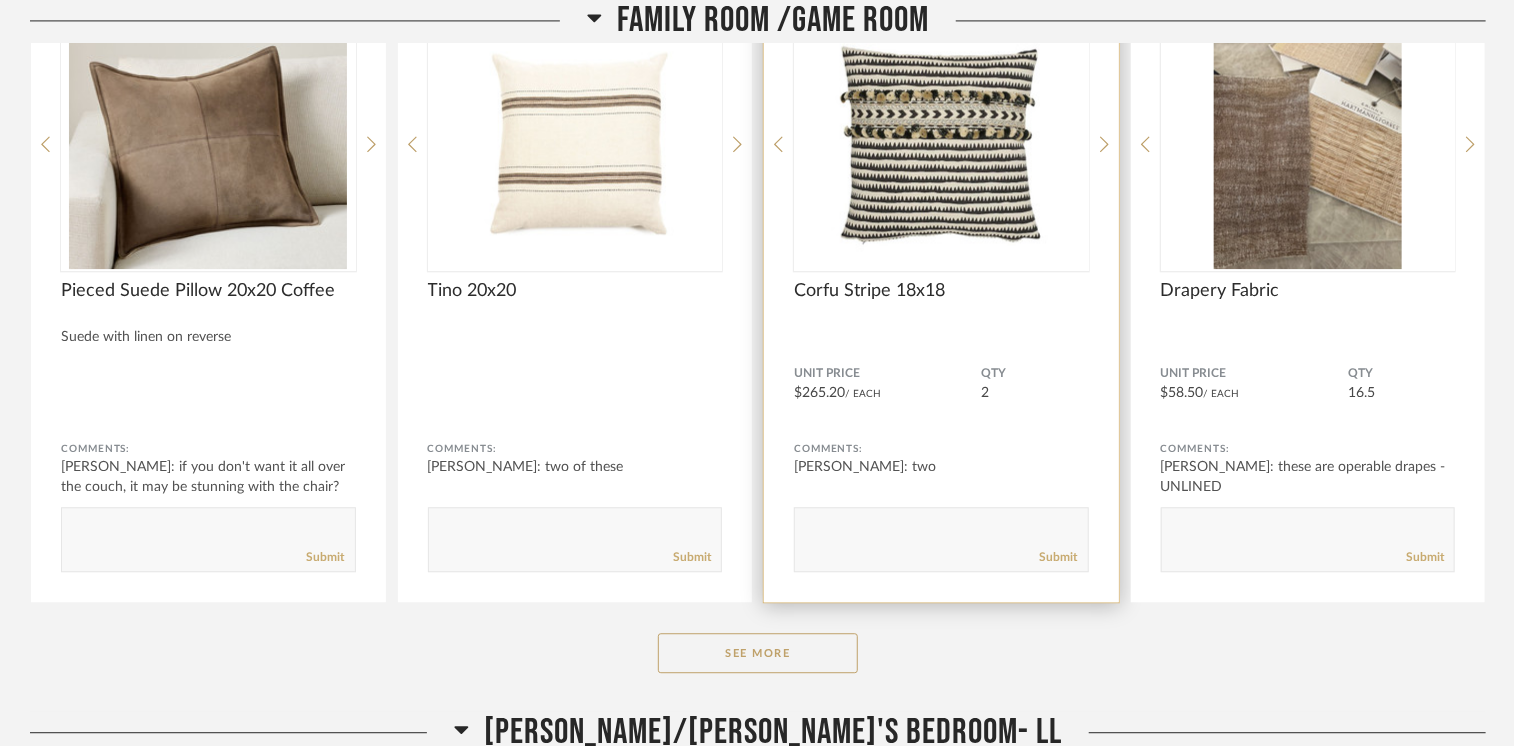 click 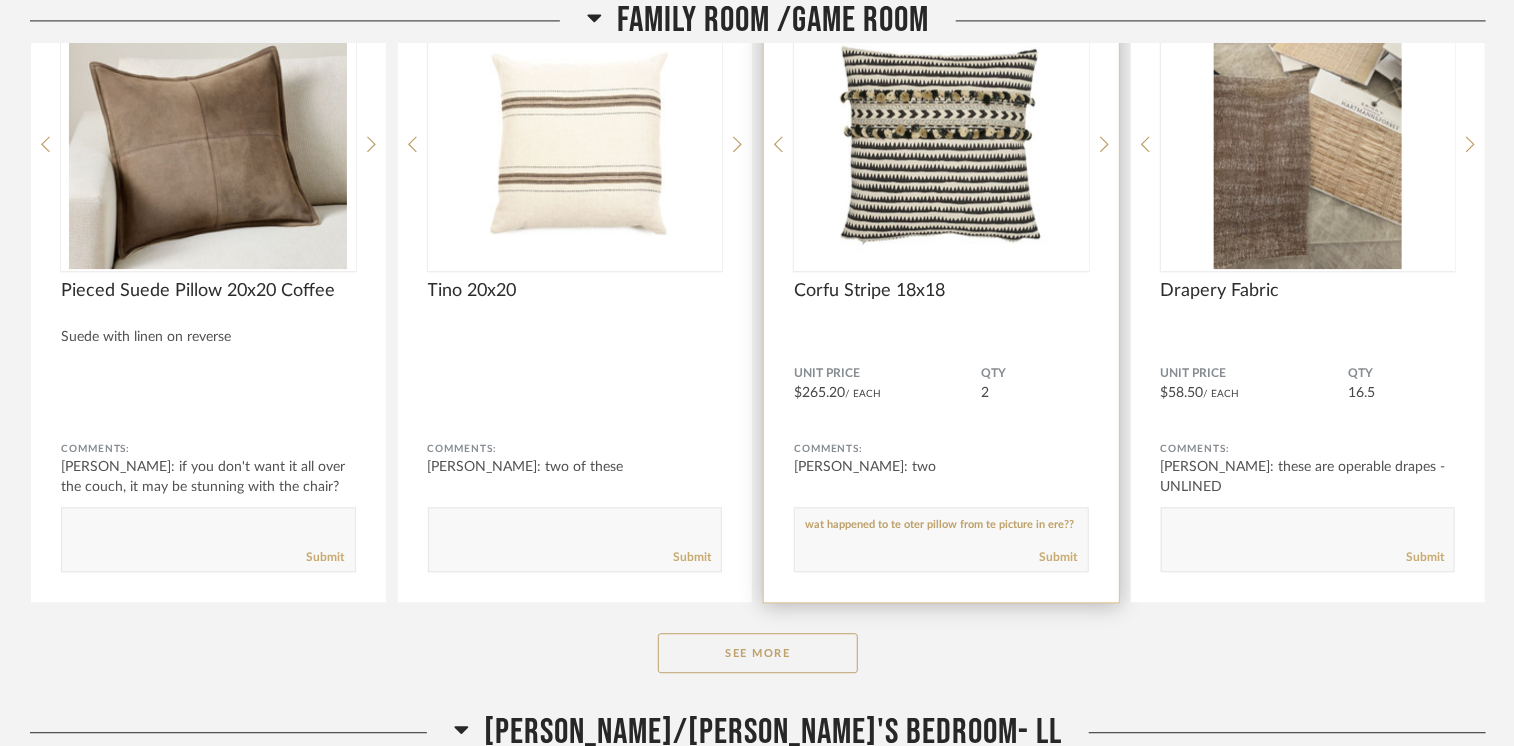 click 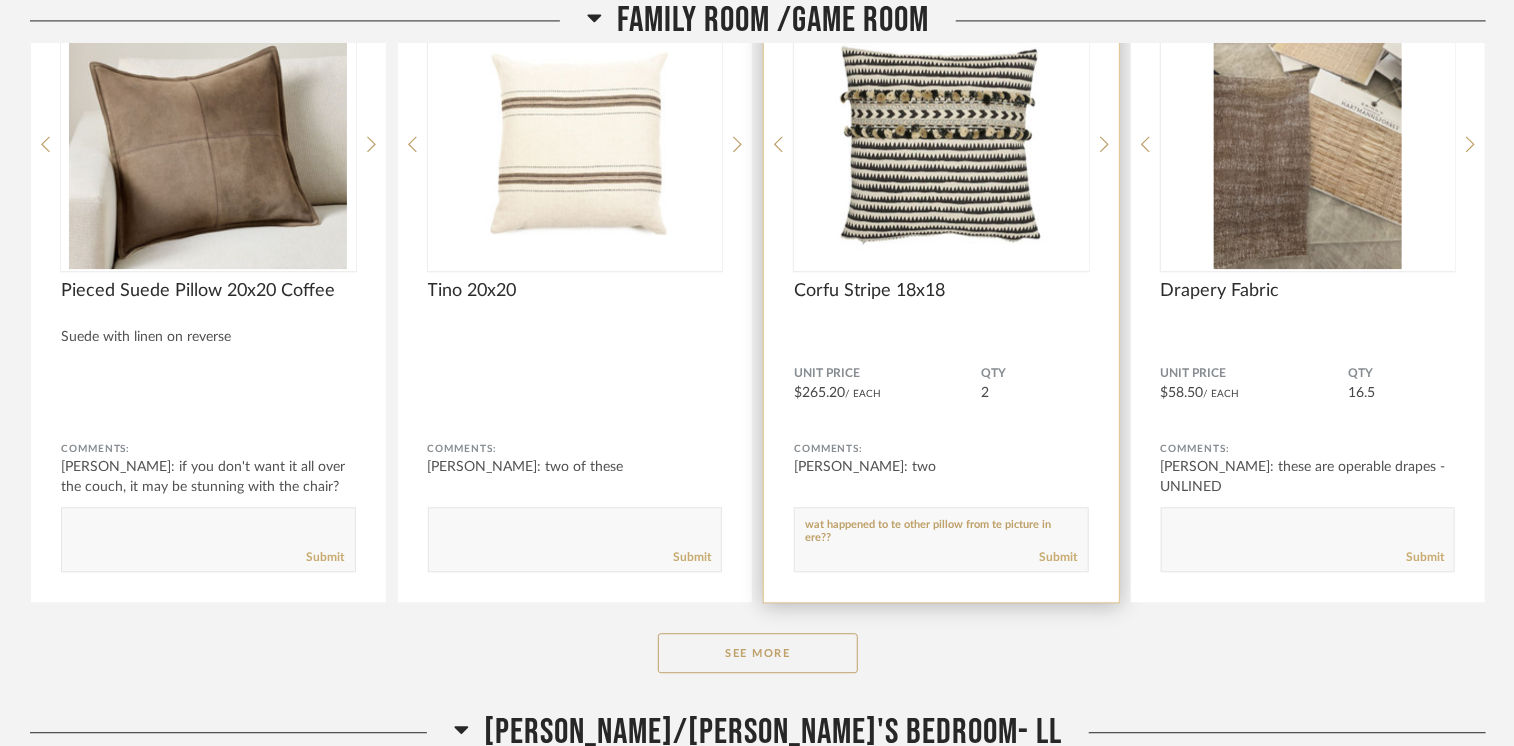 drag, startPoint x: 896, startPoint y: 524, endPoint x: 910, endPoint y: 551, distance: 30.413813 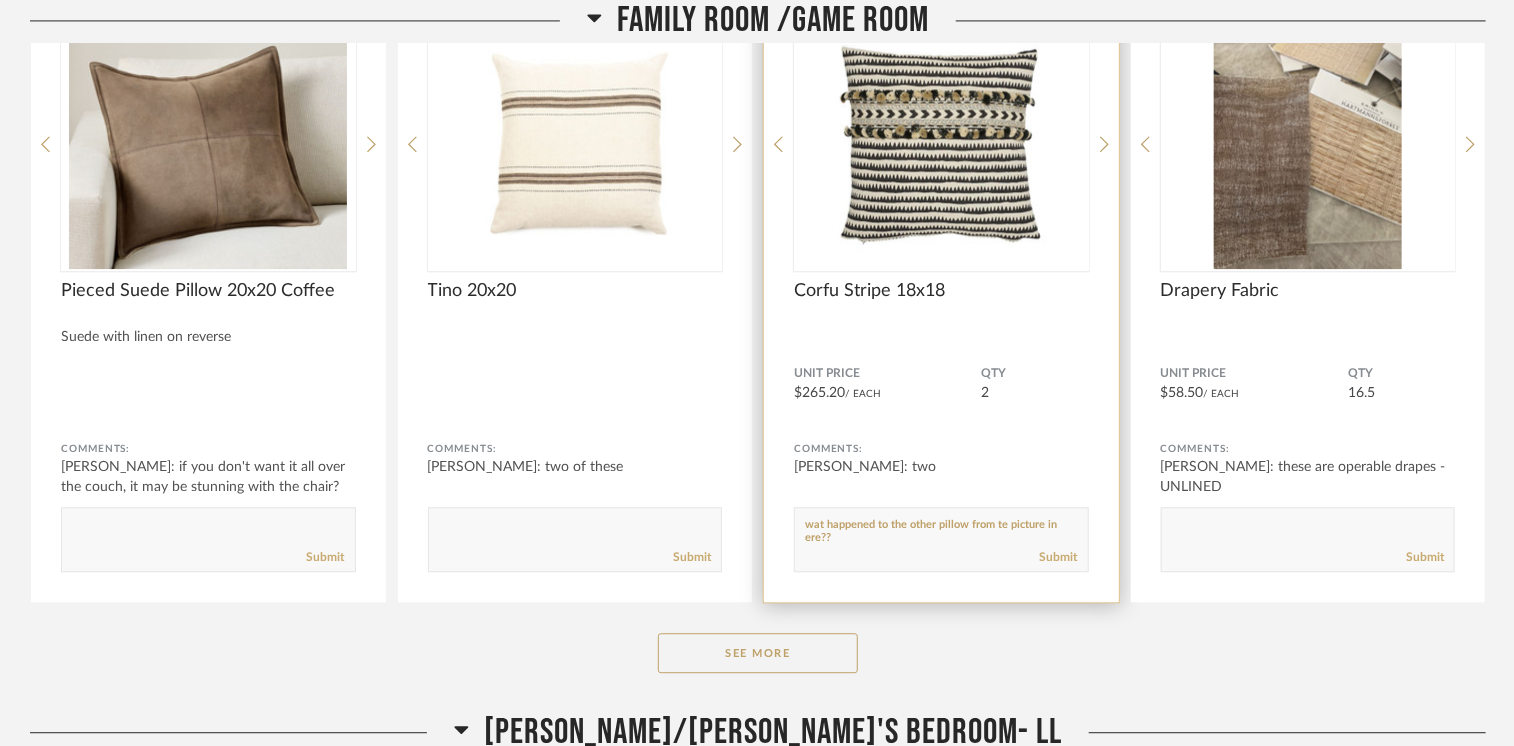 paste on "h" 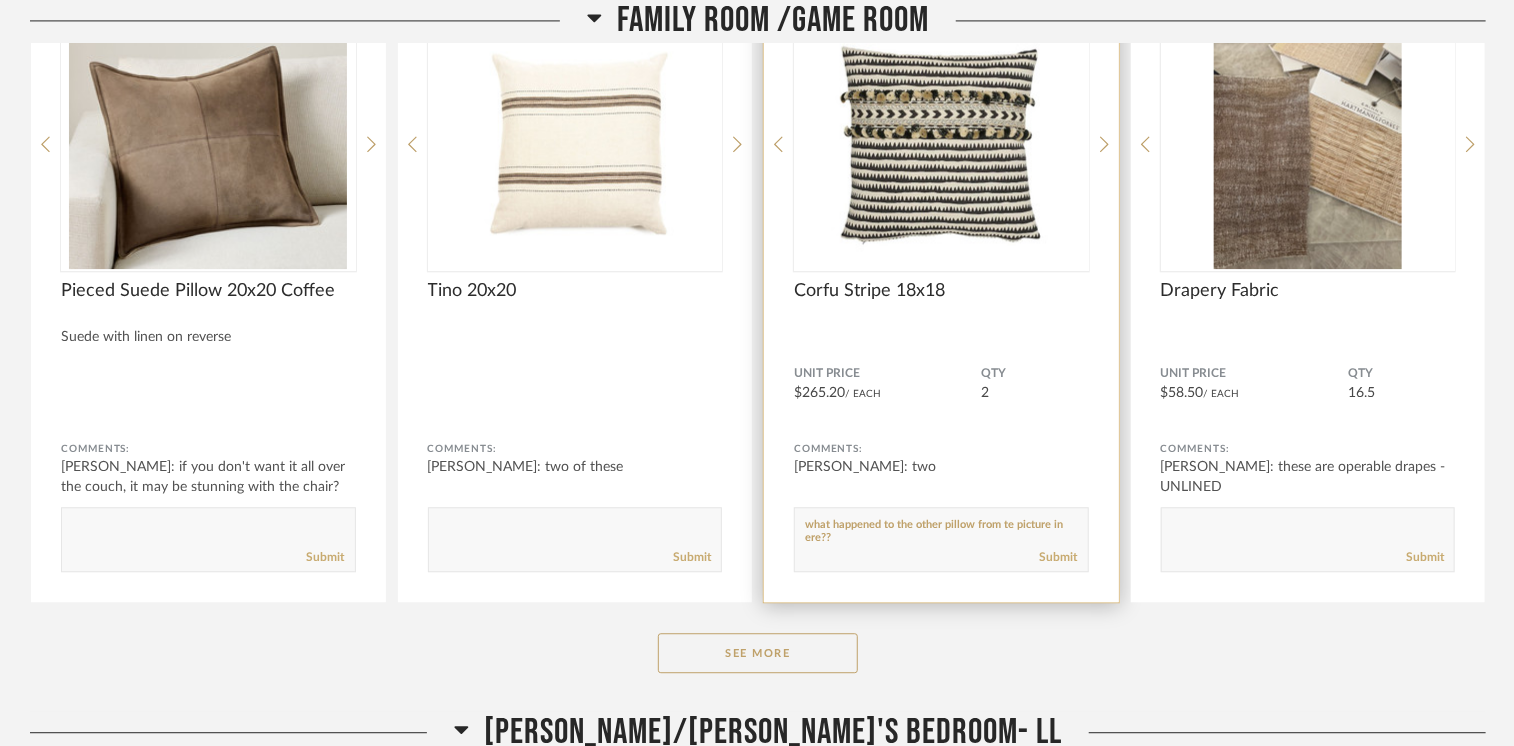 paste on "h" 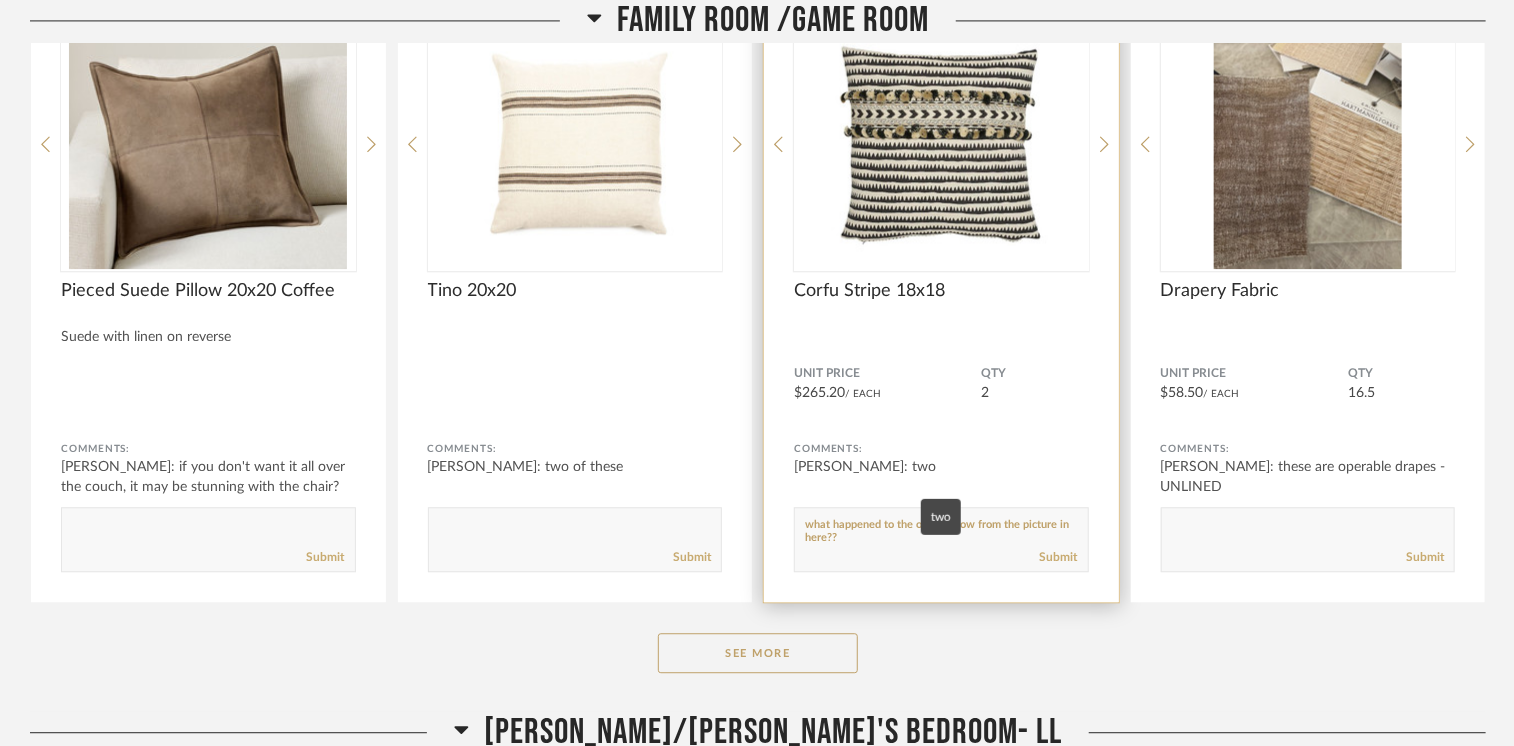click on "Comments: Sheridan Johnson: two       Submit" 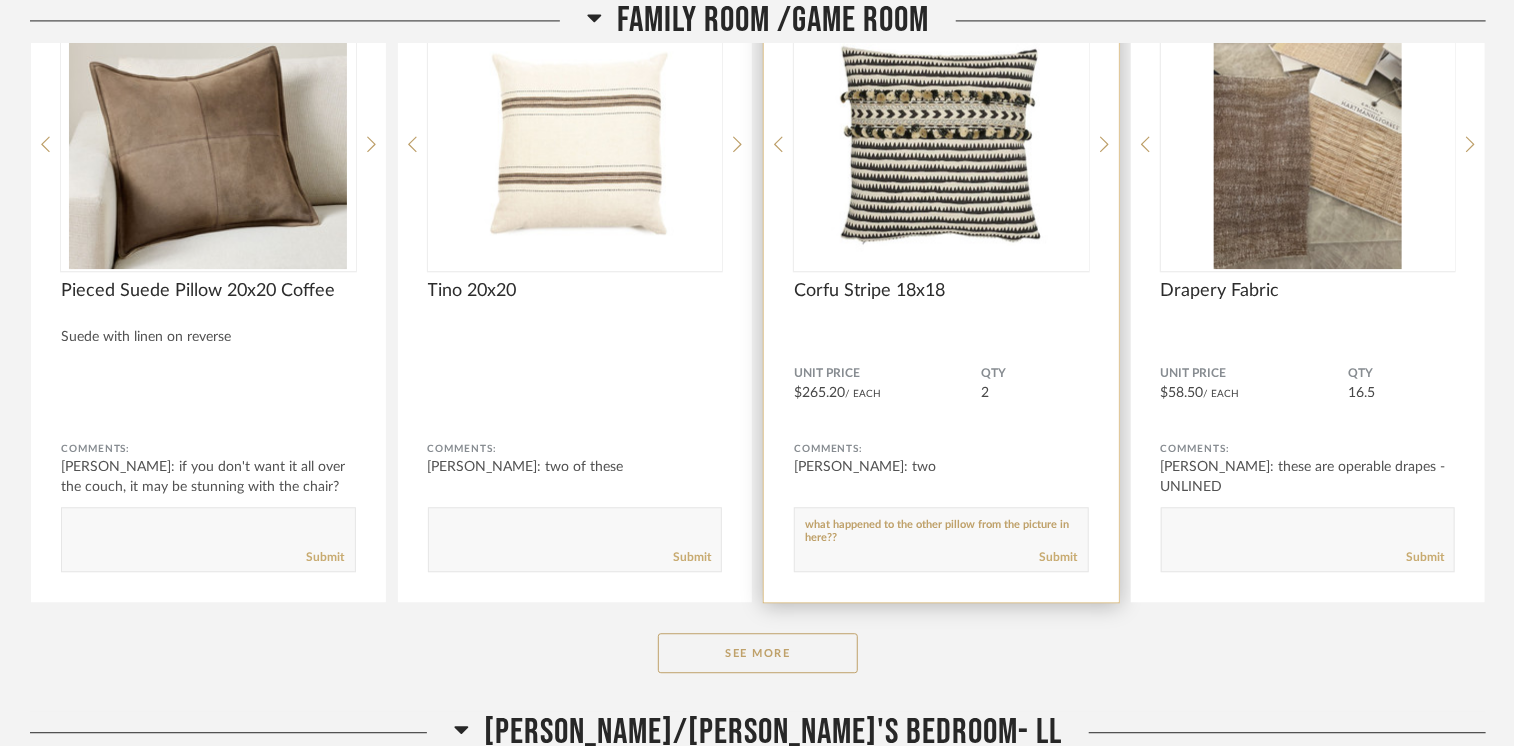 click 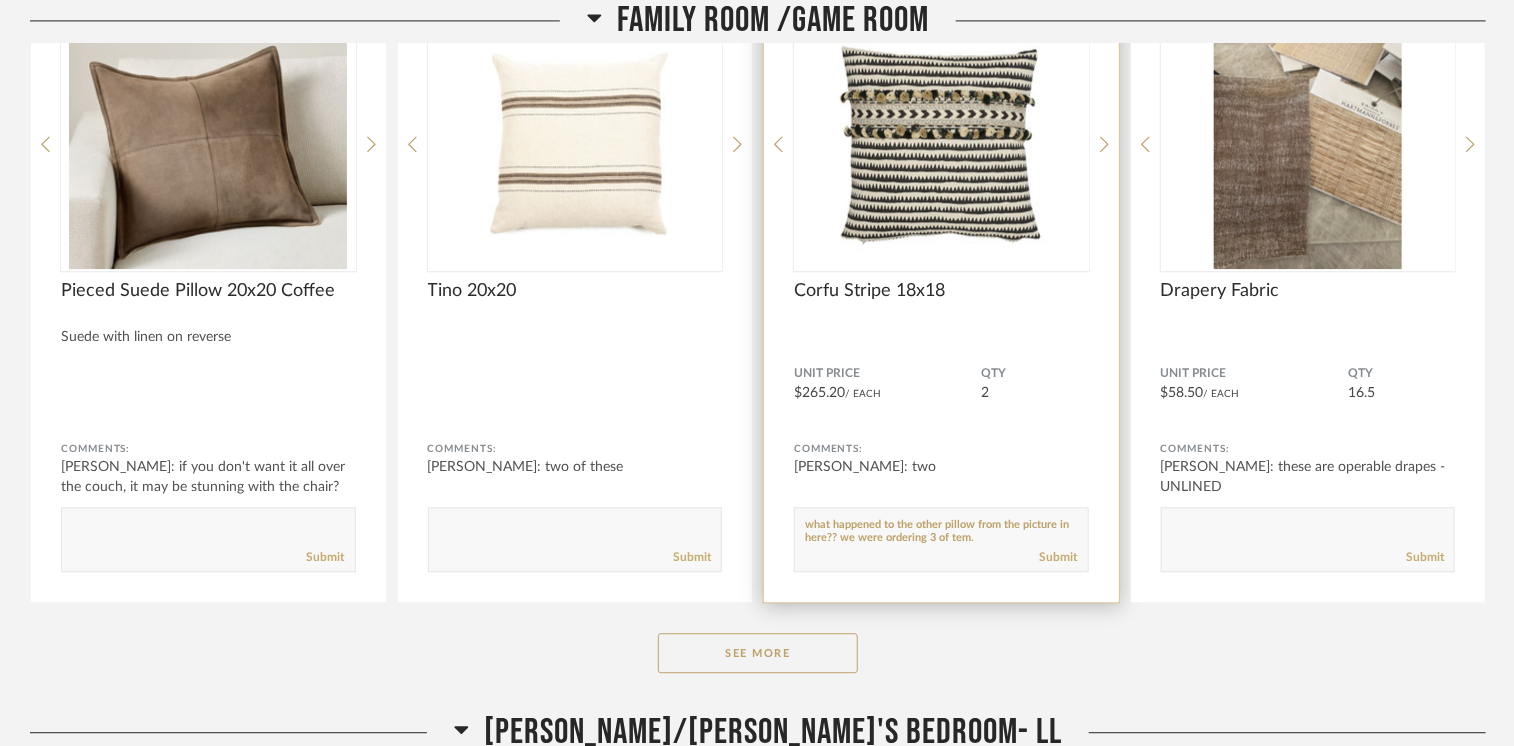 paste on "h" 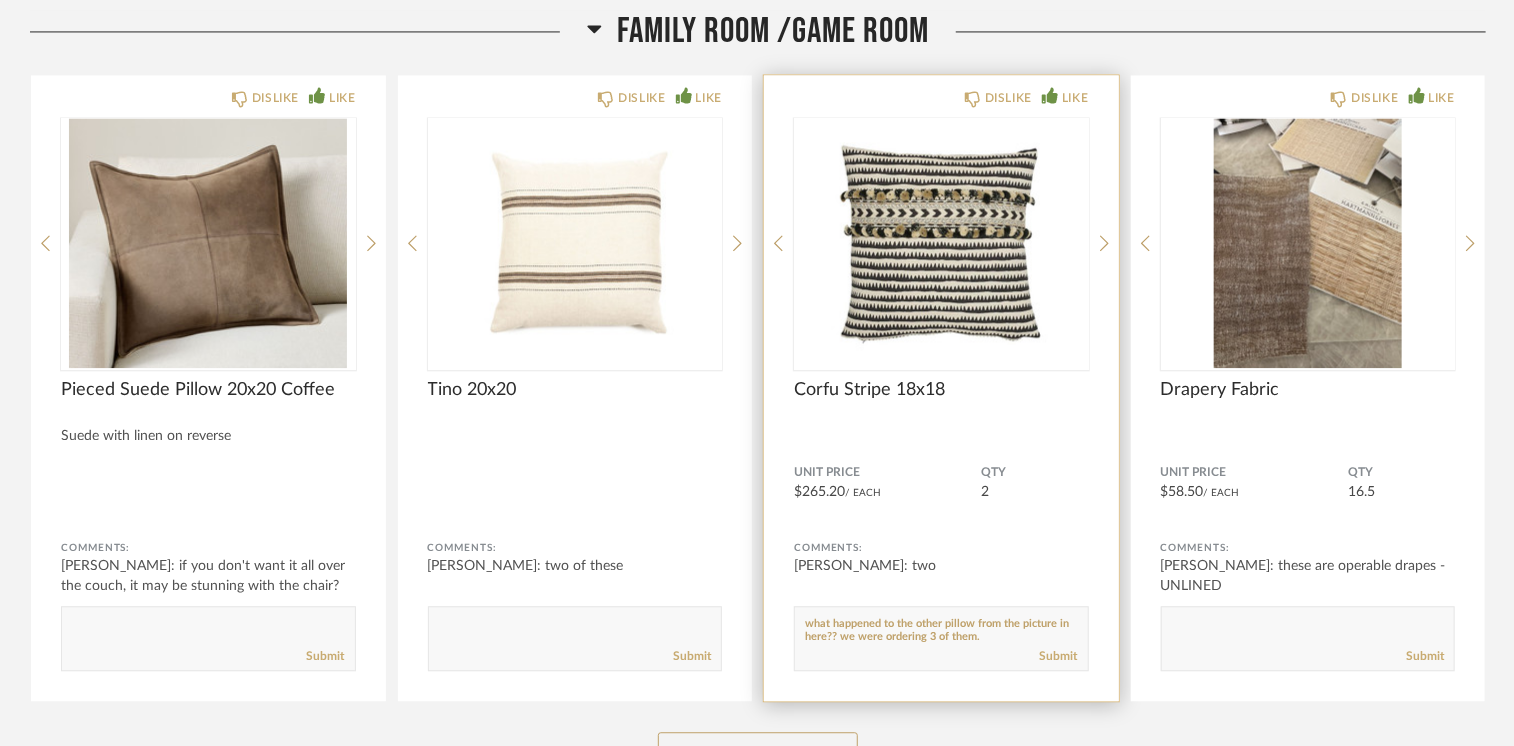 scroll, scrollTop: 5914, scrollLeft: 0, axis: vertical 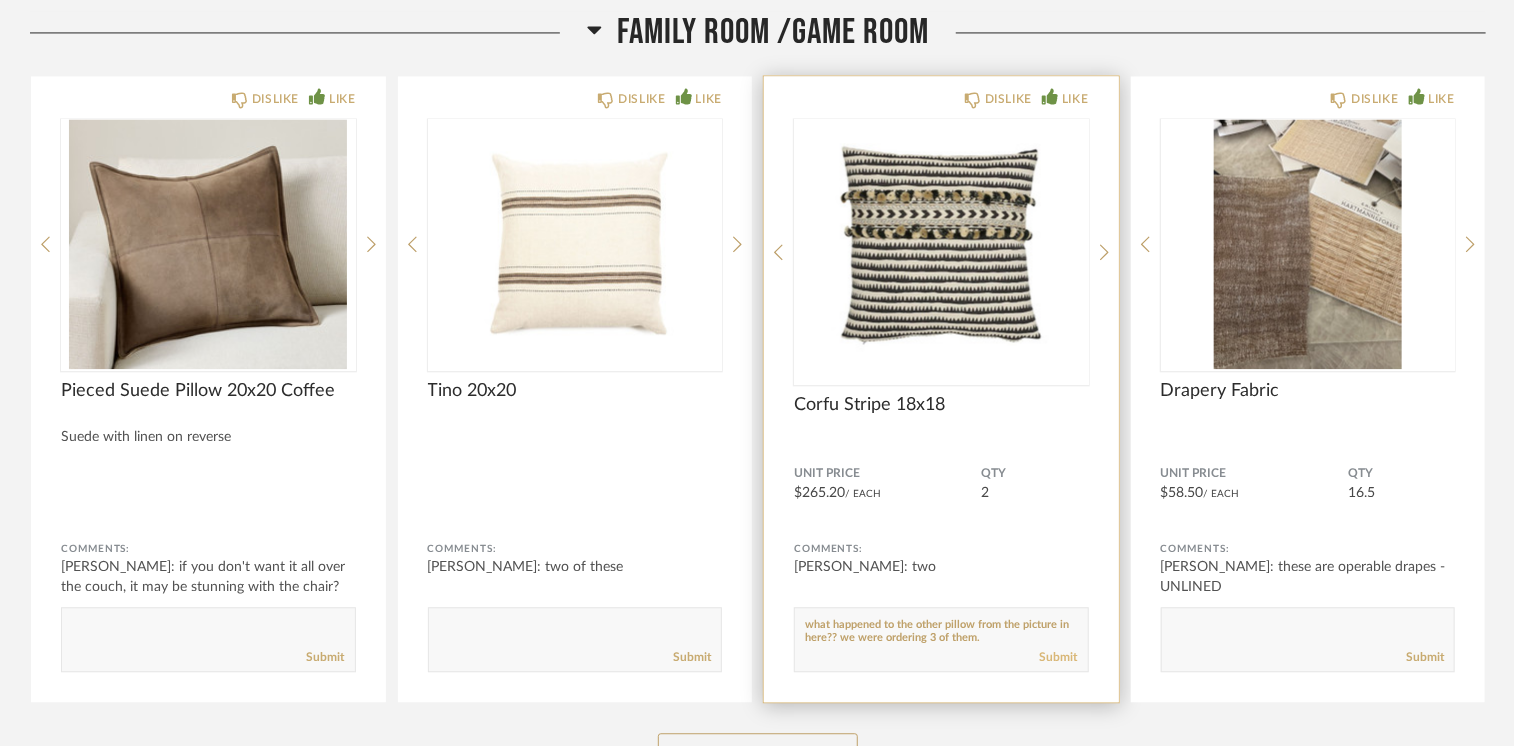 type on "what happened to the other pillow from the picture in here?? we were ordering 3 of them." 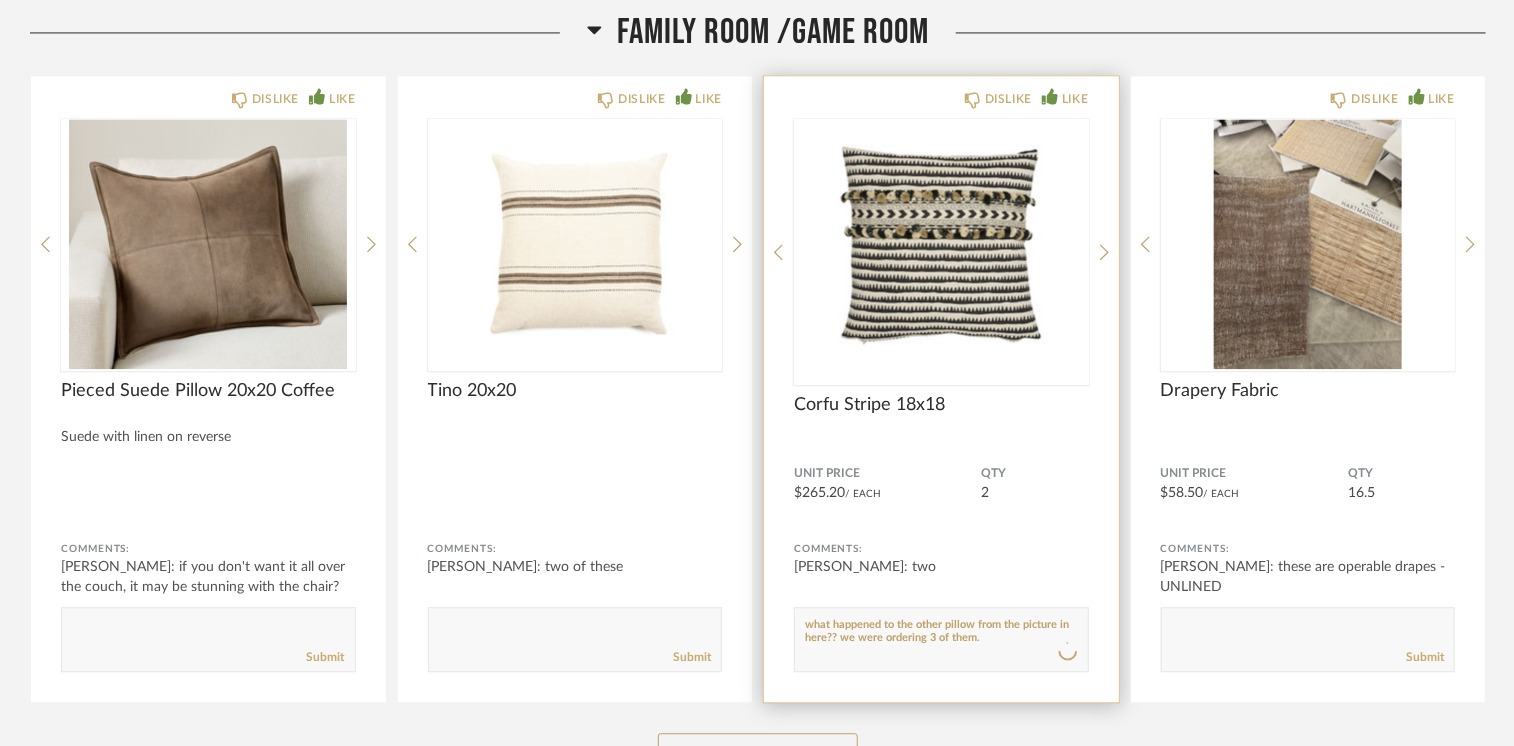 type 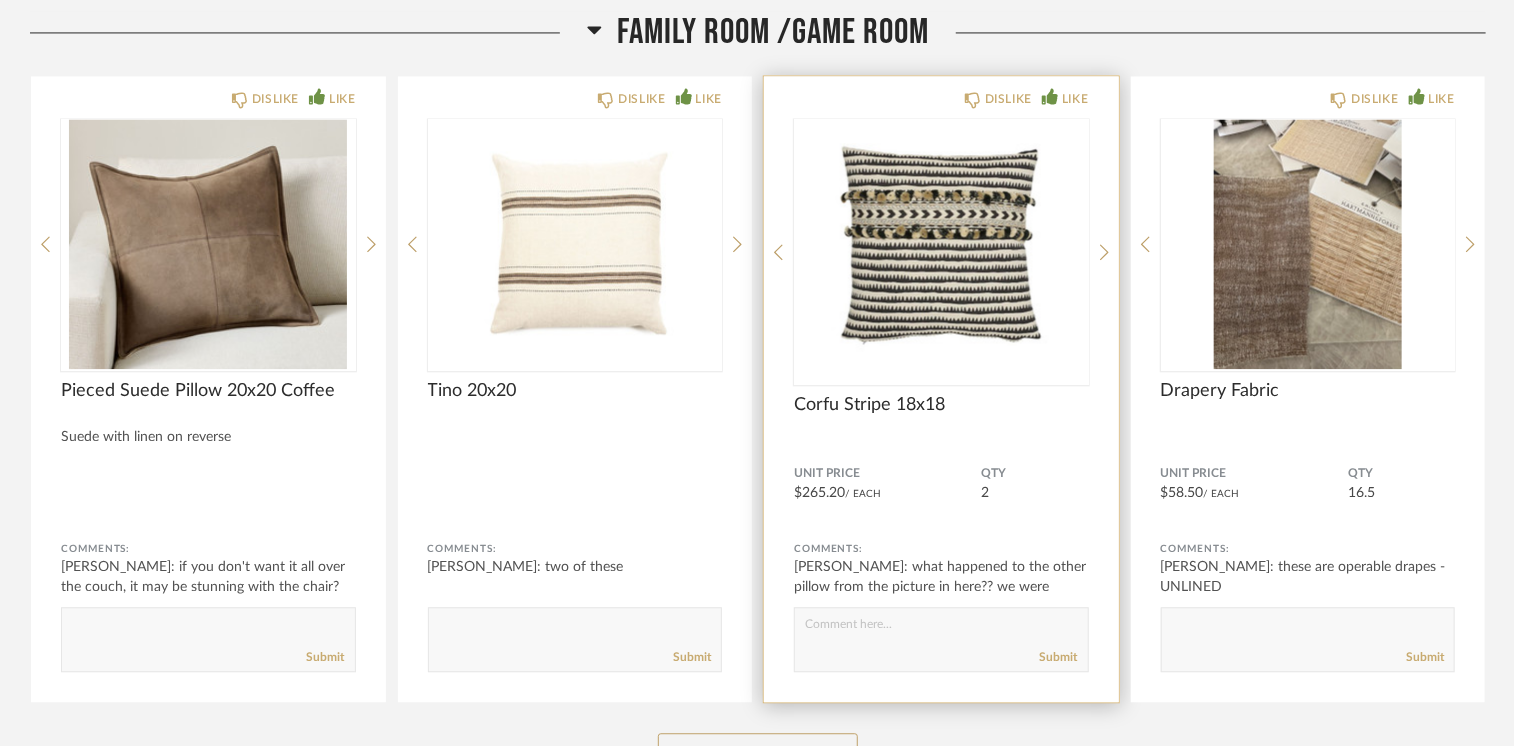 scroll, scrollTop: 6314, scrollLeft: 0, axis: vertical 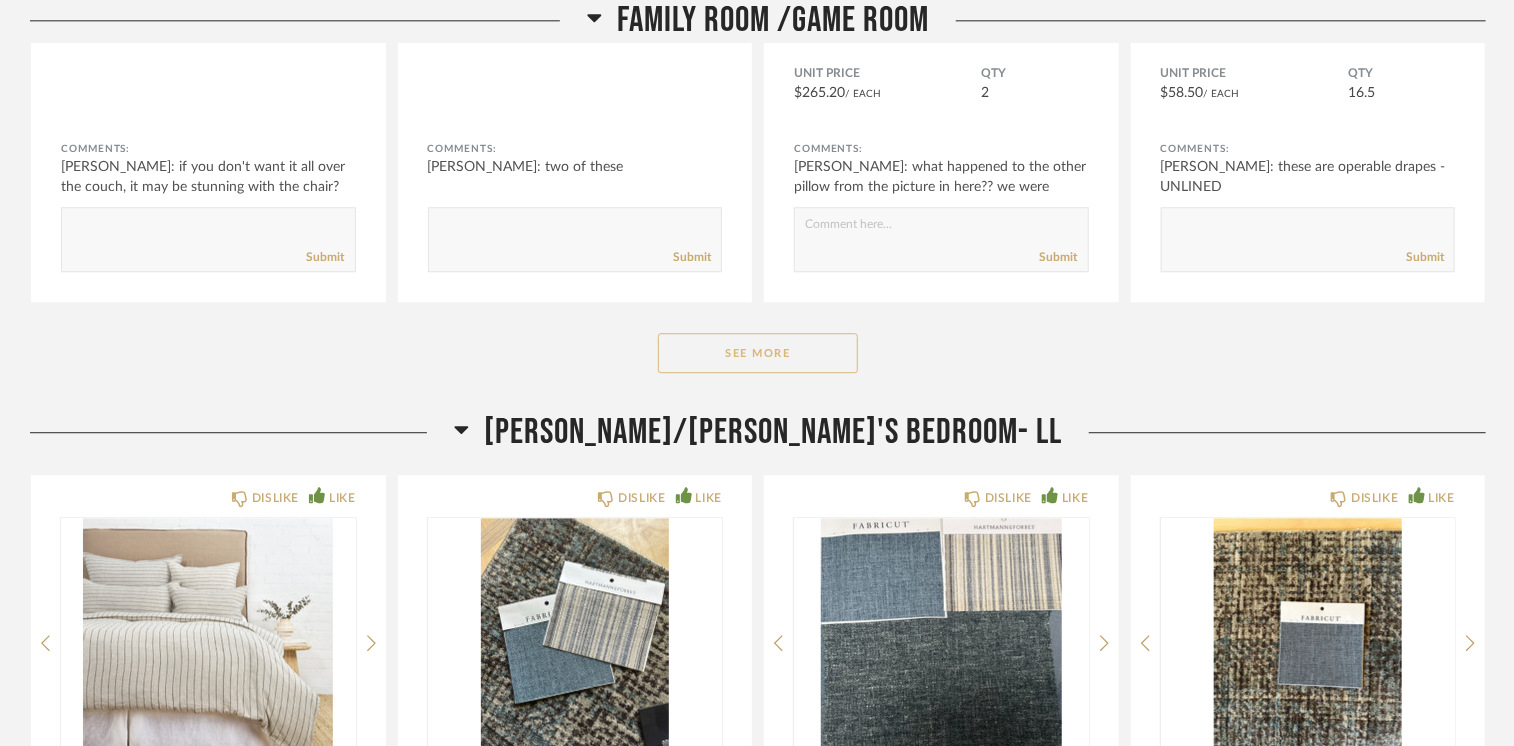 click on "See More" 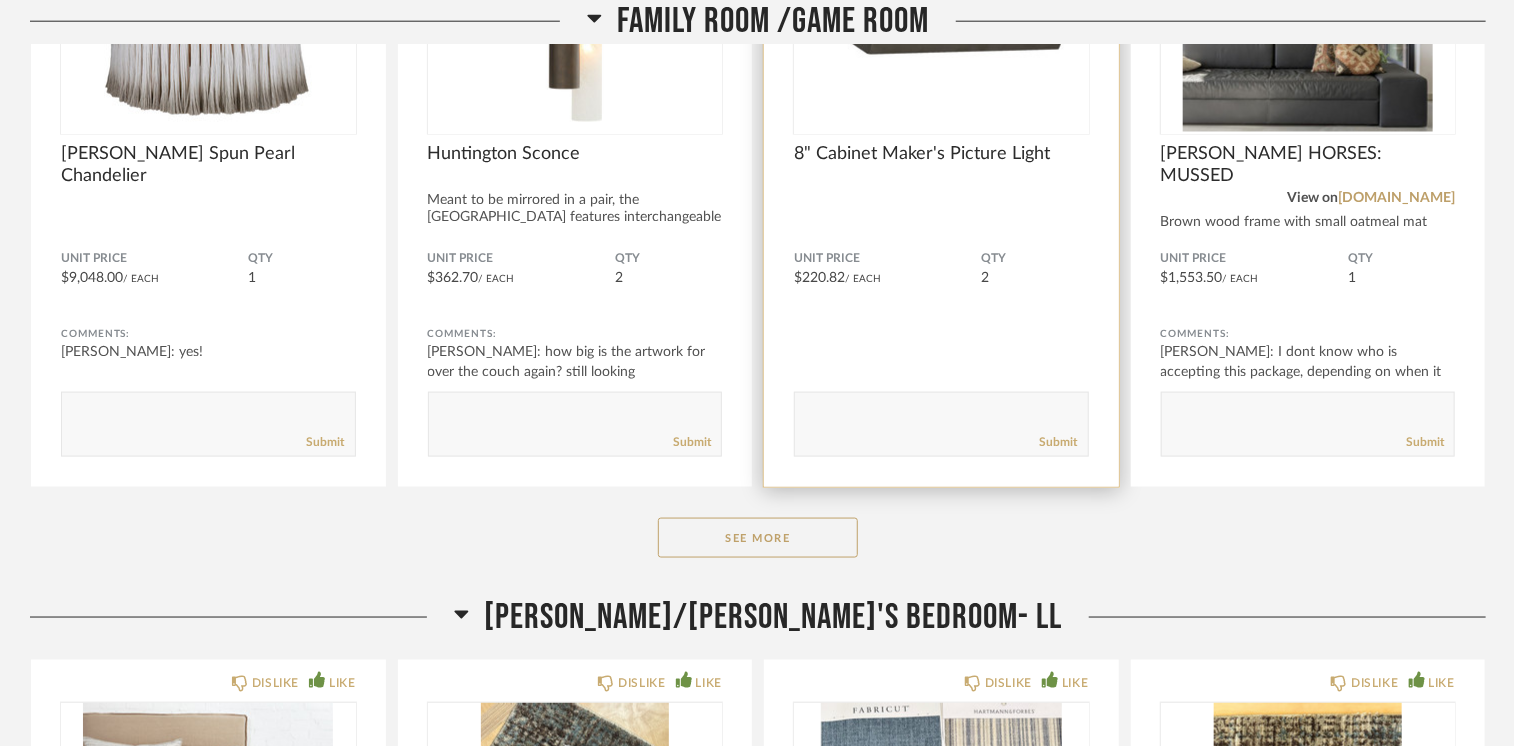 scroll, scrollTop: 8914, scrollLeft: 0, axis: vertical 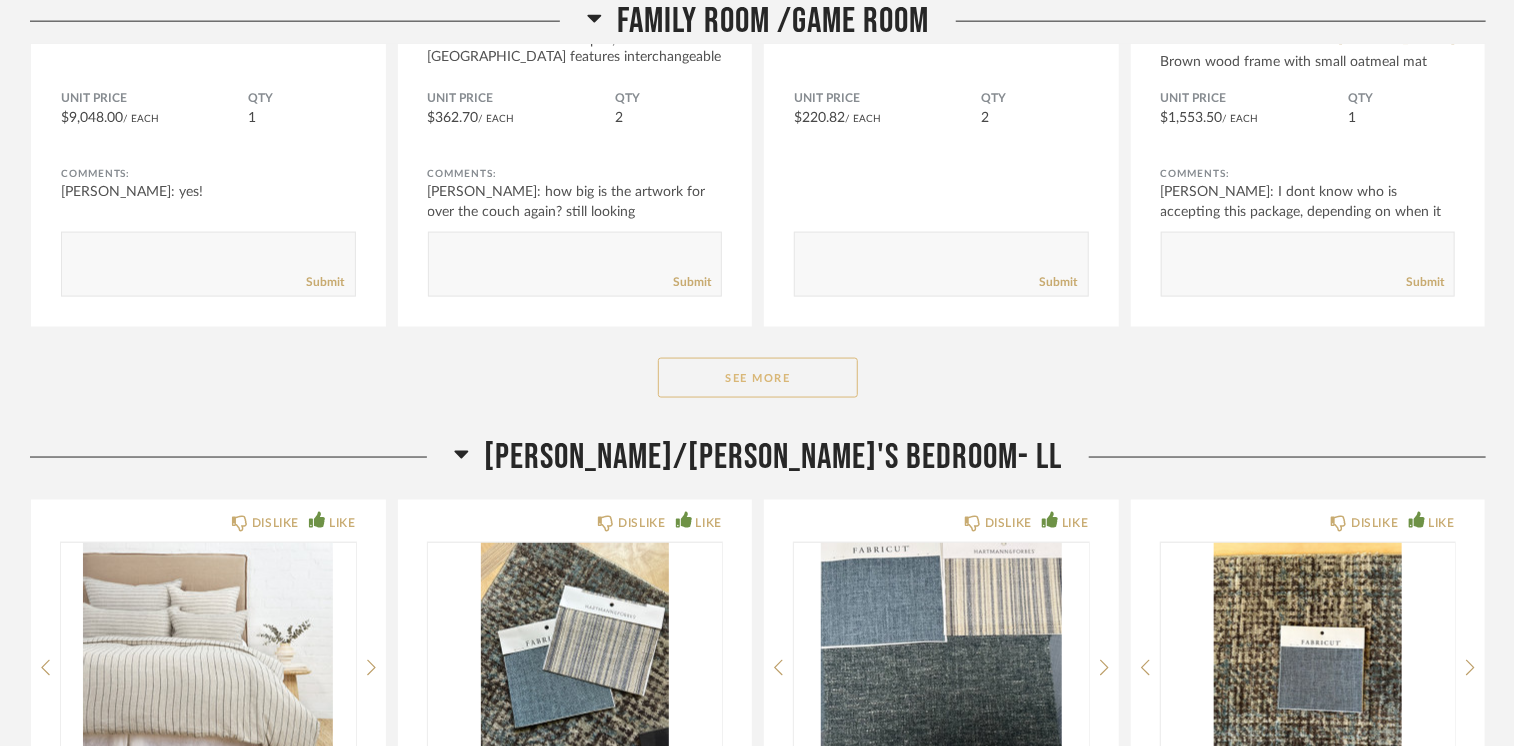 click on "See More" 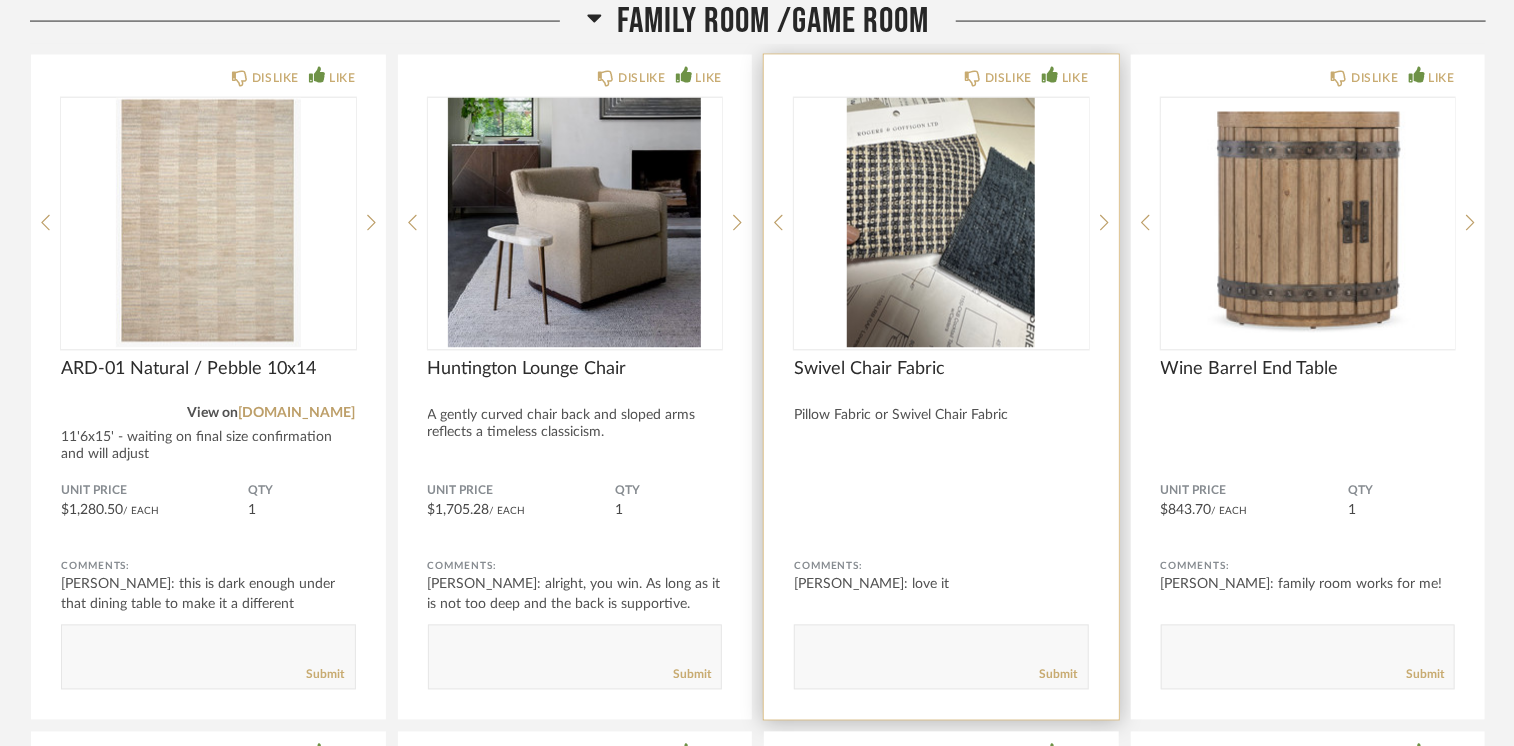 scroll, scrollTop: 9214, scrollLeft: 0, axis: vertical 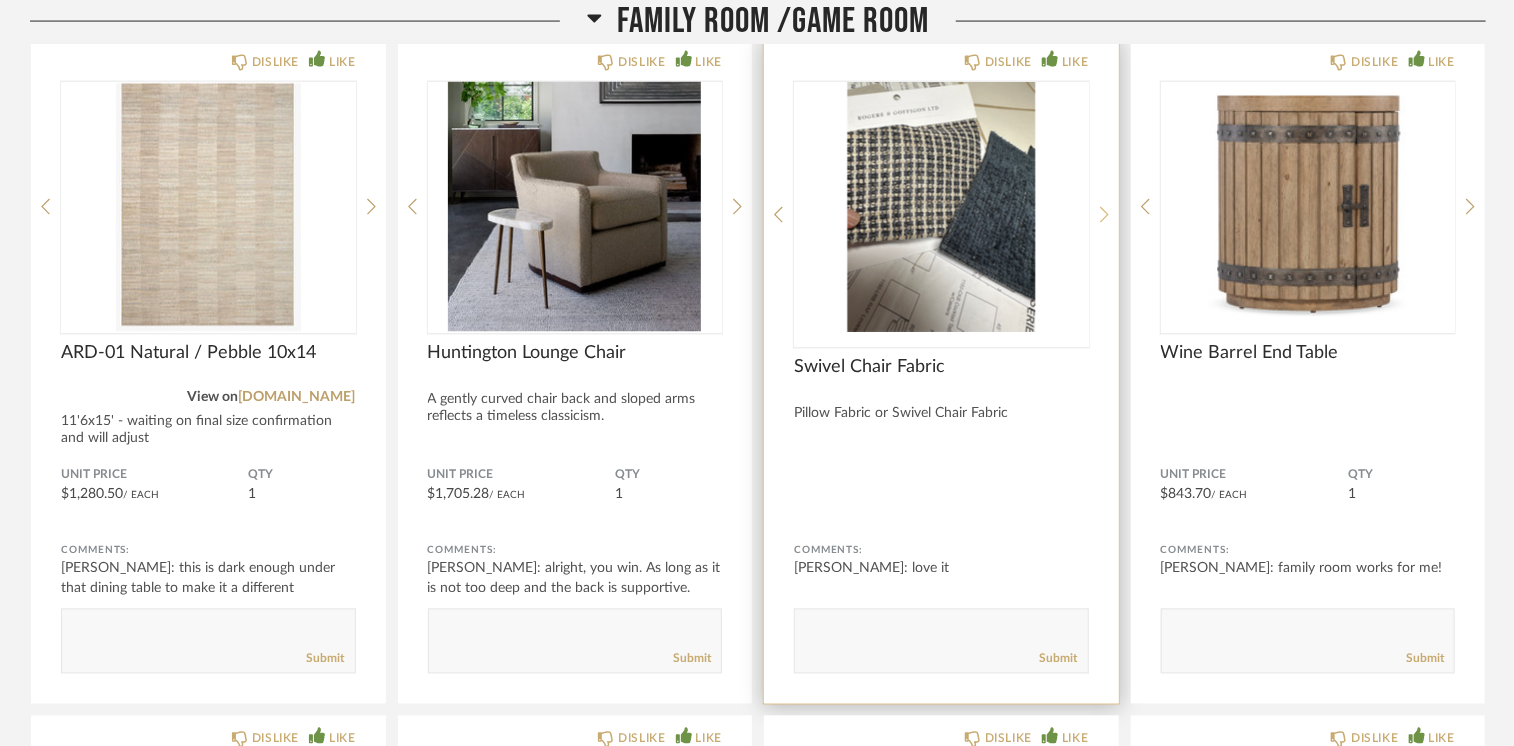 click 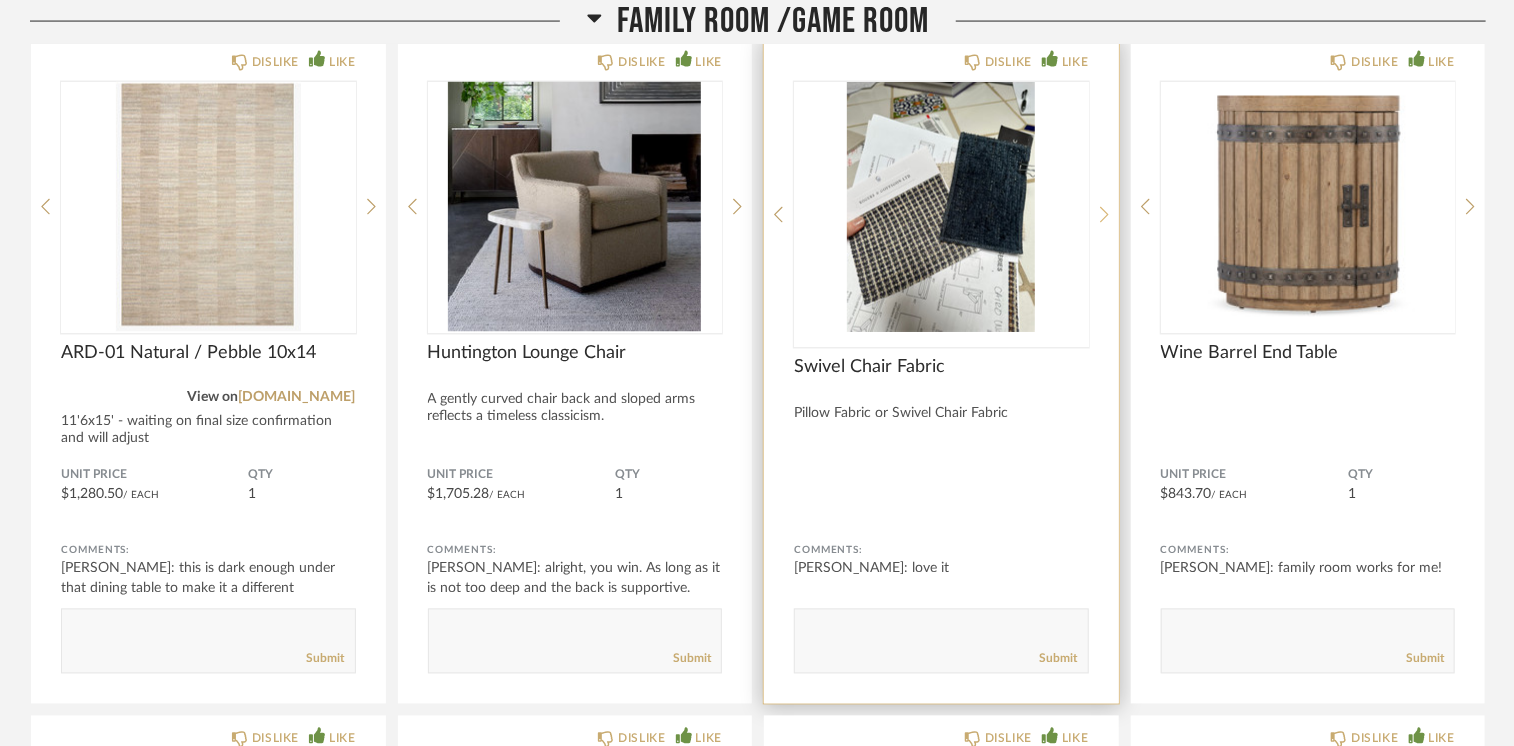 click 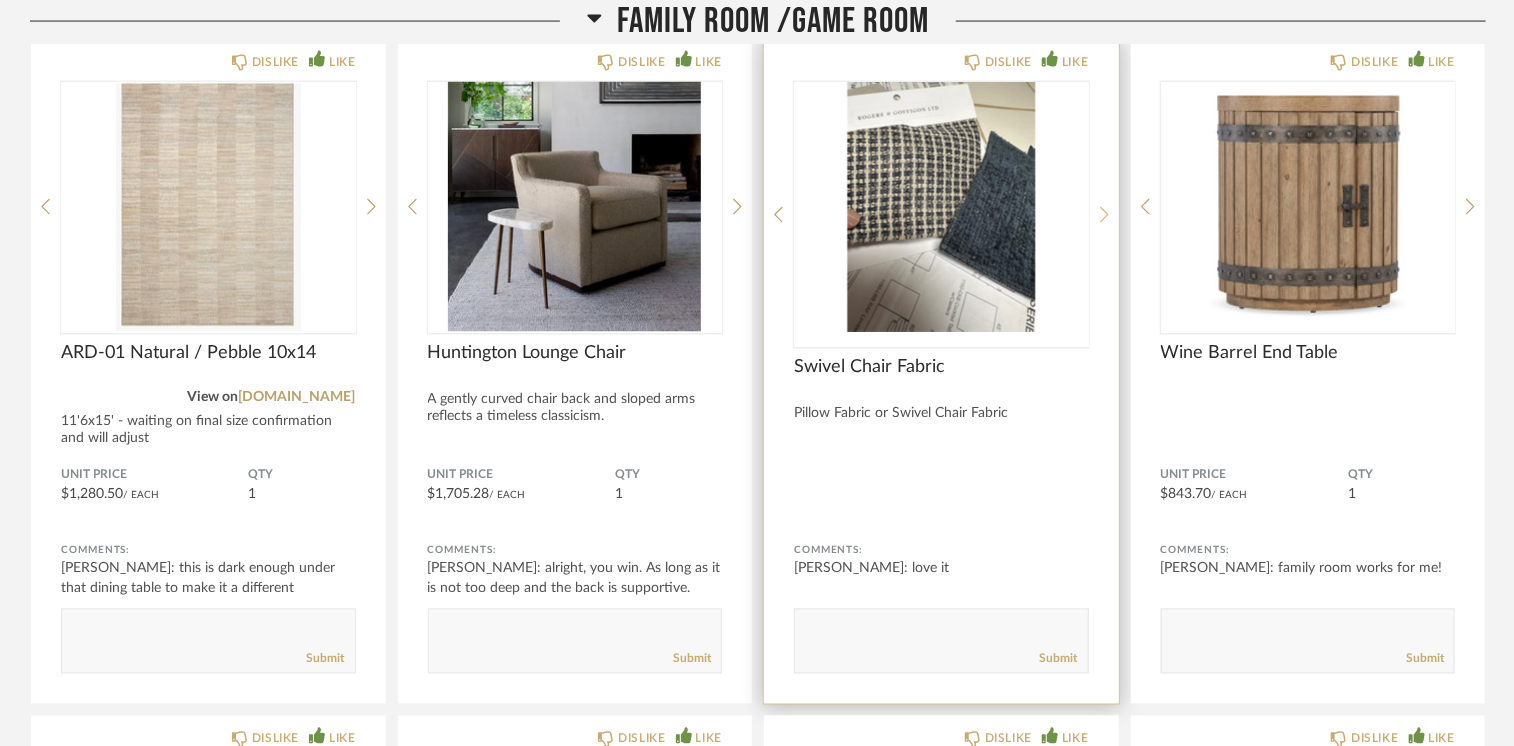 click 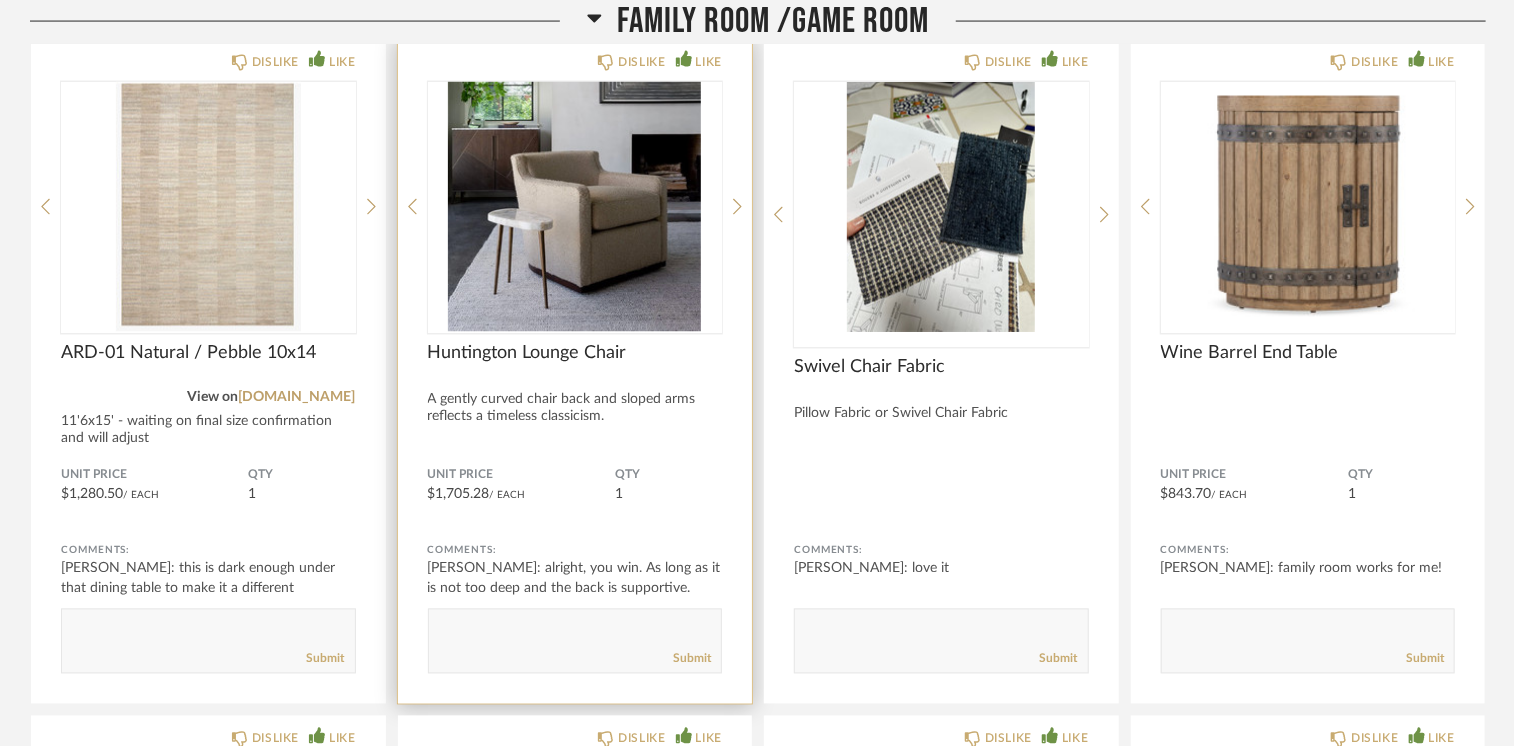 click on "DISLIKE LIKE Huntington Lounge Chair A gently curved chair back and sloped arms reflects a timeless classicism. Unit Price $1,705.28  / Each  QTY  1 Comments: lisa guerin: alright, you win.  As long as it is not too deep and the back is supportive.  Maybe th...       Submit" 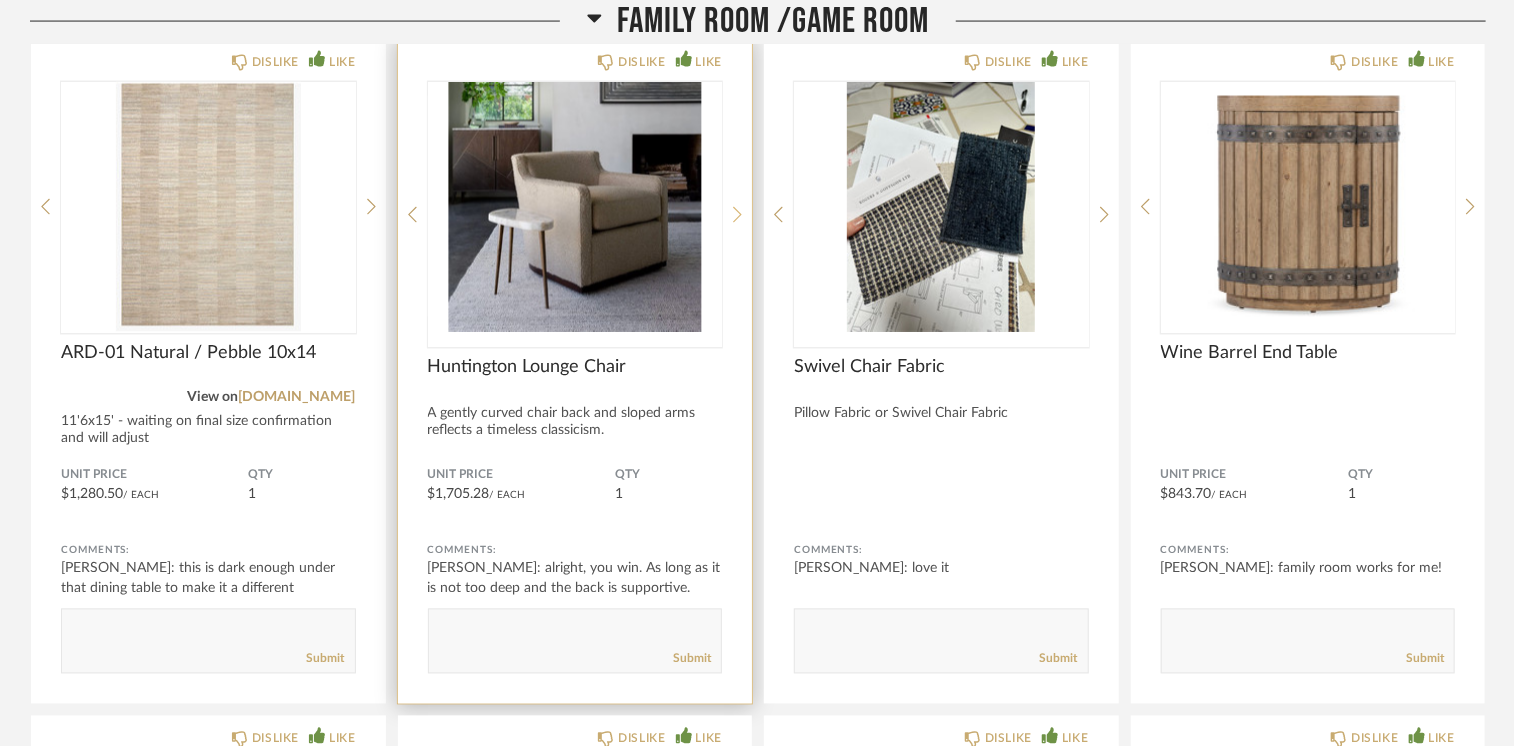 click 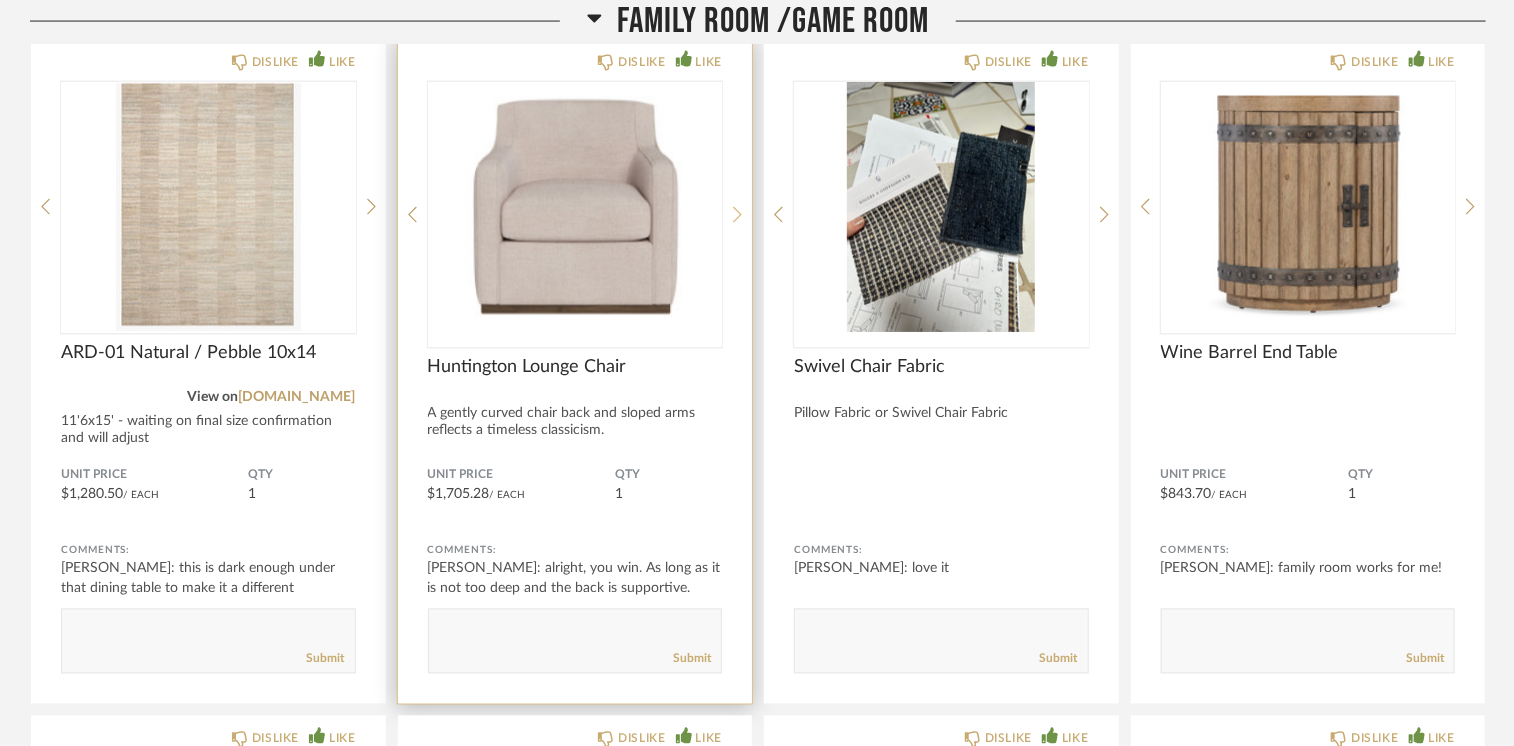 click 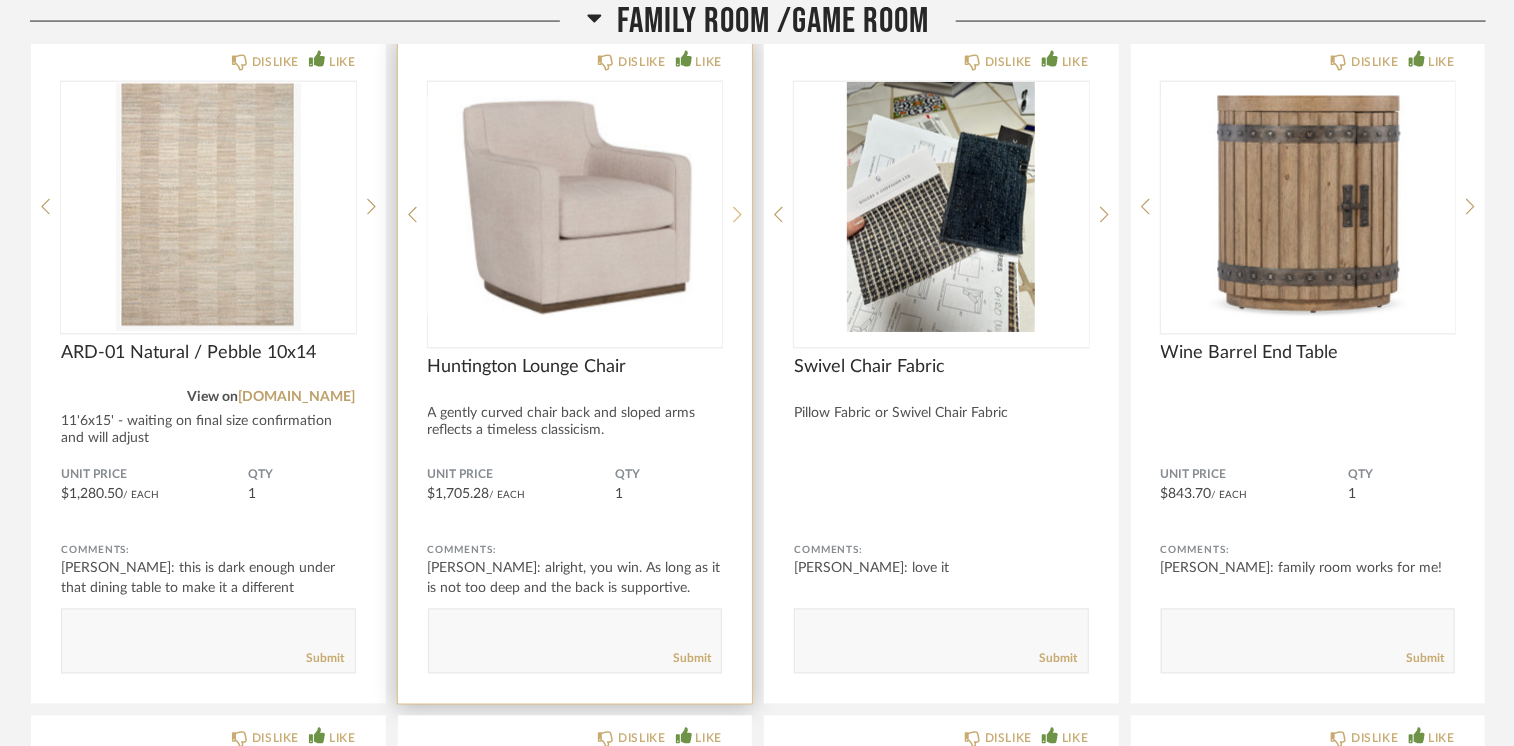 click 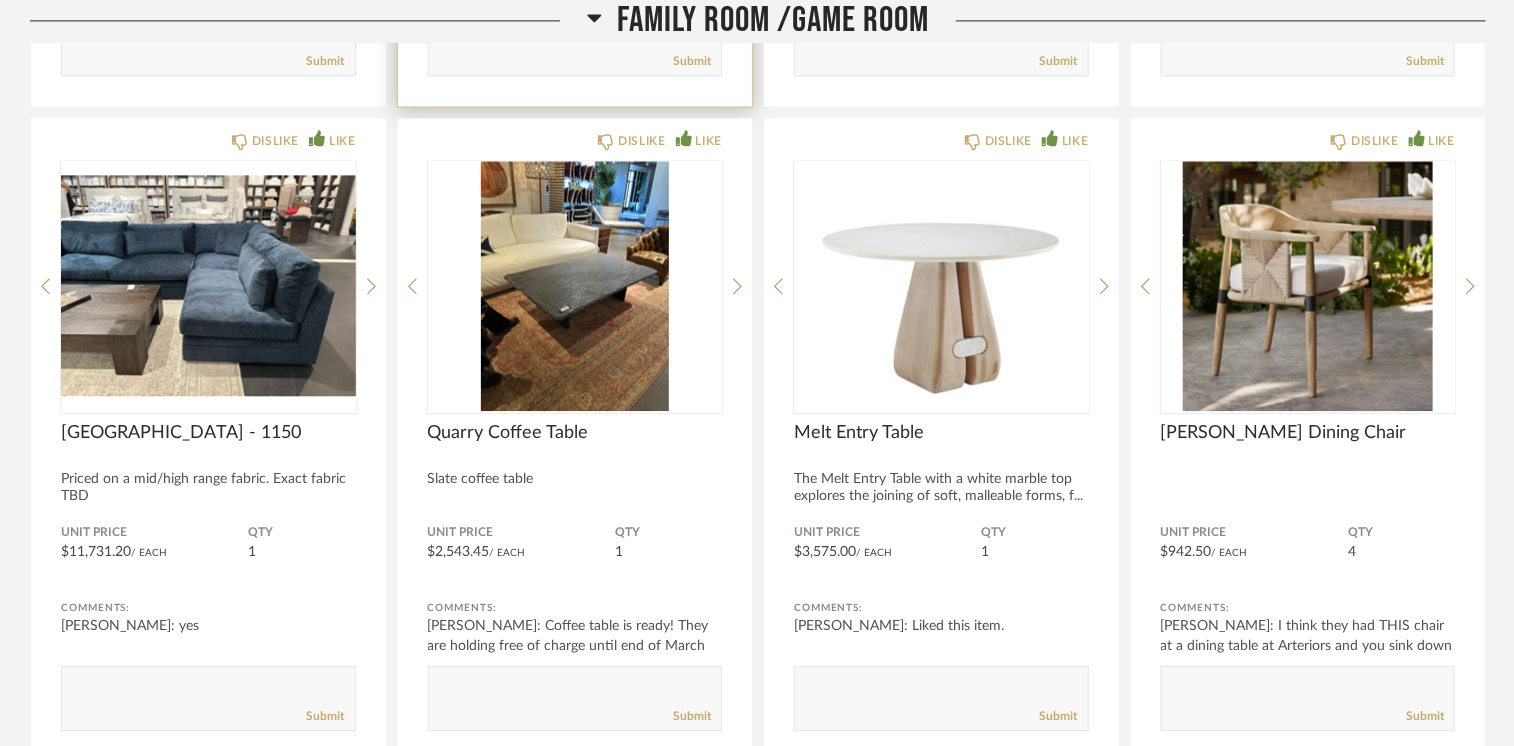 scroll, scrollTop: 9814, scrollLeft: 0, axis: vertical 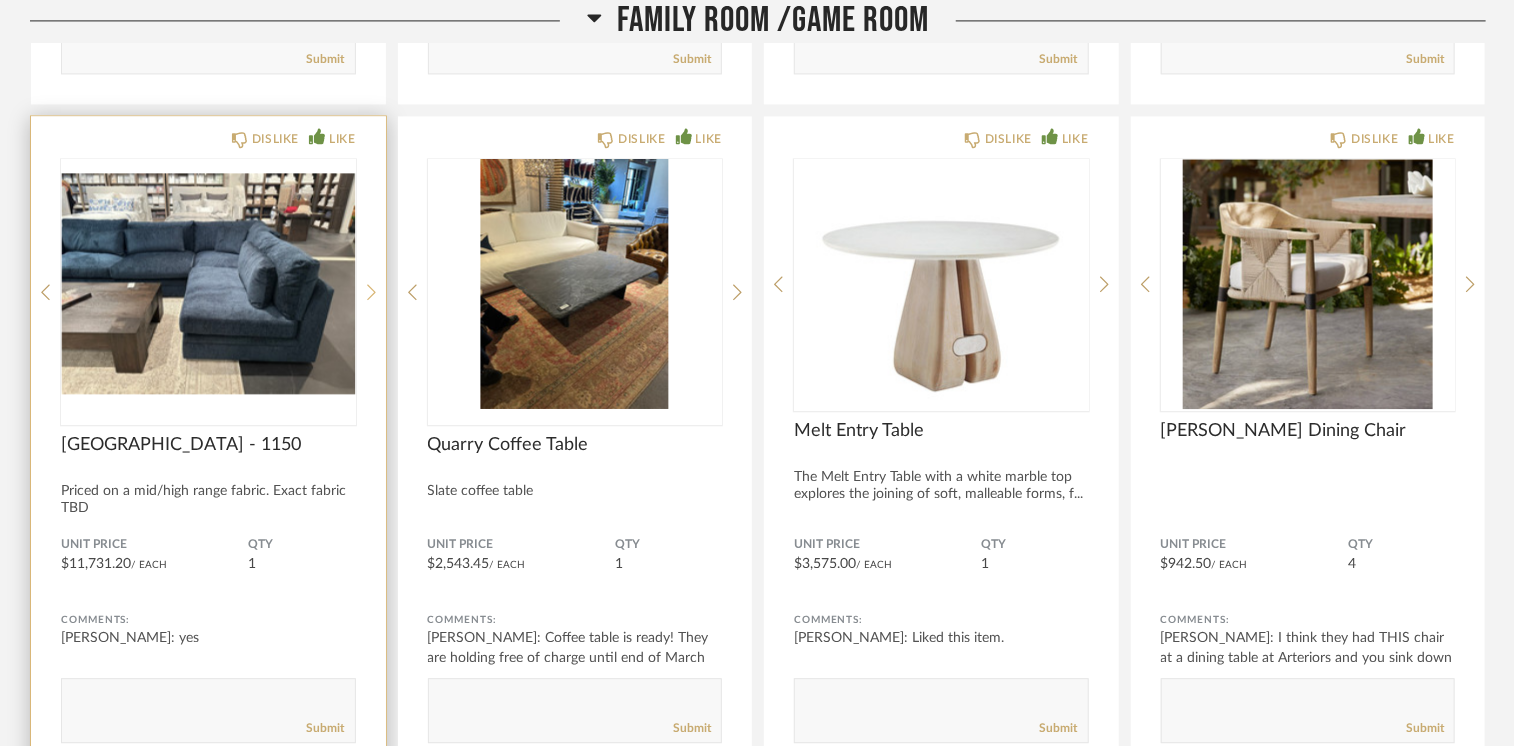 click 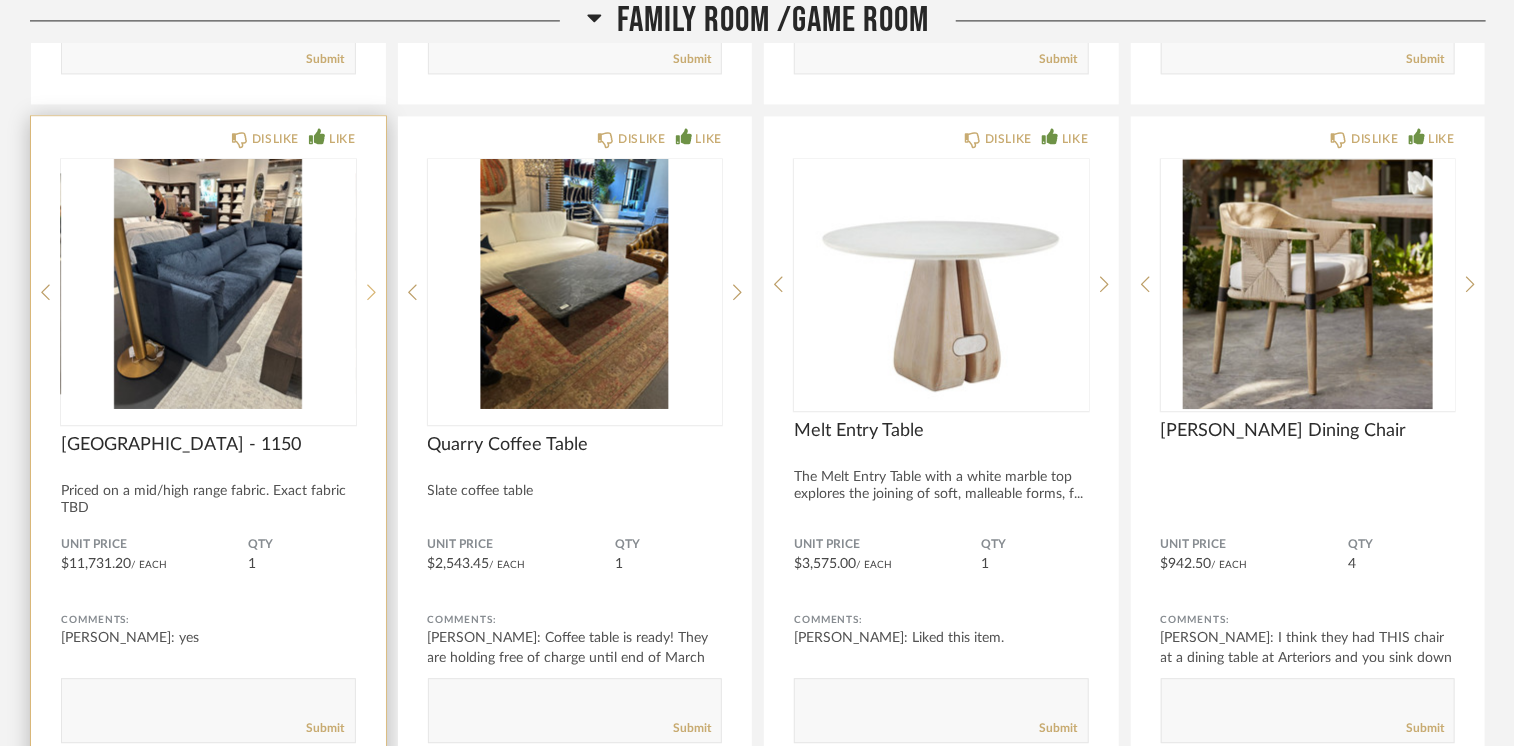 click 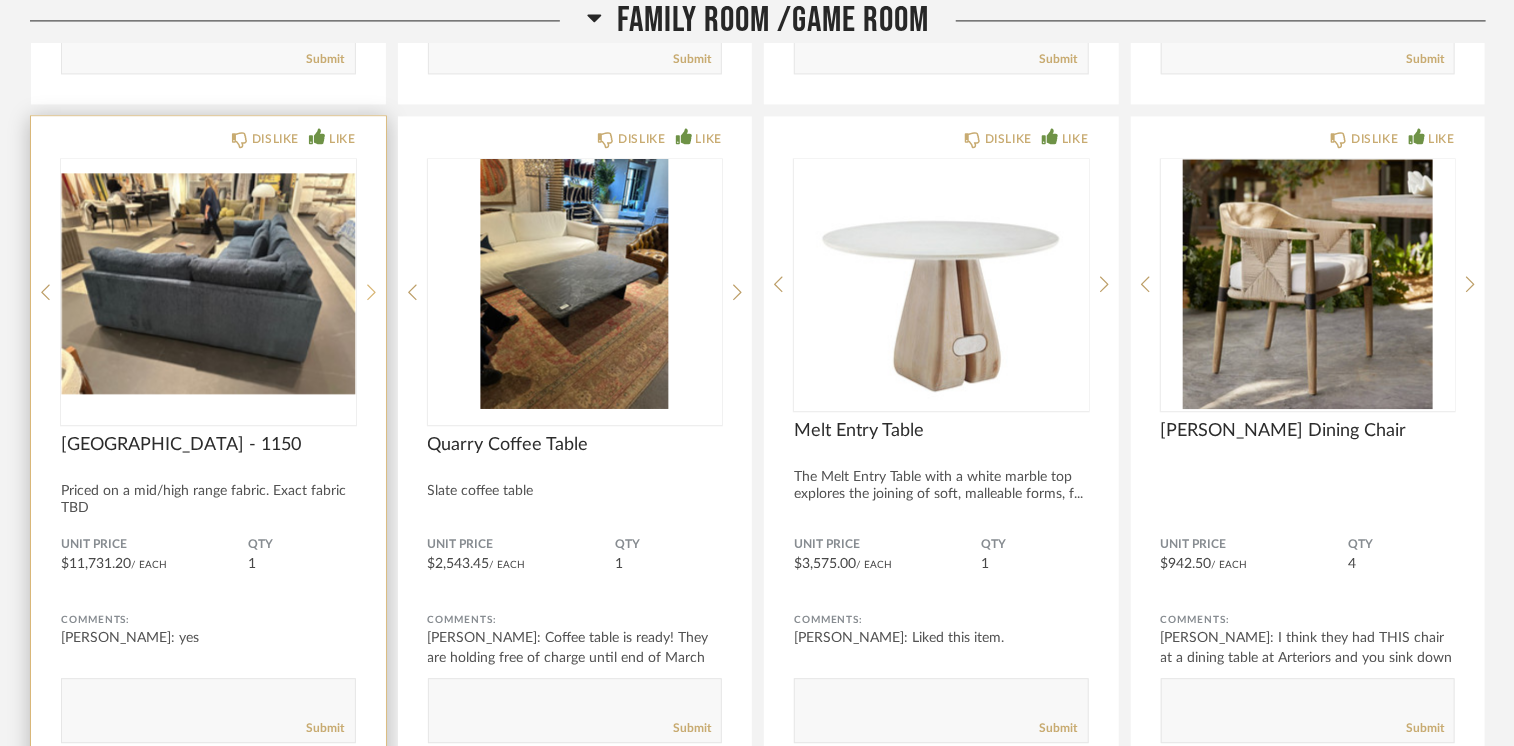 click 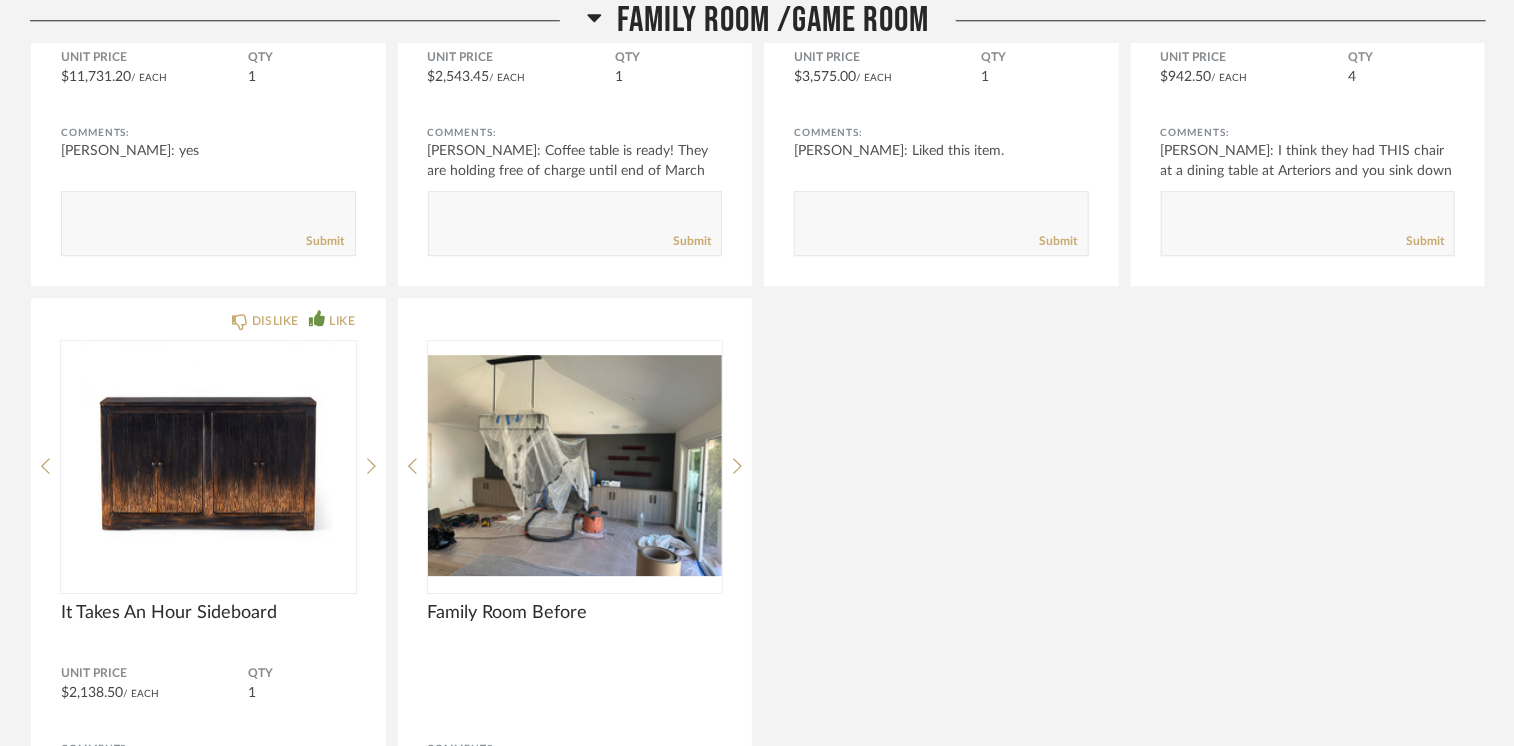 scroll, scrollTop: 10514, scrollLeft: 0, axis: vertical 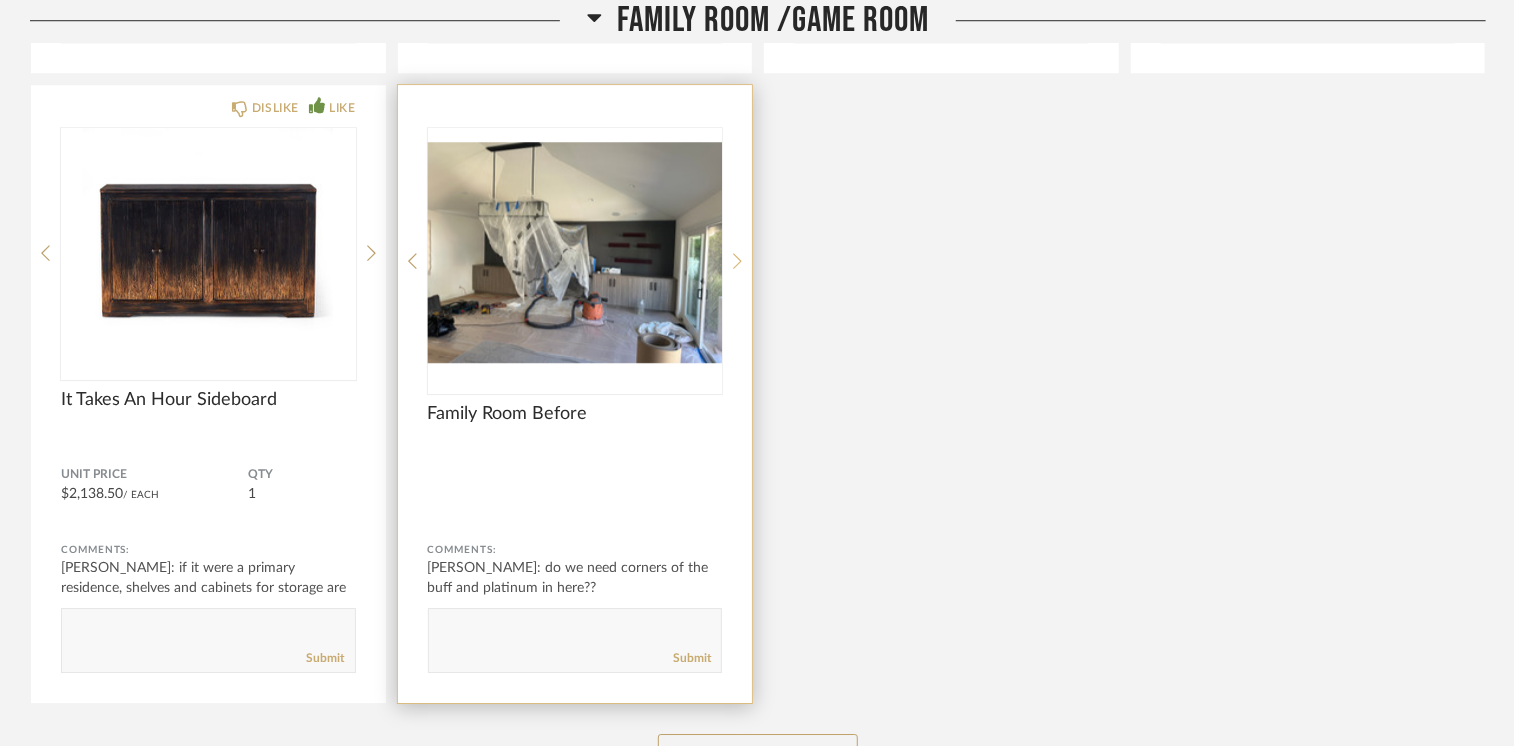 click 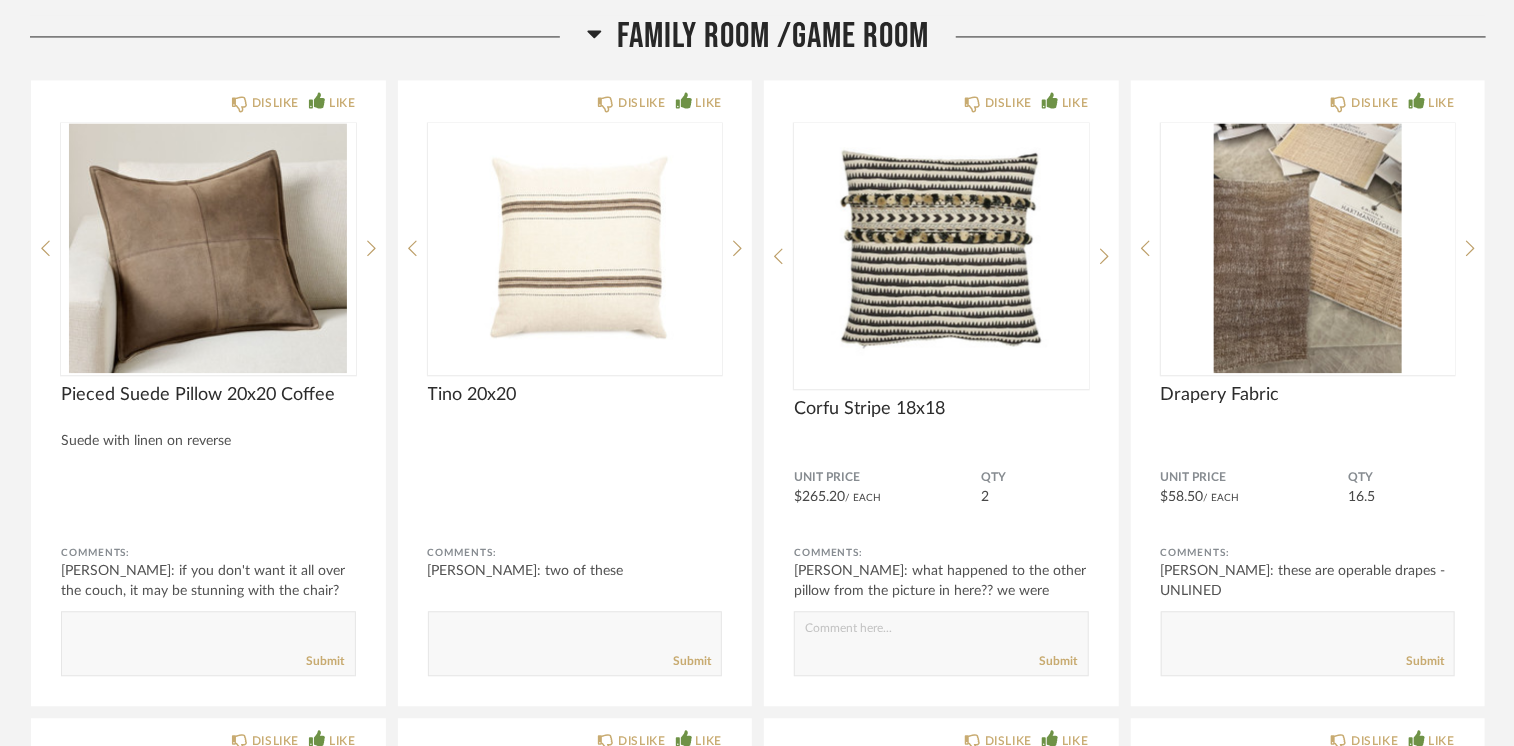 scroll, scrollTop: 5914, scrollLeft: 0, axis: vertical 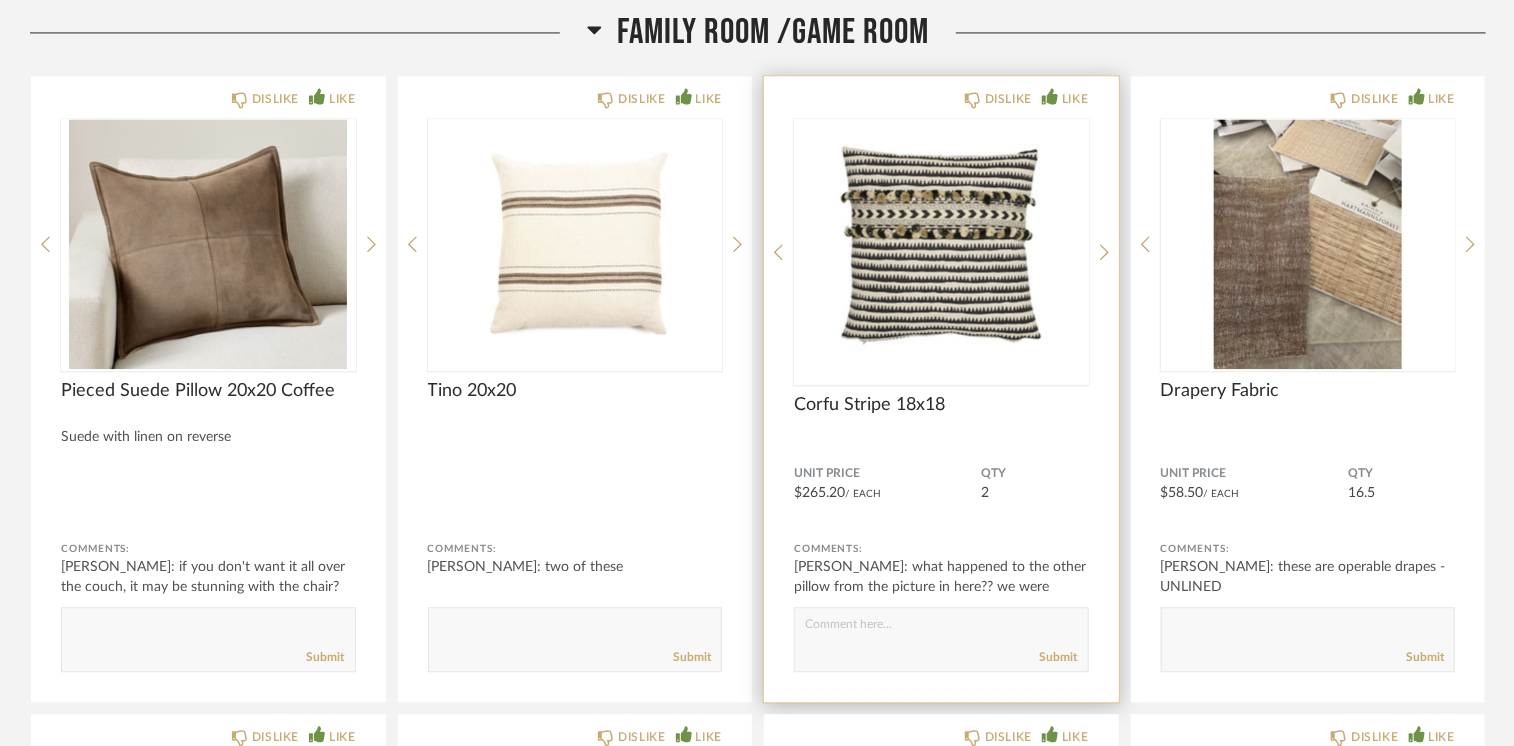 click at bounding box center (941, 244) 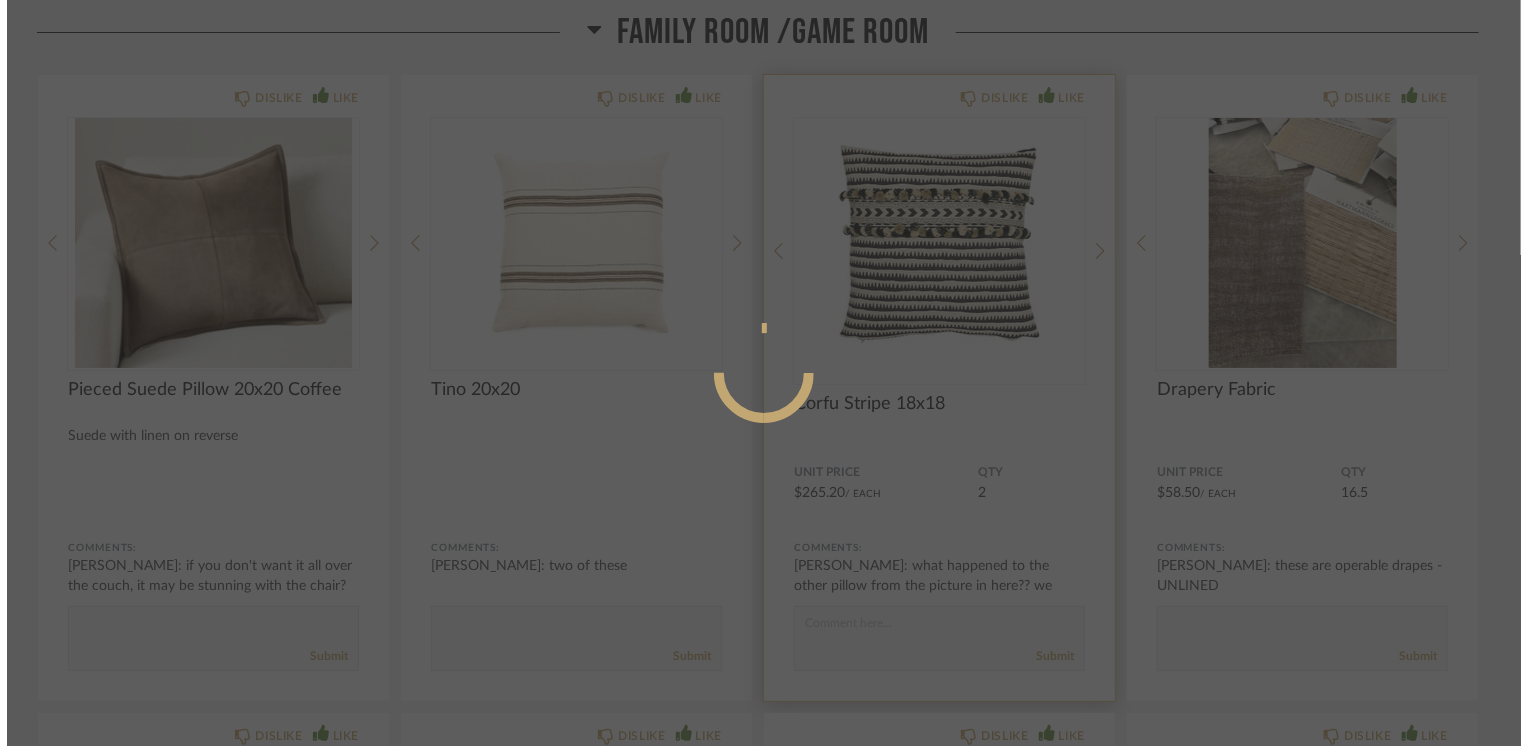 scroll, scrollTop: 0, scrollLeft: 0, axis: both 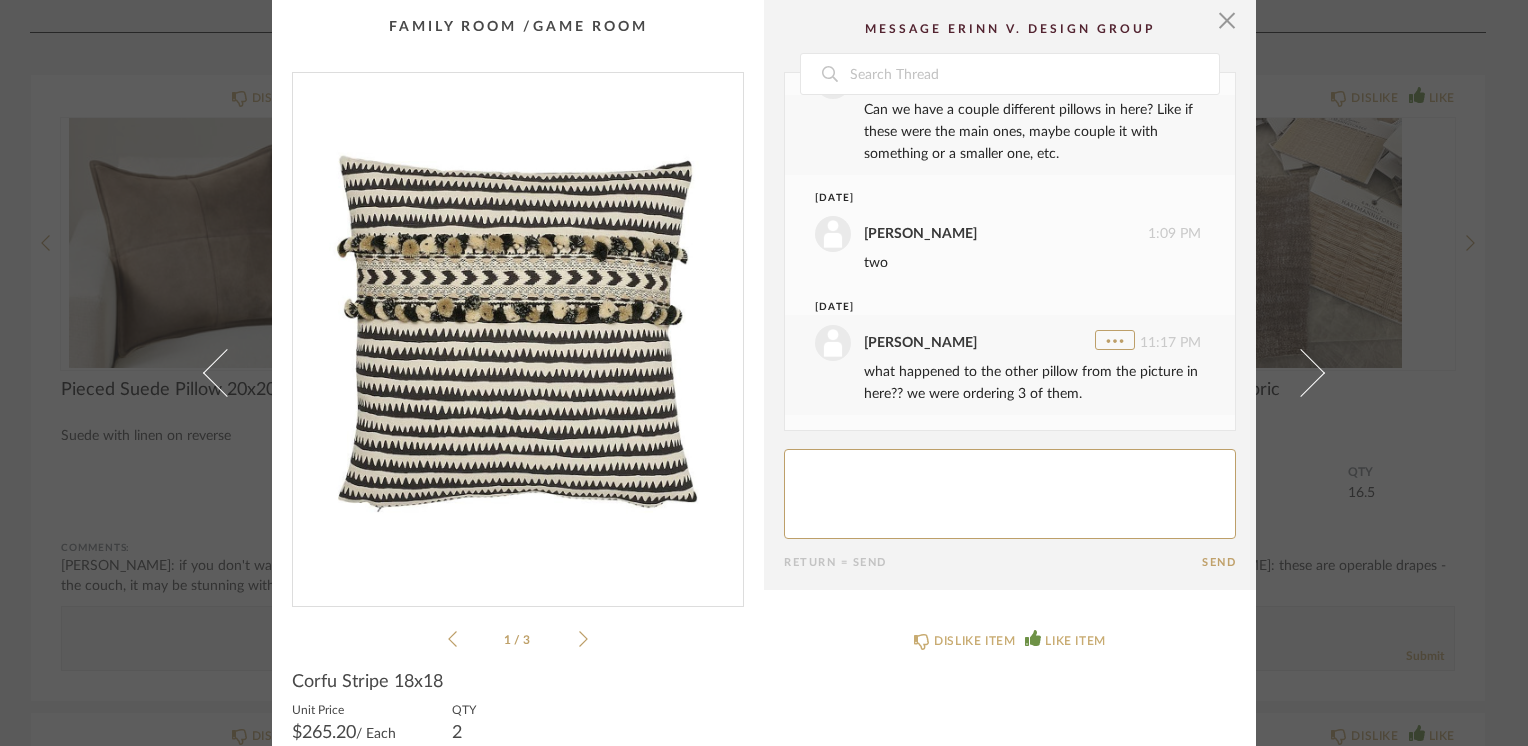 click 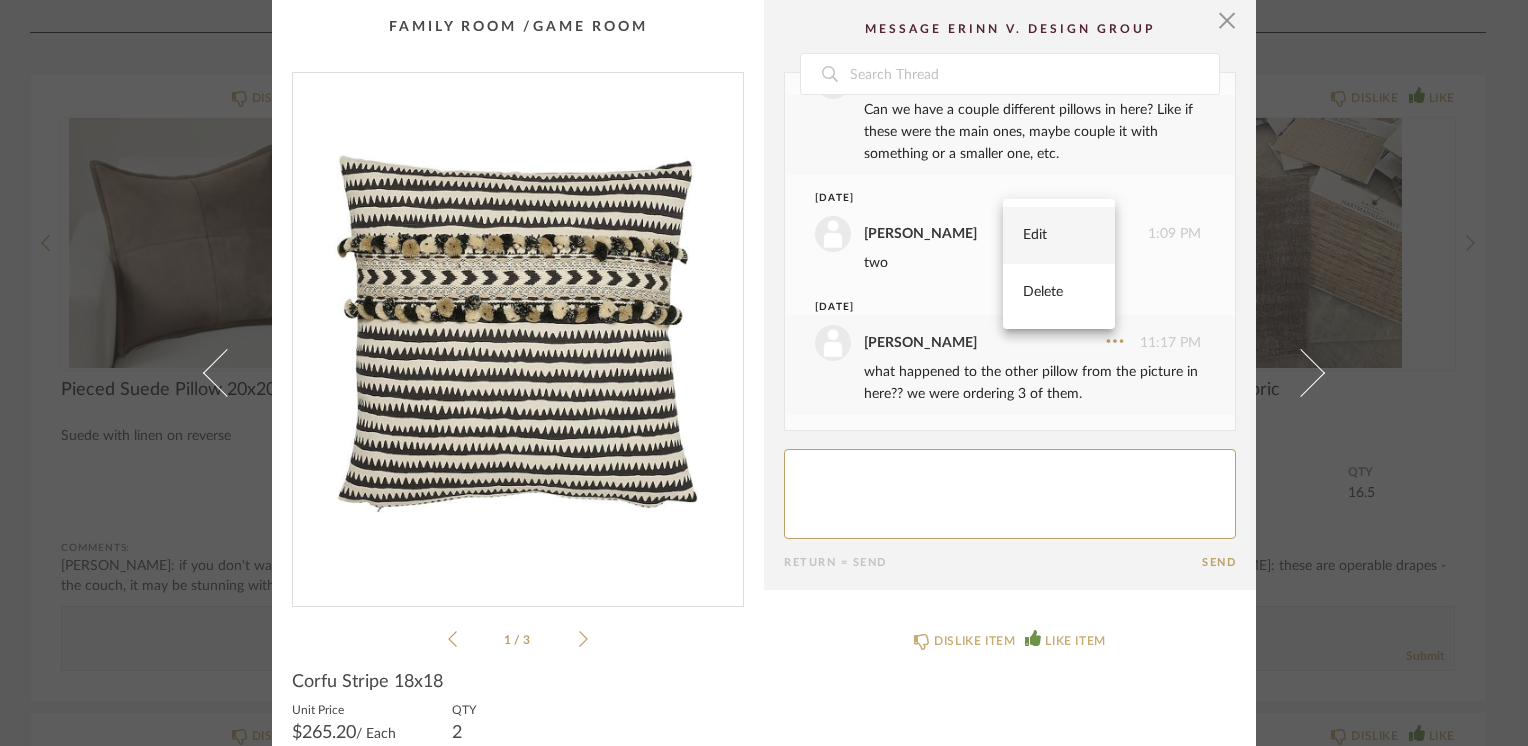 click on "Edit" at bounding box center (1059, 235) 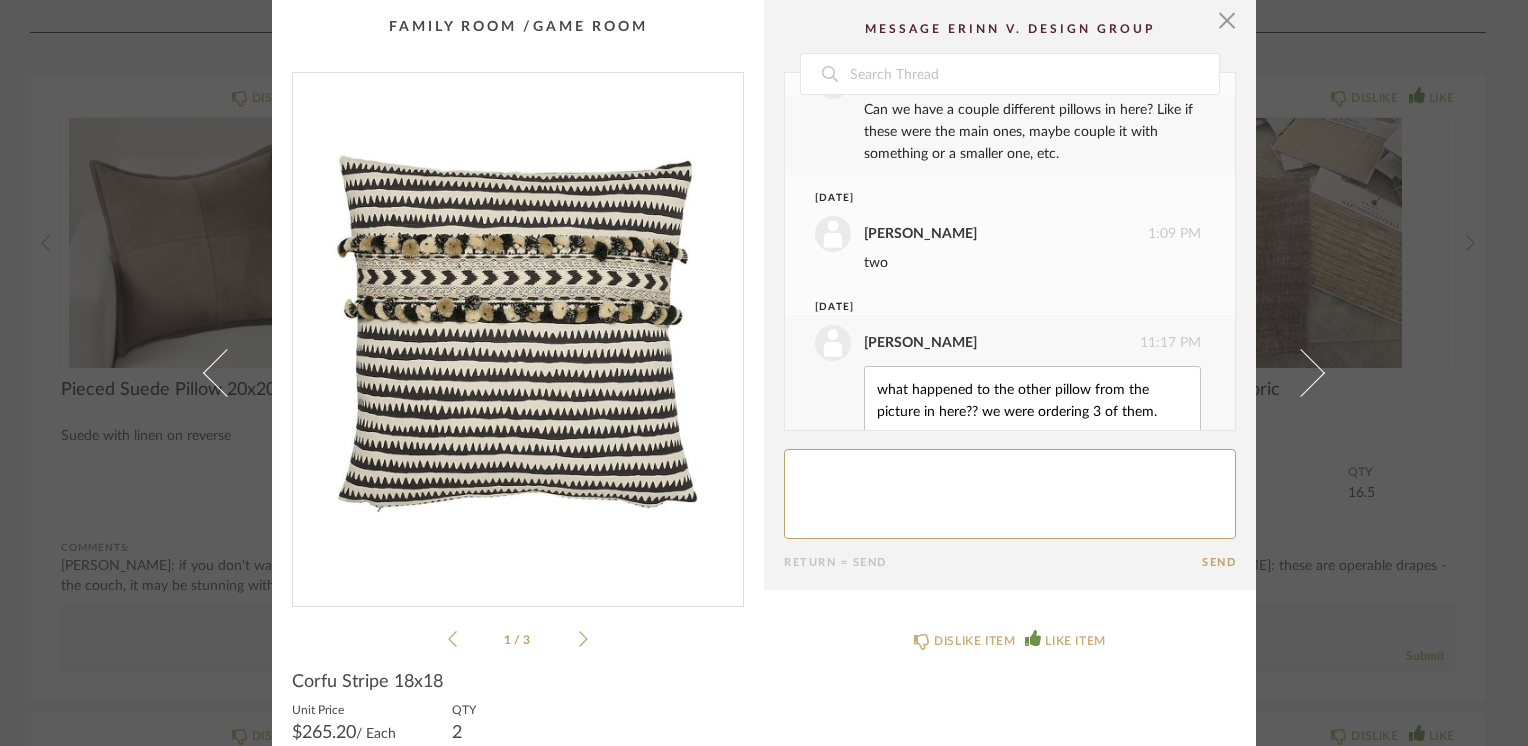 scroll, scrollTop: 242, scrollLeft: 0, axis: vertical 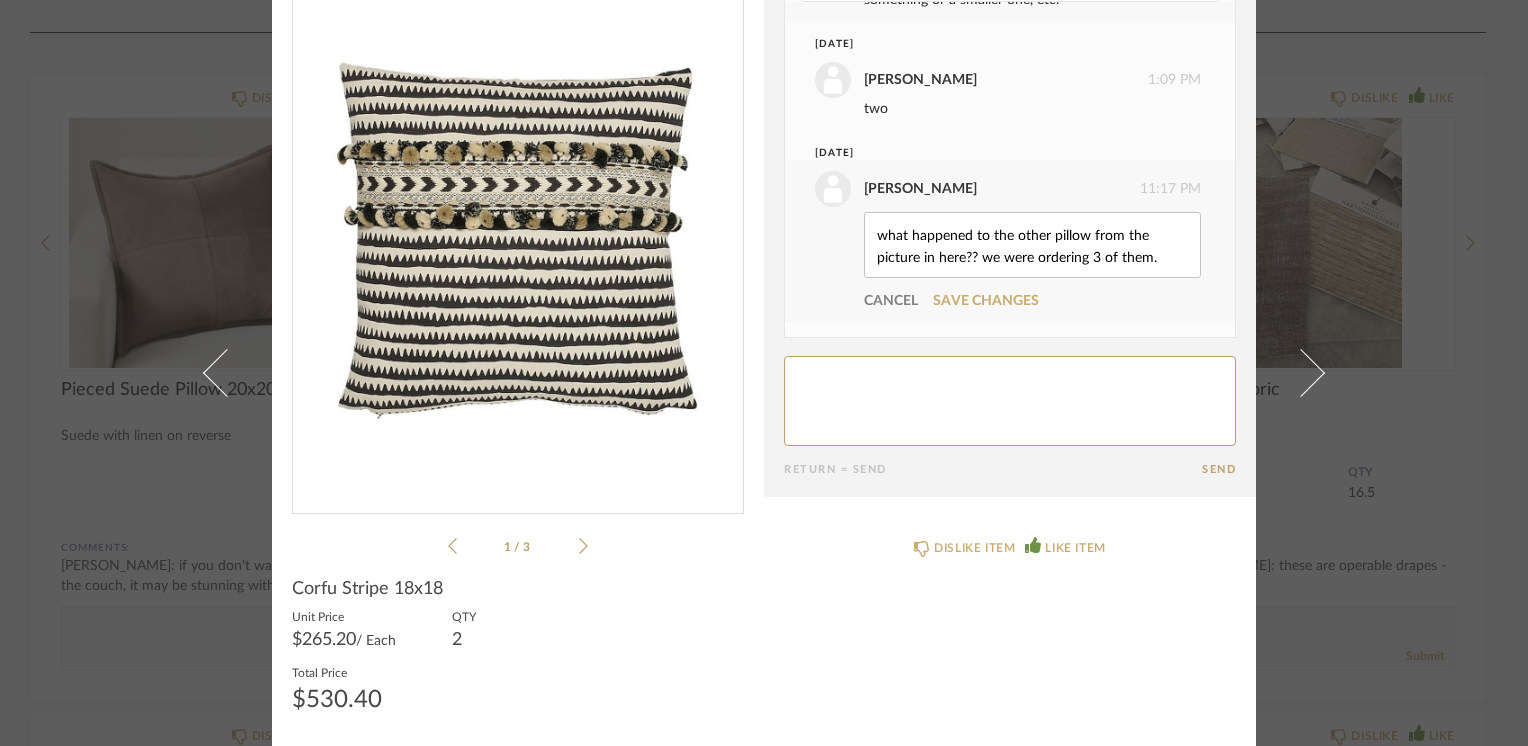 click on "what happened to the other pillow from the picture in here?? we were ordering 3 of them." at bounding box center [1032, 245] 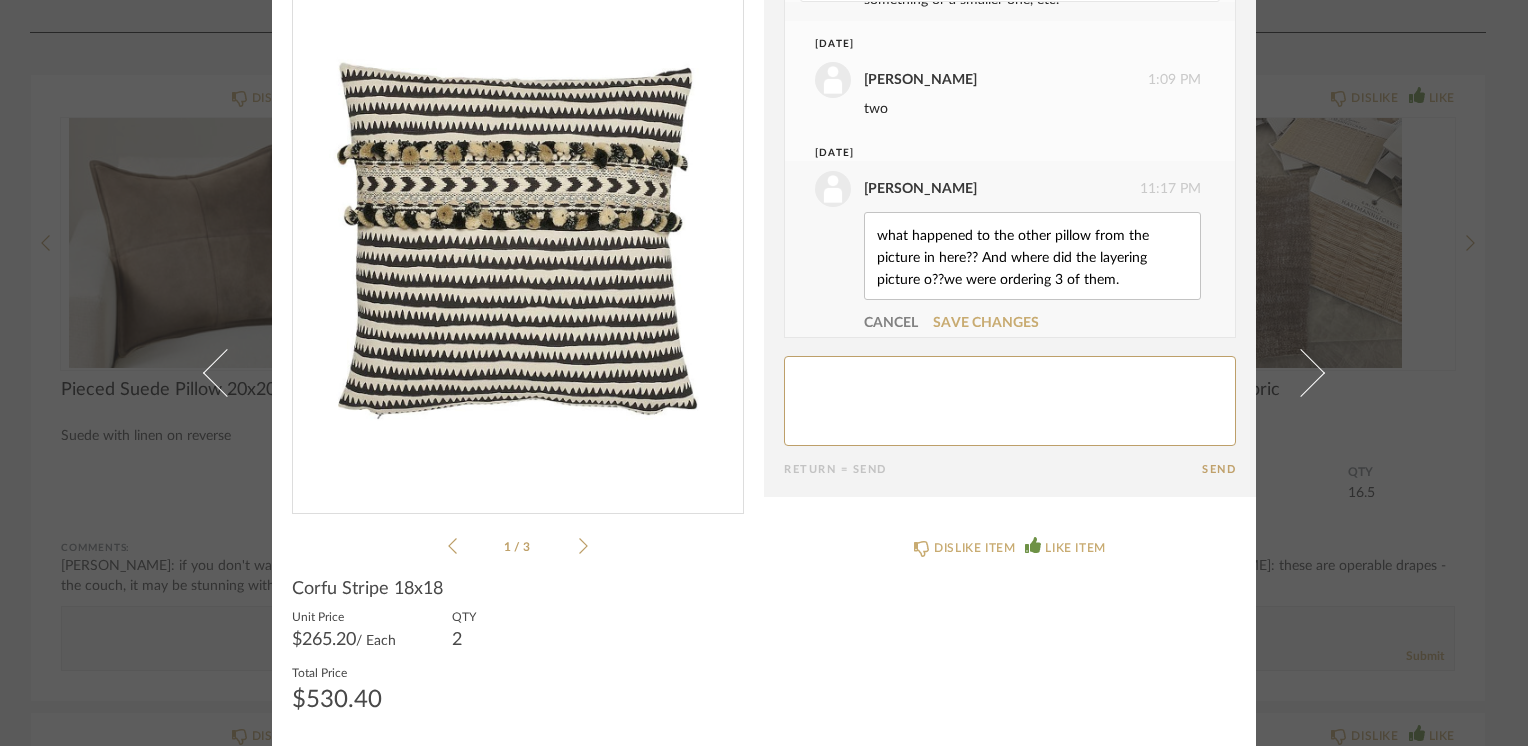 click on "what happened to the other pillow from the picture in here?? And where did the layering picture o??we were ordering 3 of them." at bounding box center [1032, 256] 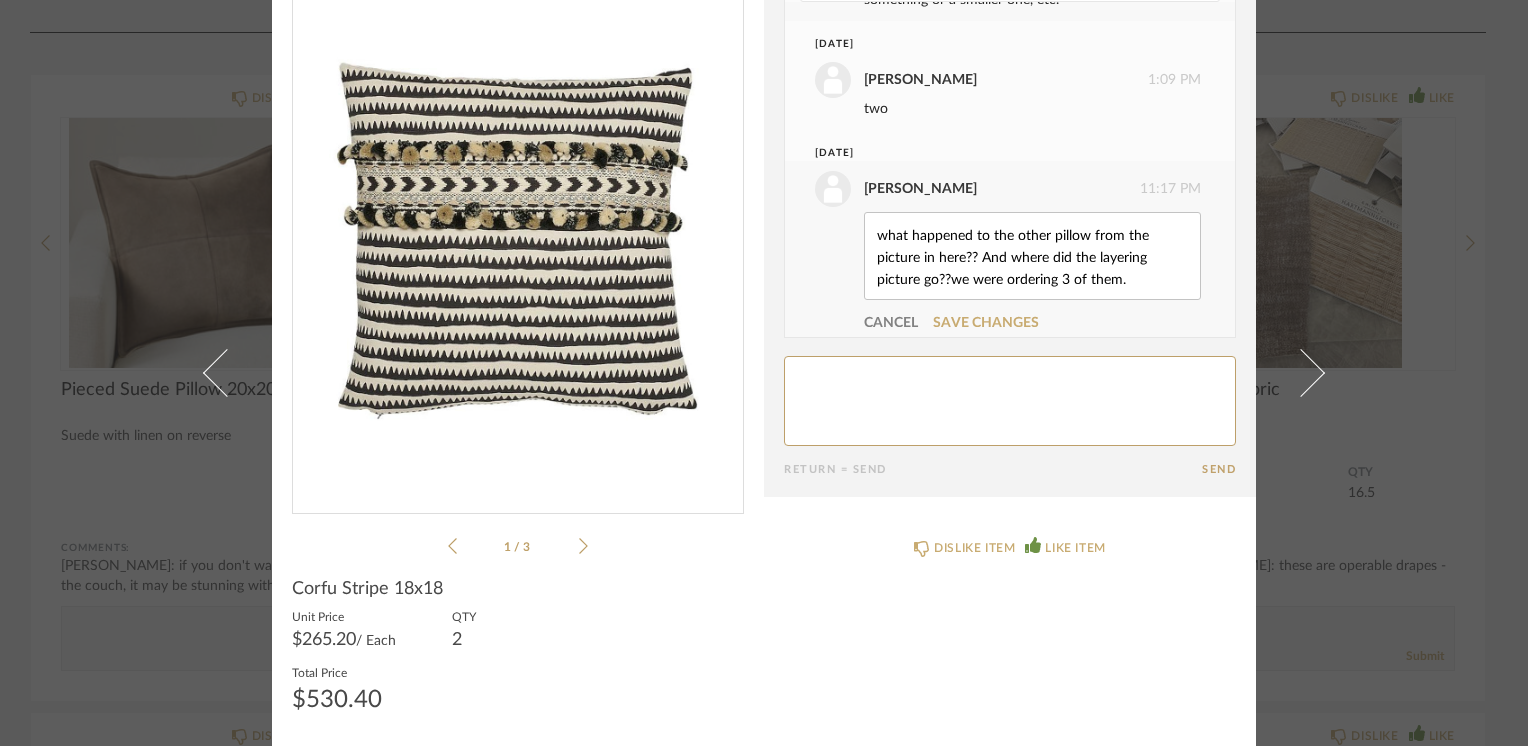 click on "what happened to the other pillow from the picture in here?? And where did the layering picture go??we were ordering 3 of them." at bounding box center [1032, 256] 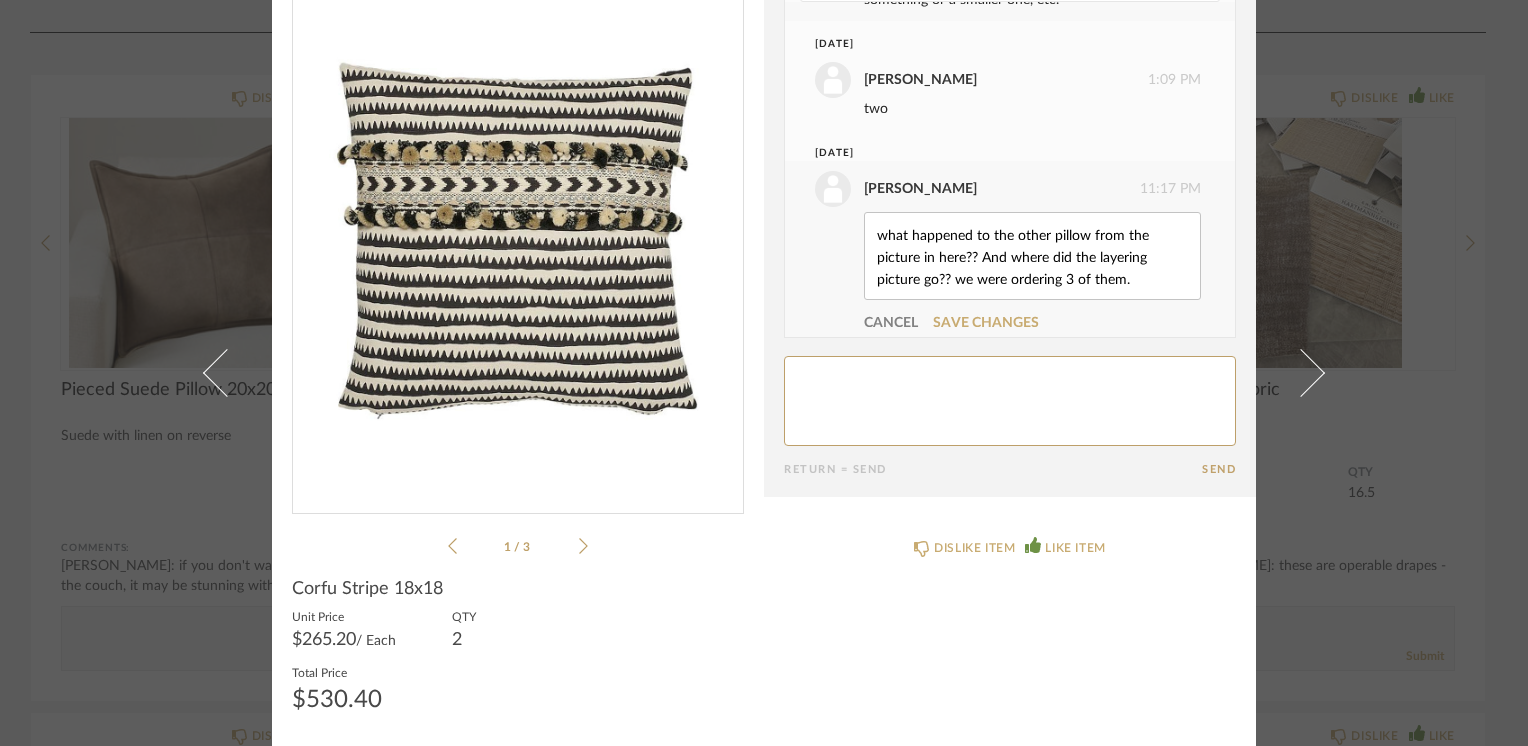 drag, startPoint x: 952, startPoint y: 275, endPoint x: 1117, endPoint y: 279, distance: 165.04848 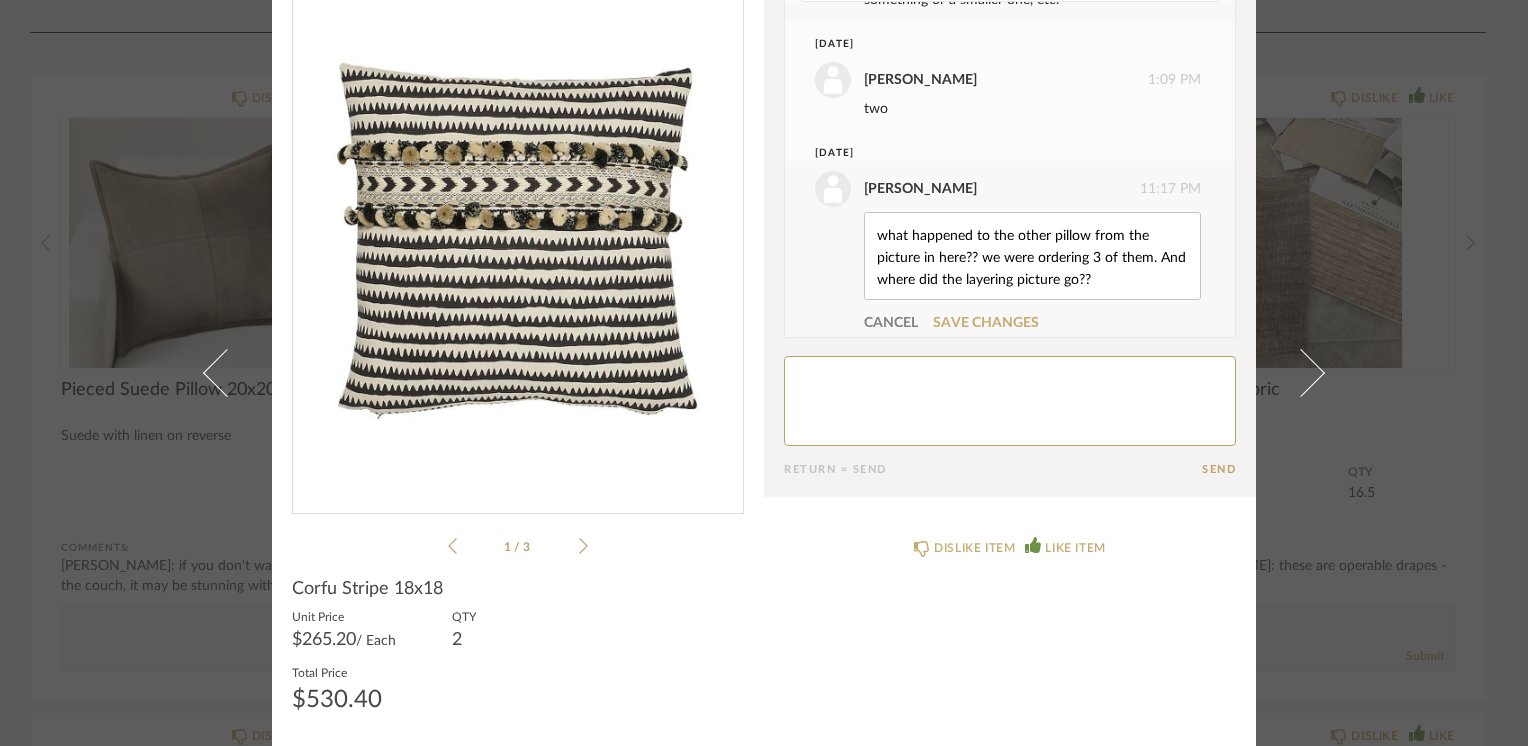 drag, startPoint x: 1144, startPoint y: 274, endPoint x: 1144, endPoint y: 258, distance: 16 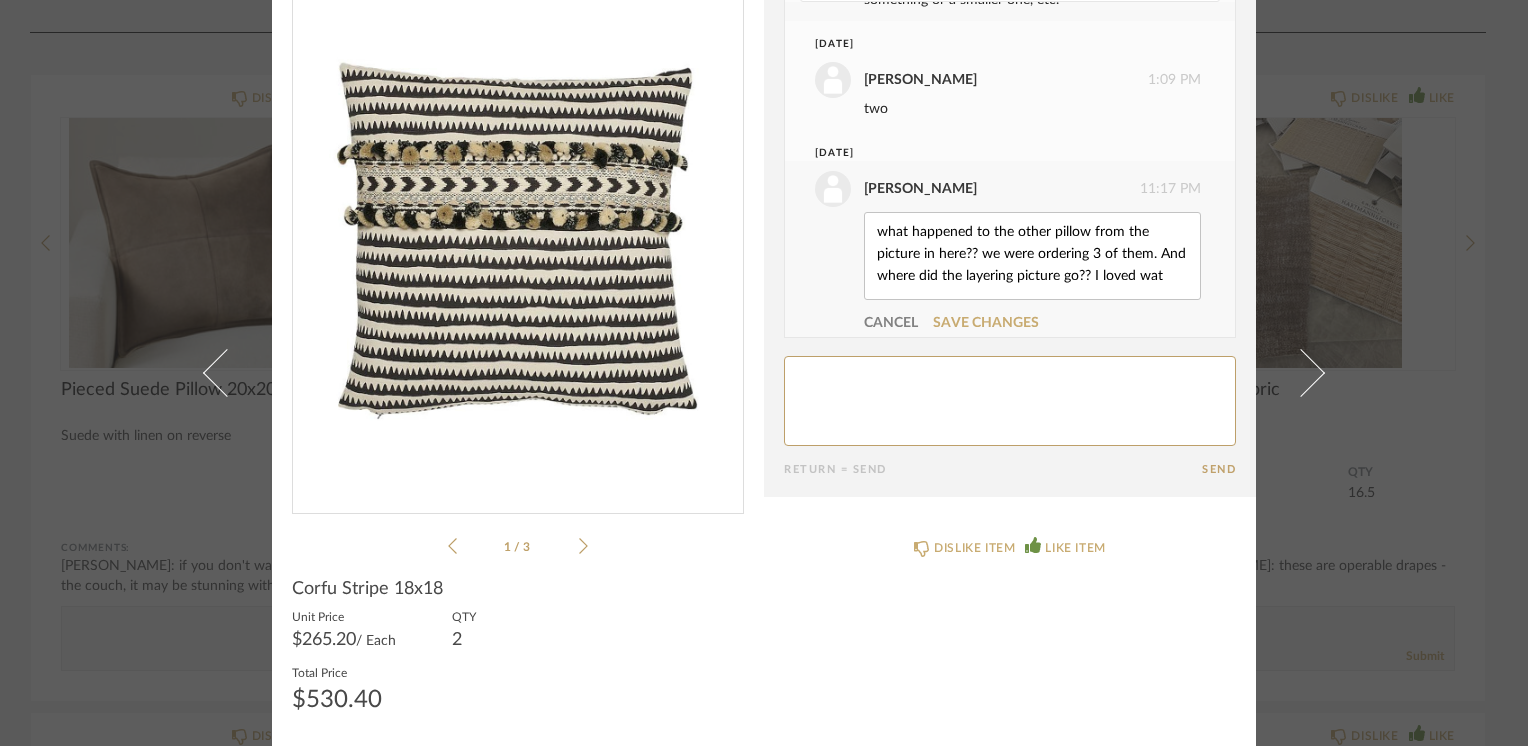 scroll, scrollTop: 4, scrollLeft: 0, axis: vertical 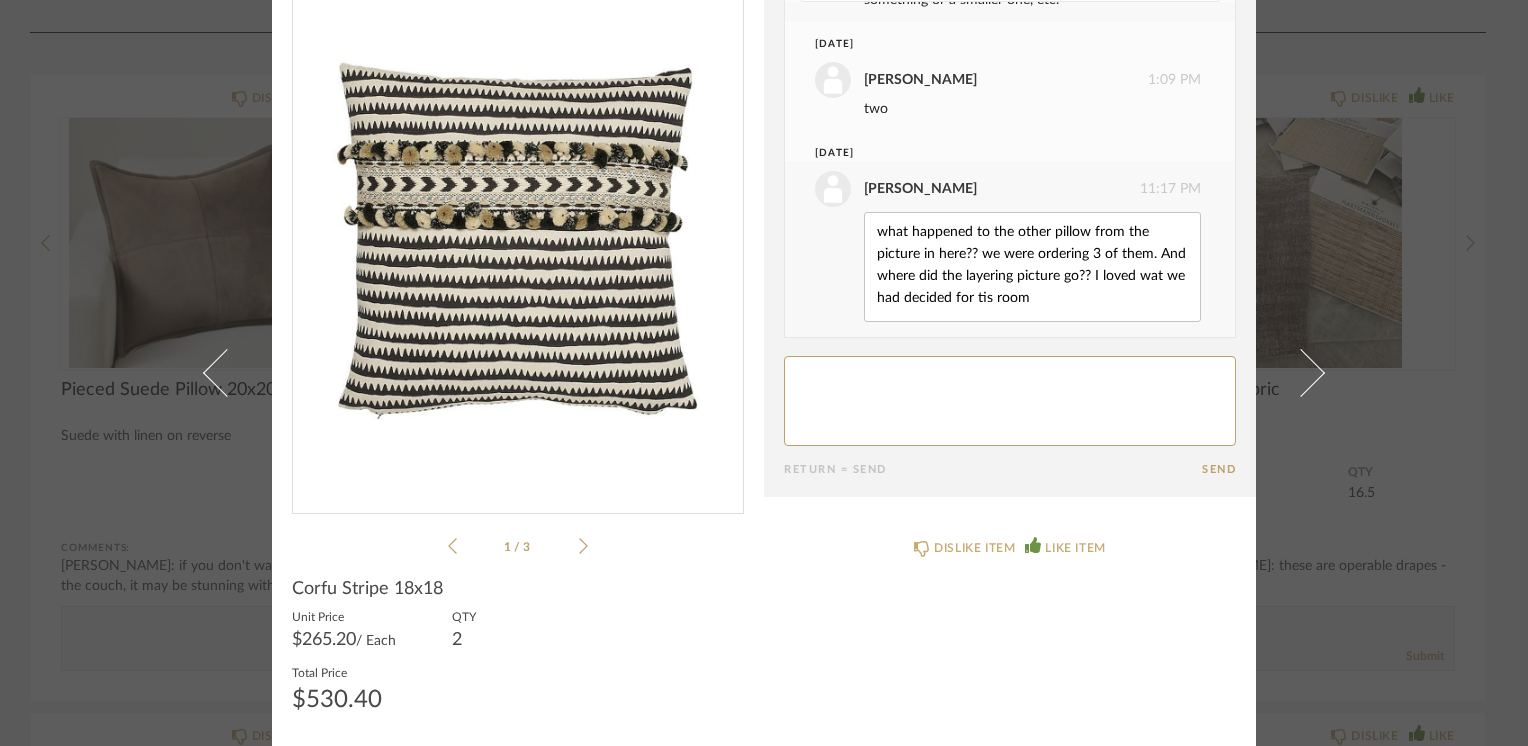 click on "what happened to the other pillow from the picture in here?? we were ordering 3 of them. And where did the layering picture go?? I loved wat we had decided for tis room" at bounding box center (1032, 267) 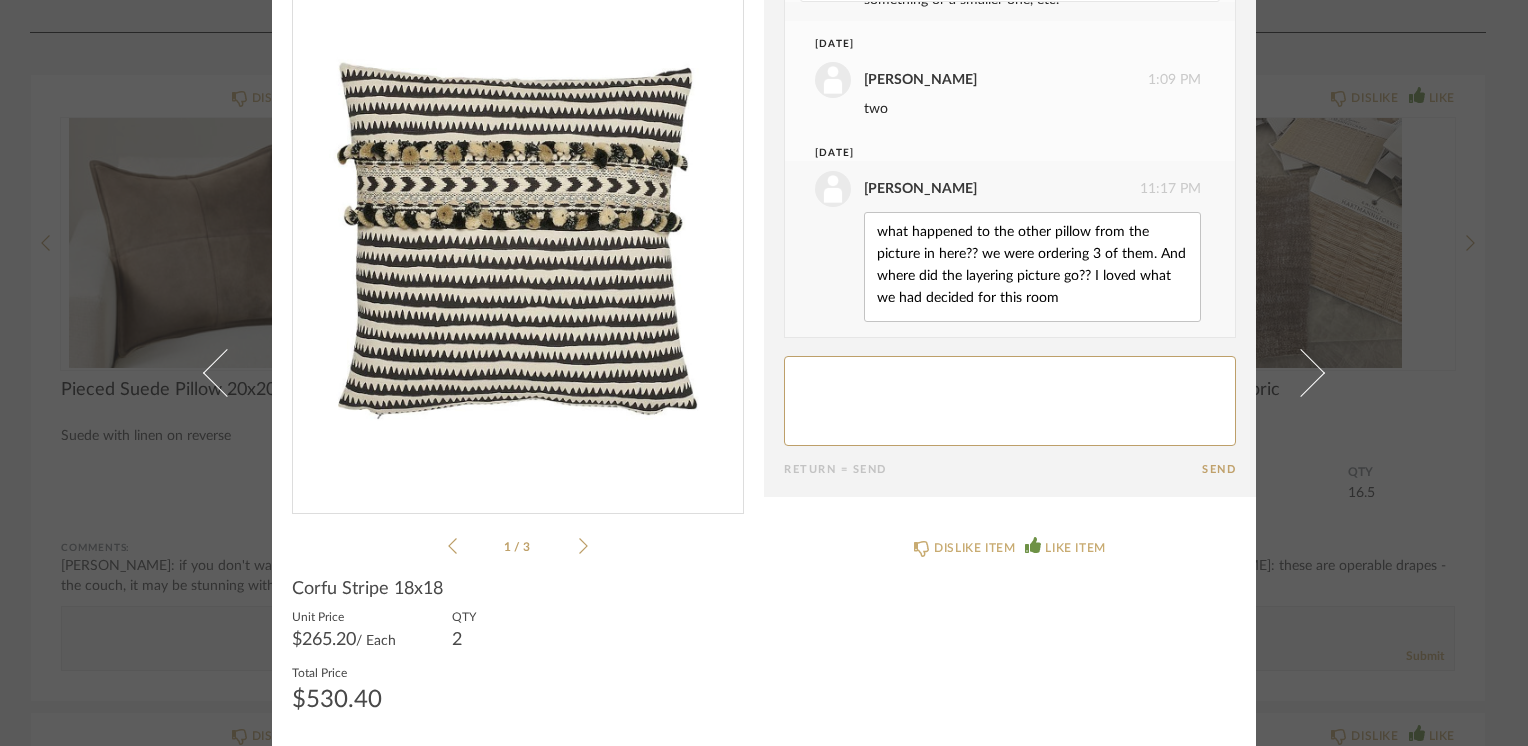 type on "what happened to the other pillow from the picture in here?? we were ordering 3 of them. And where did the layering picture go?? I loved what we had decided for this room" 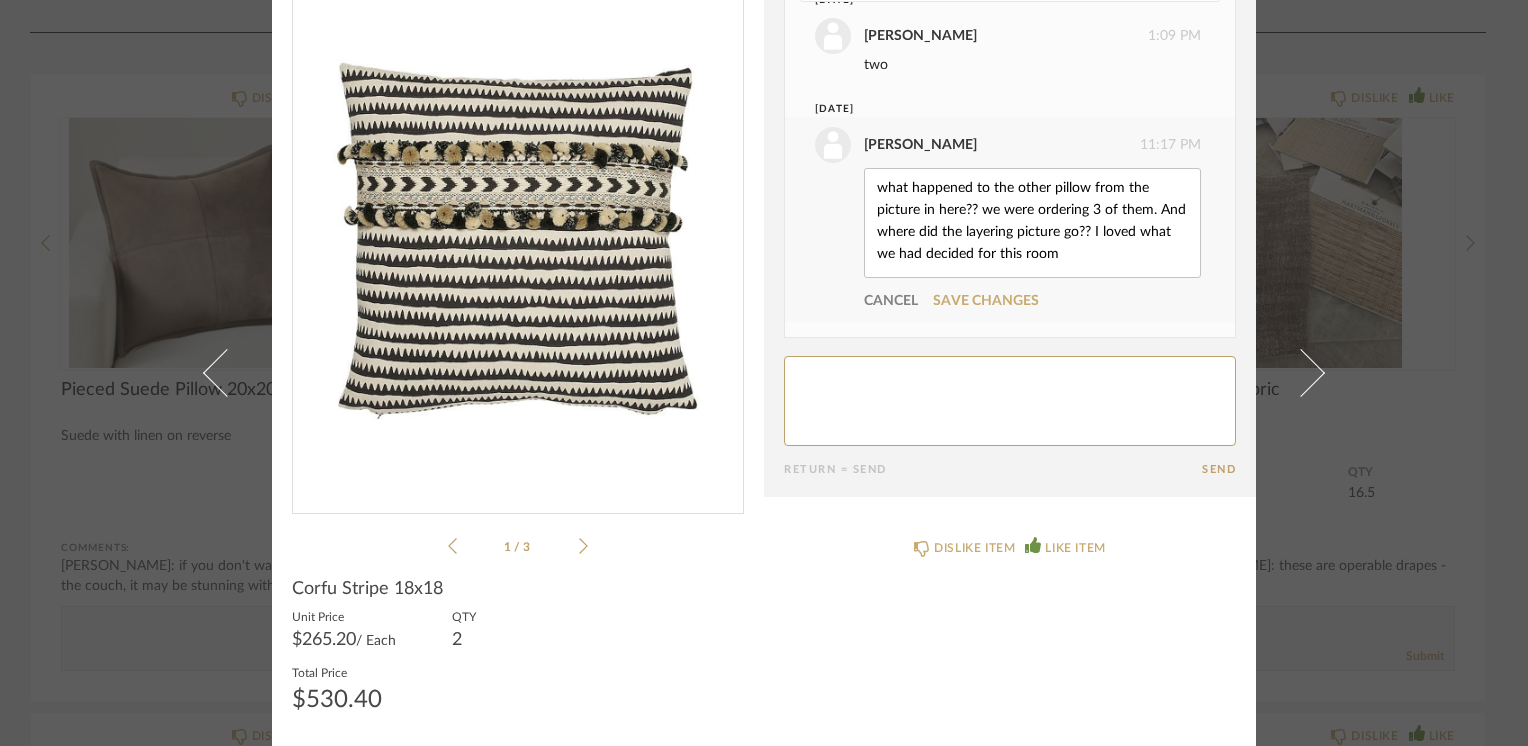 click on "Save Changes" at bounding box center (986, 301) 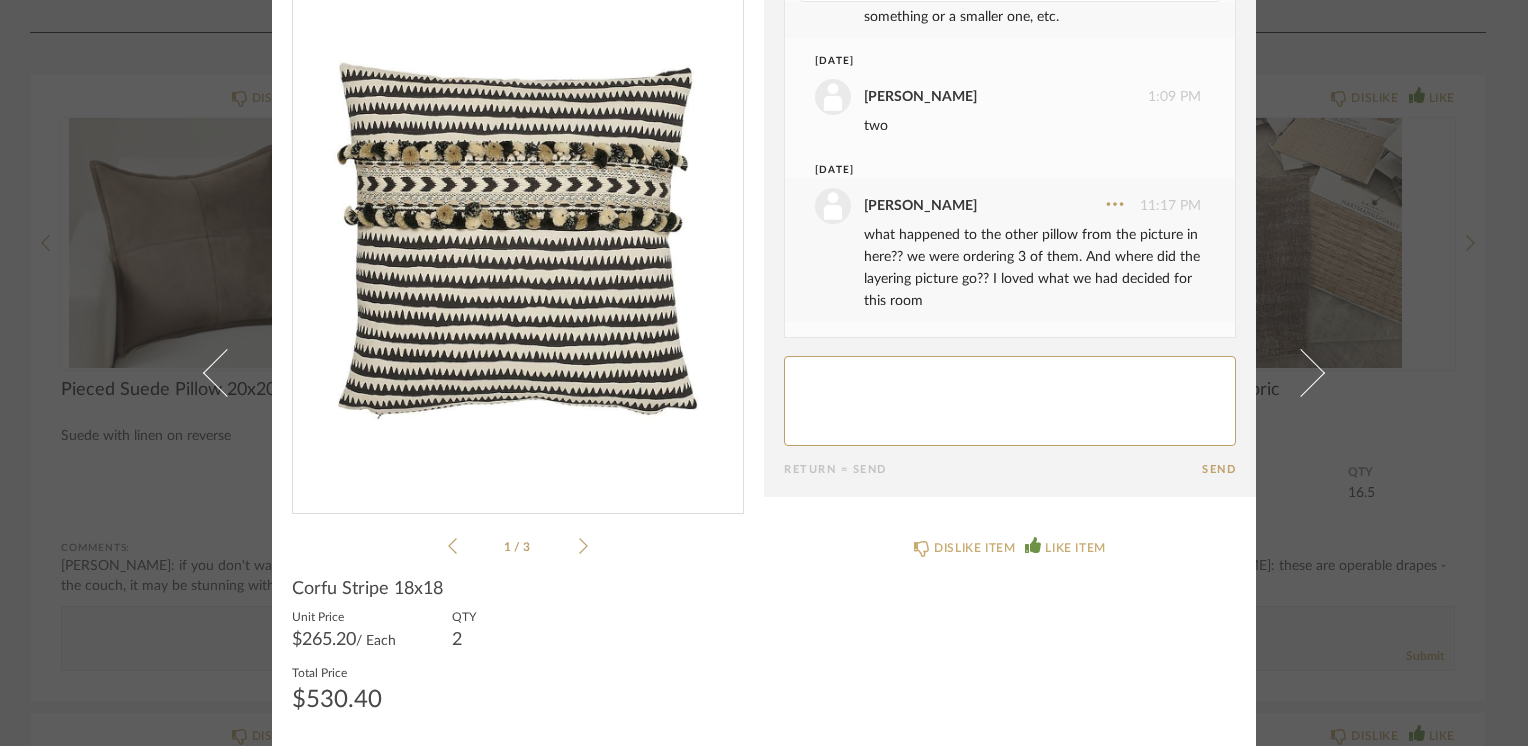 scroll, scrollTop: 0, scrollLeft: 0, axis: both 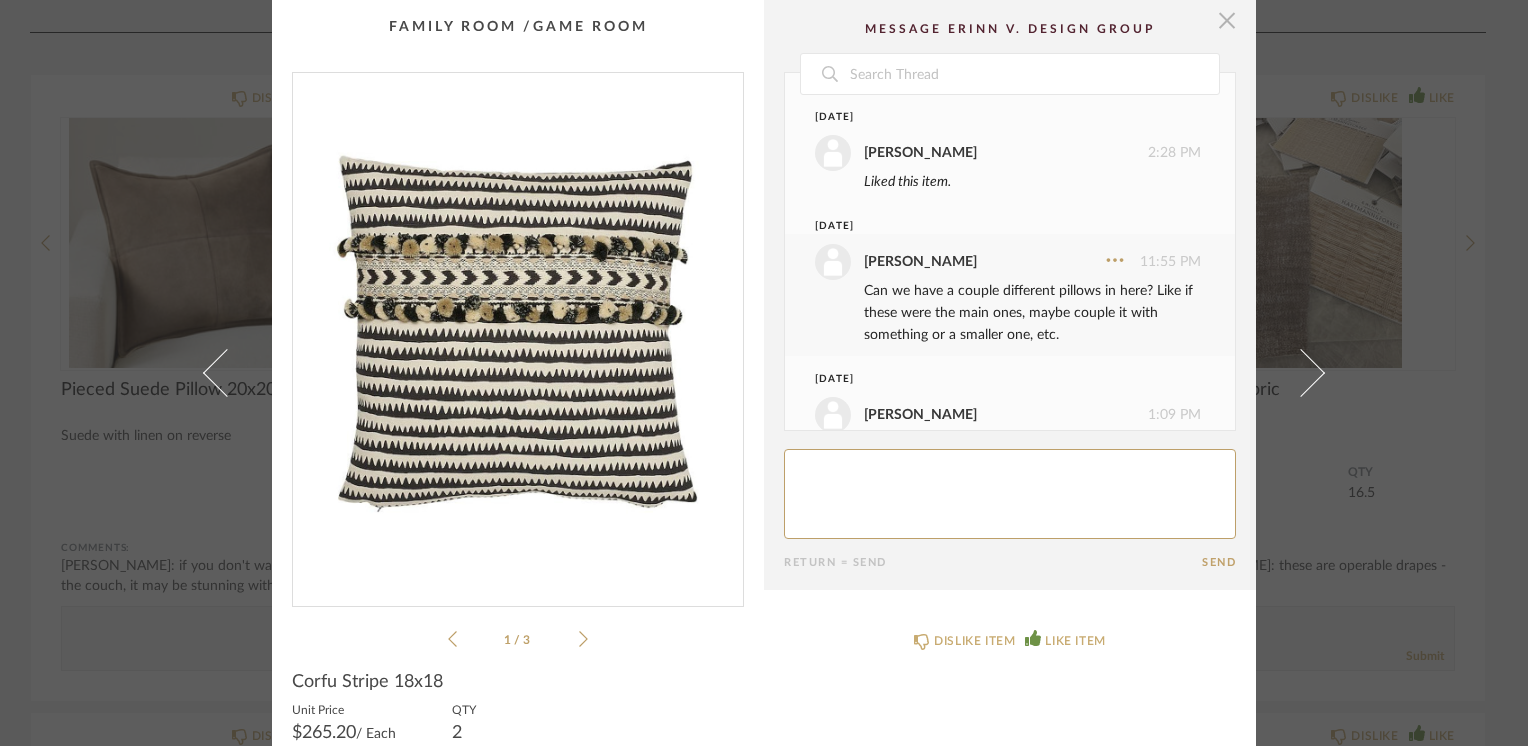 click at bounding box center [1227, 20] 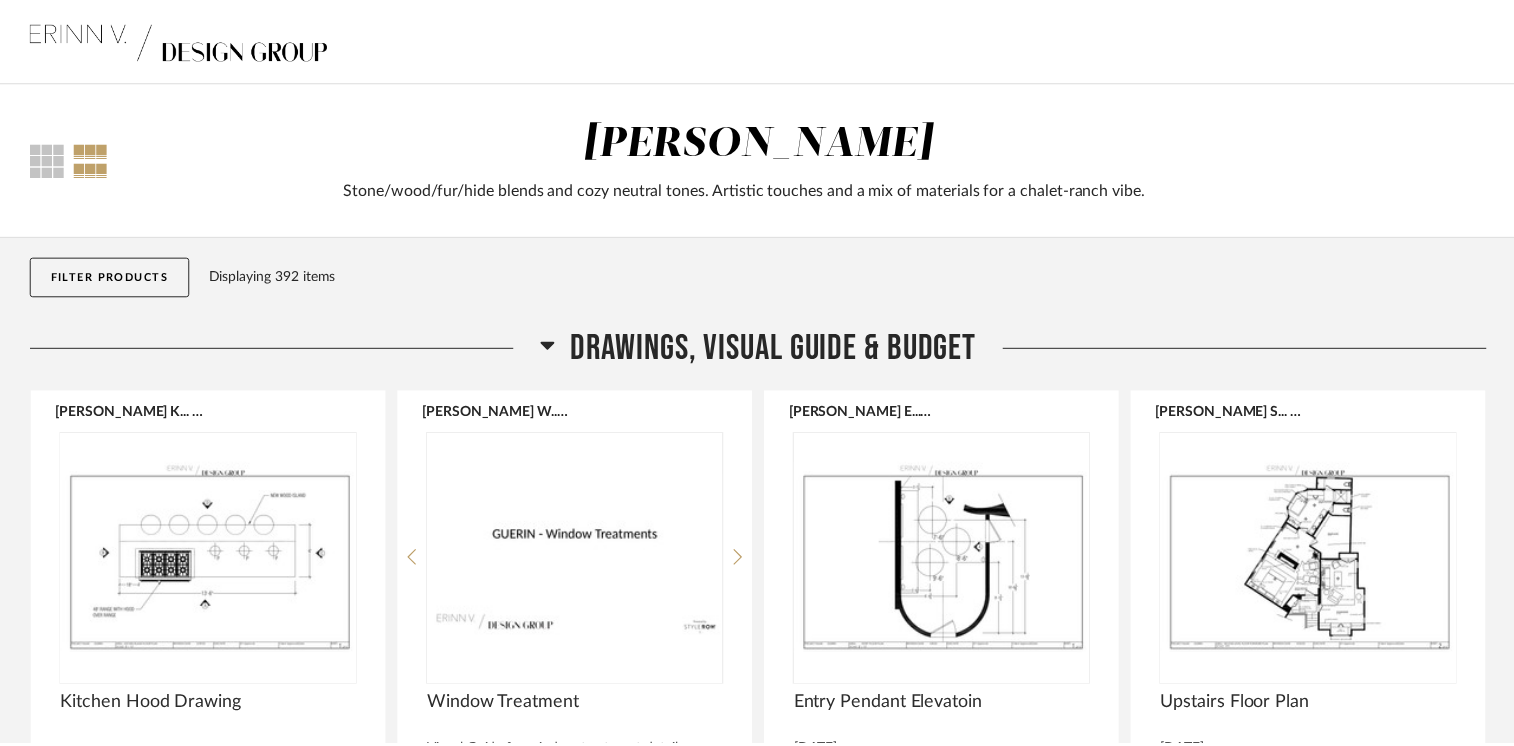 scroll, scrollTop: 5914, scrollLeft: 0, axis: vertical 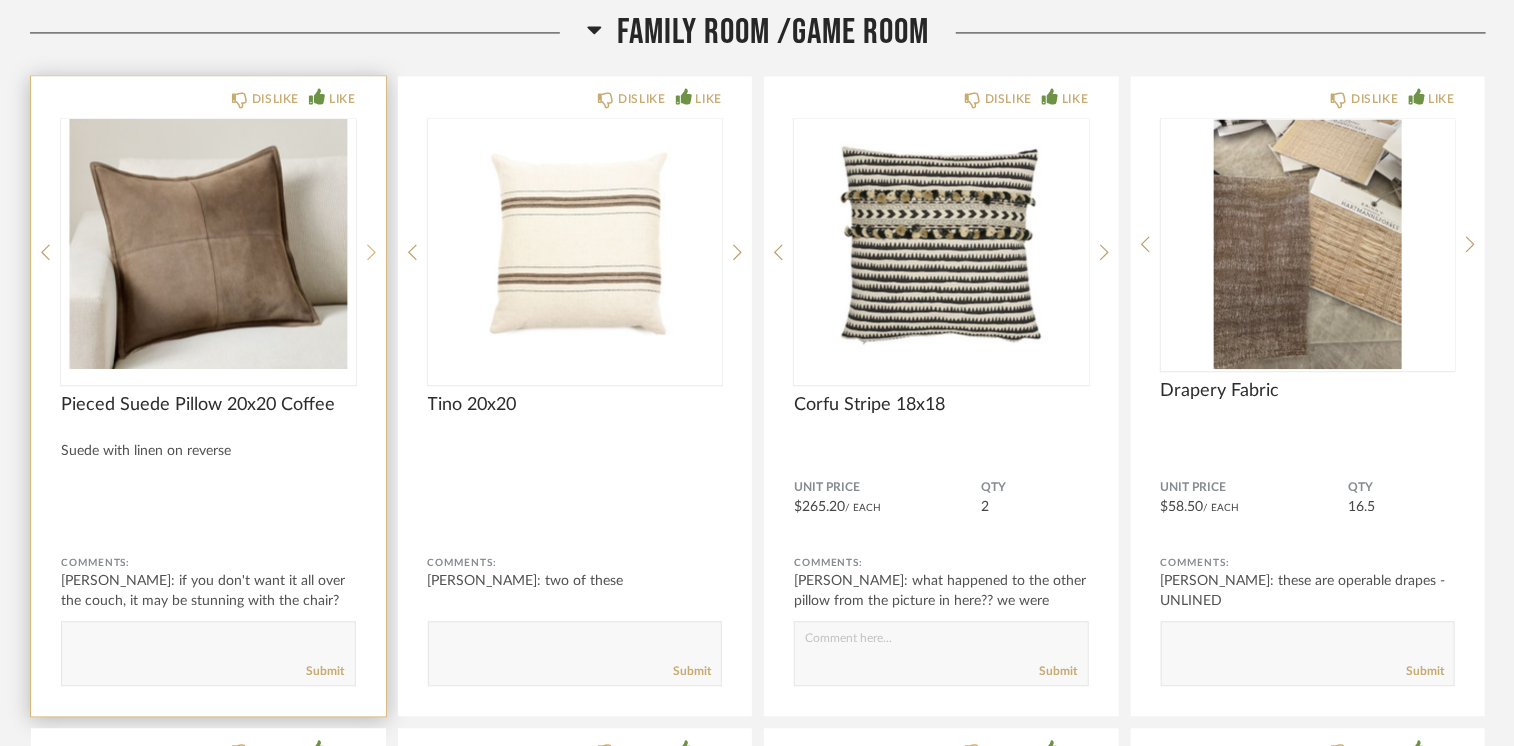 click 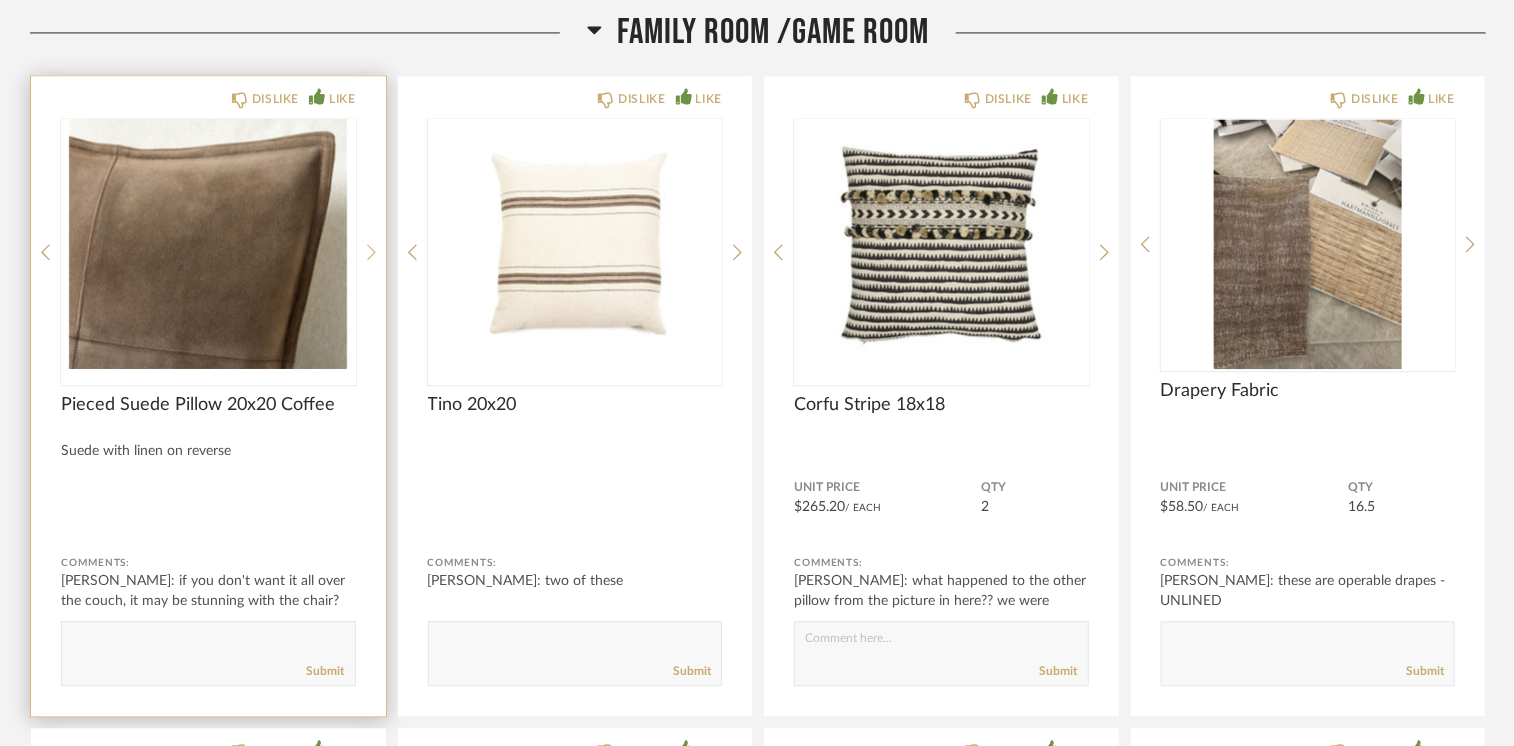 click 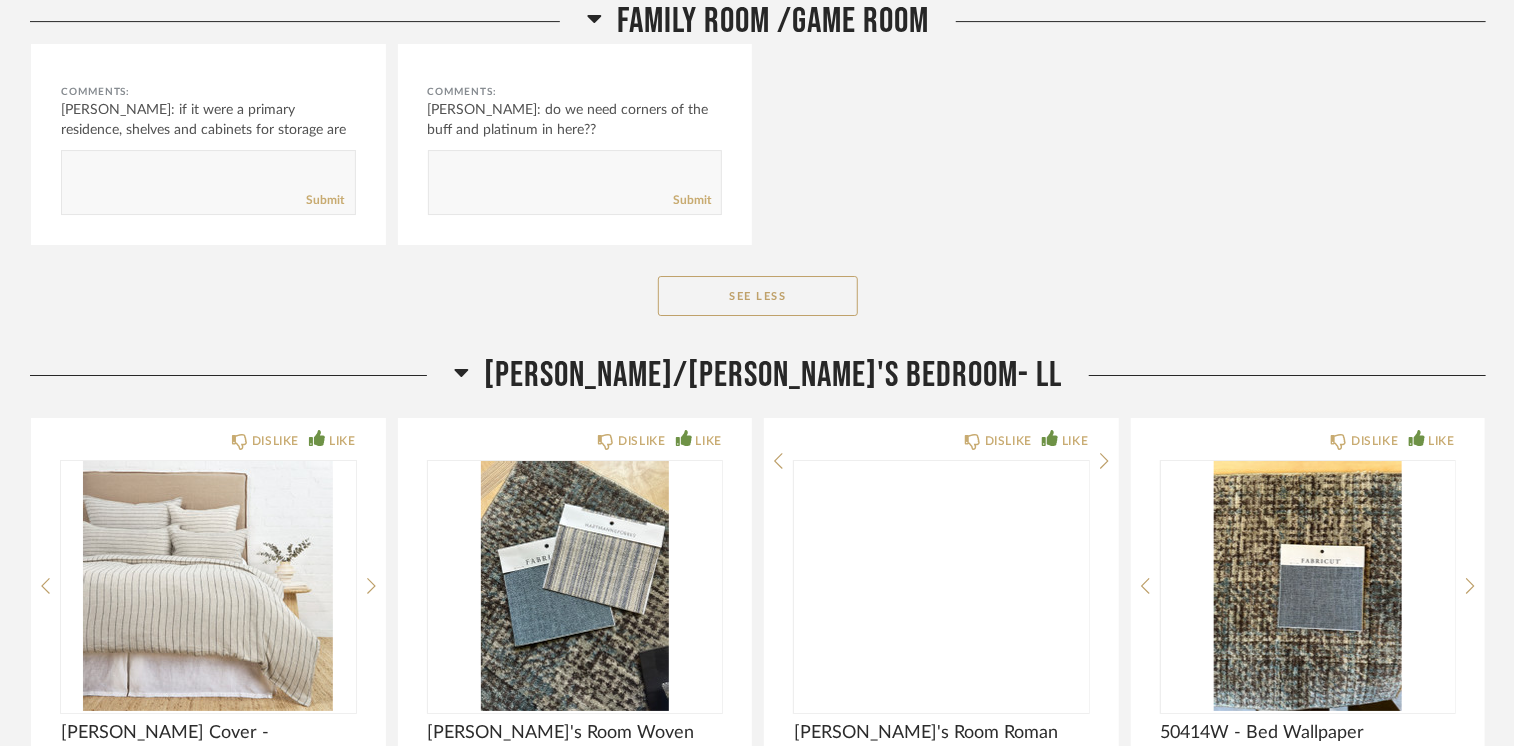 scroll, scrollTop: 11414, scrollLeft: 0, axis: vertical 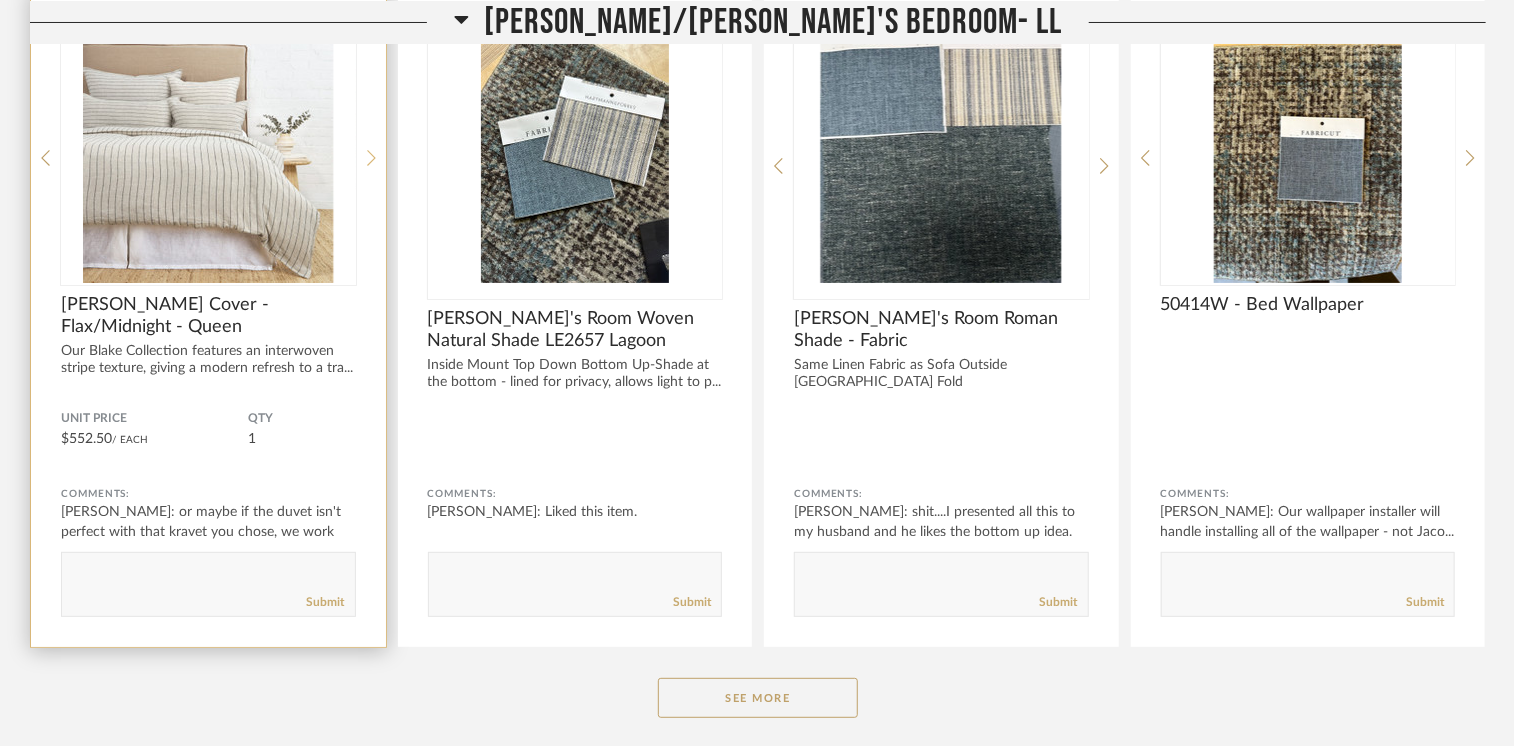 click 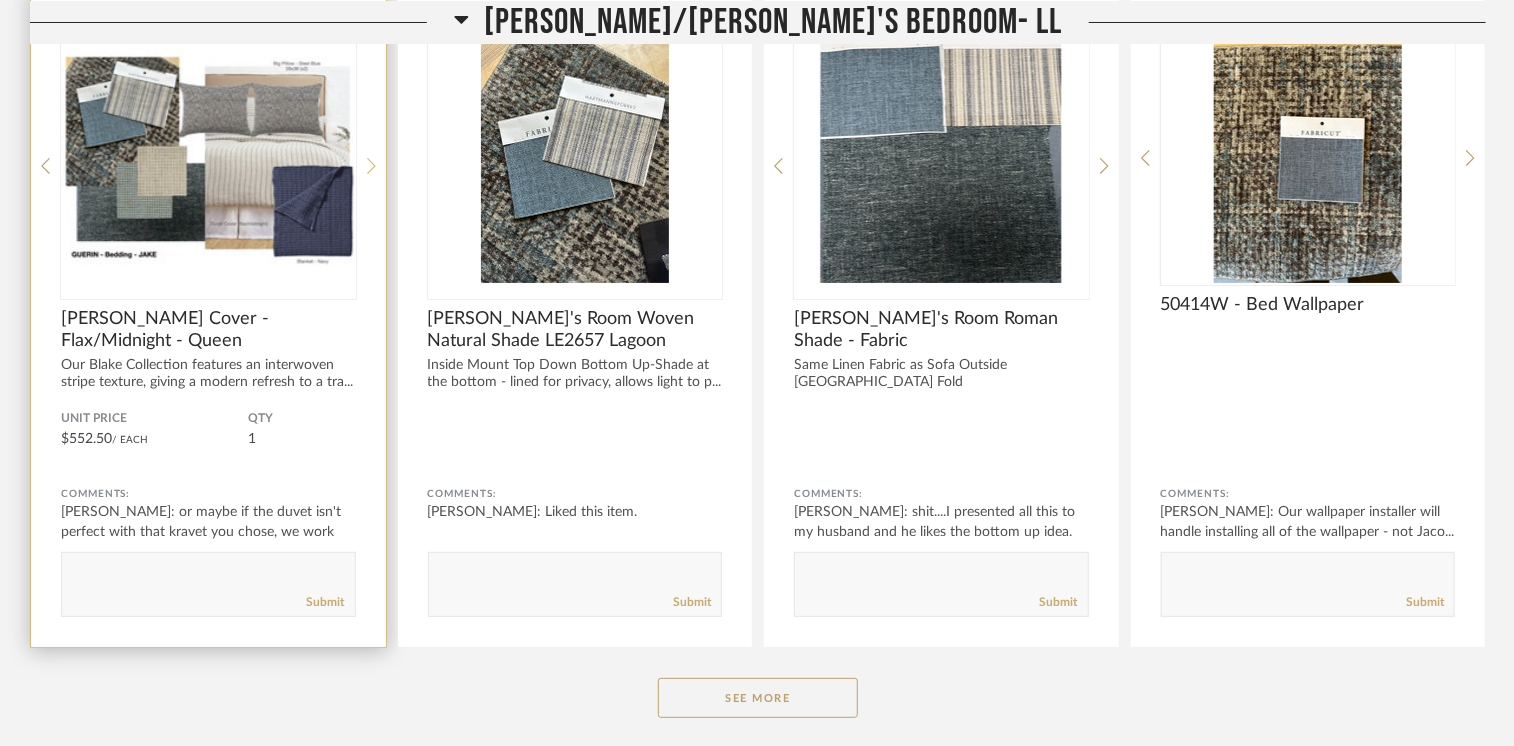 click 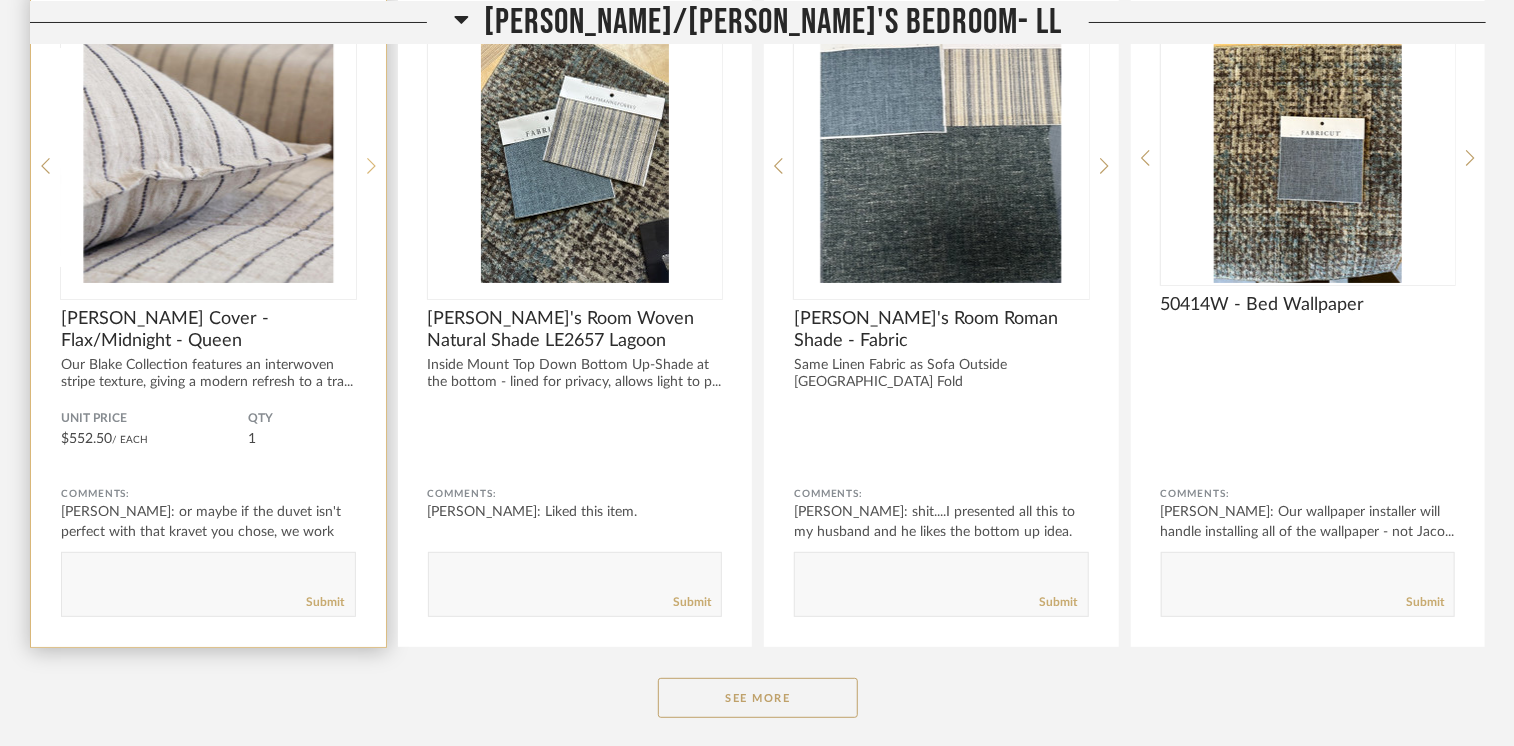 click 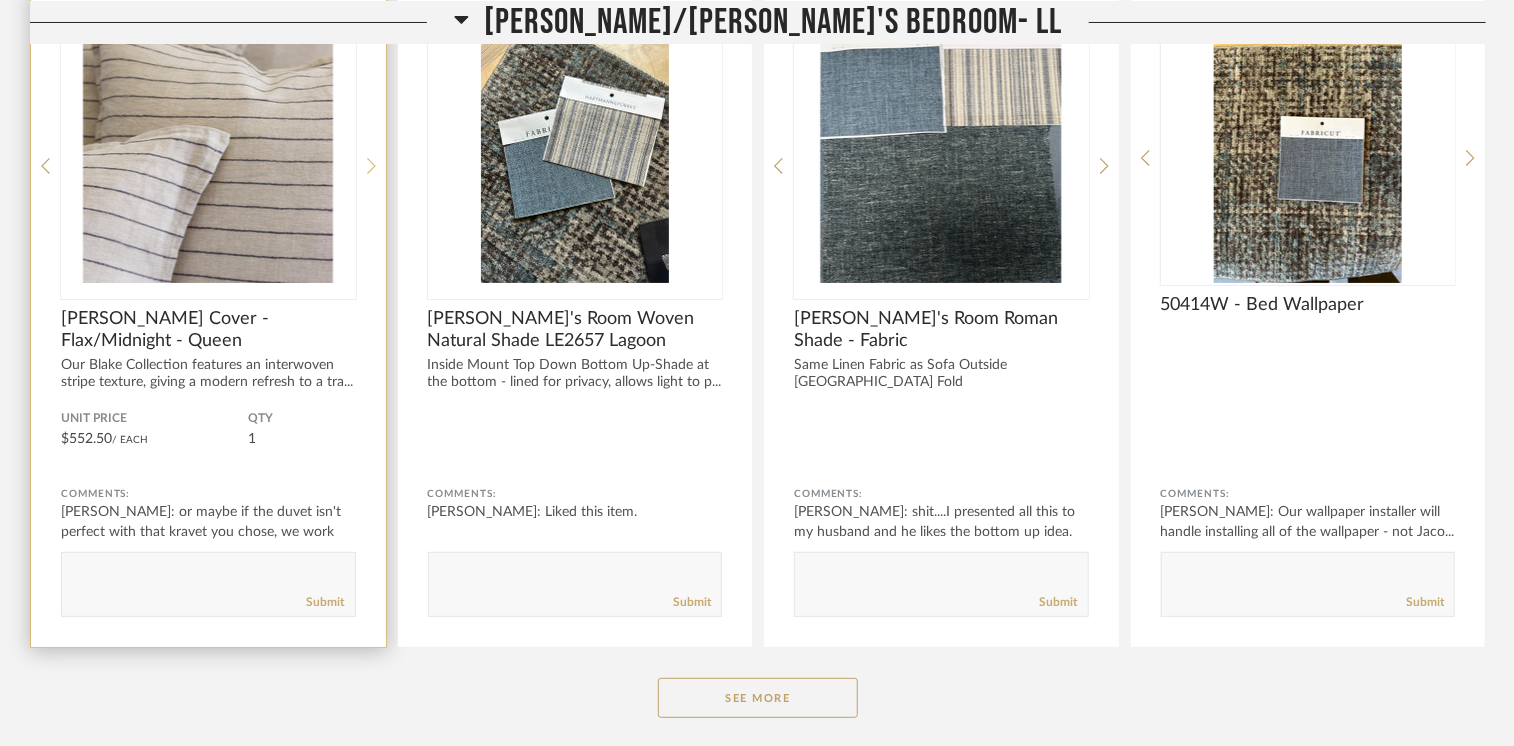click 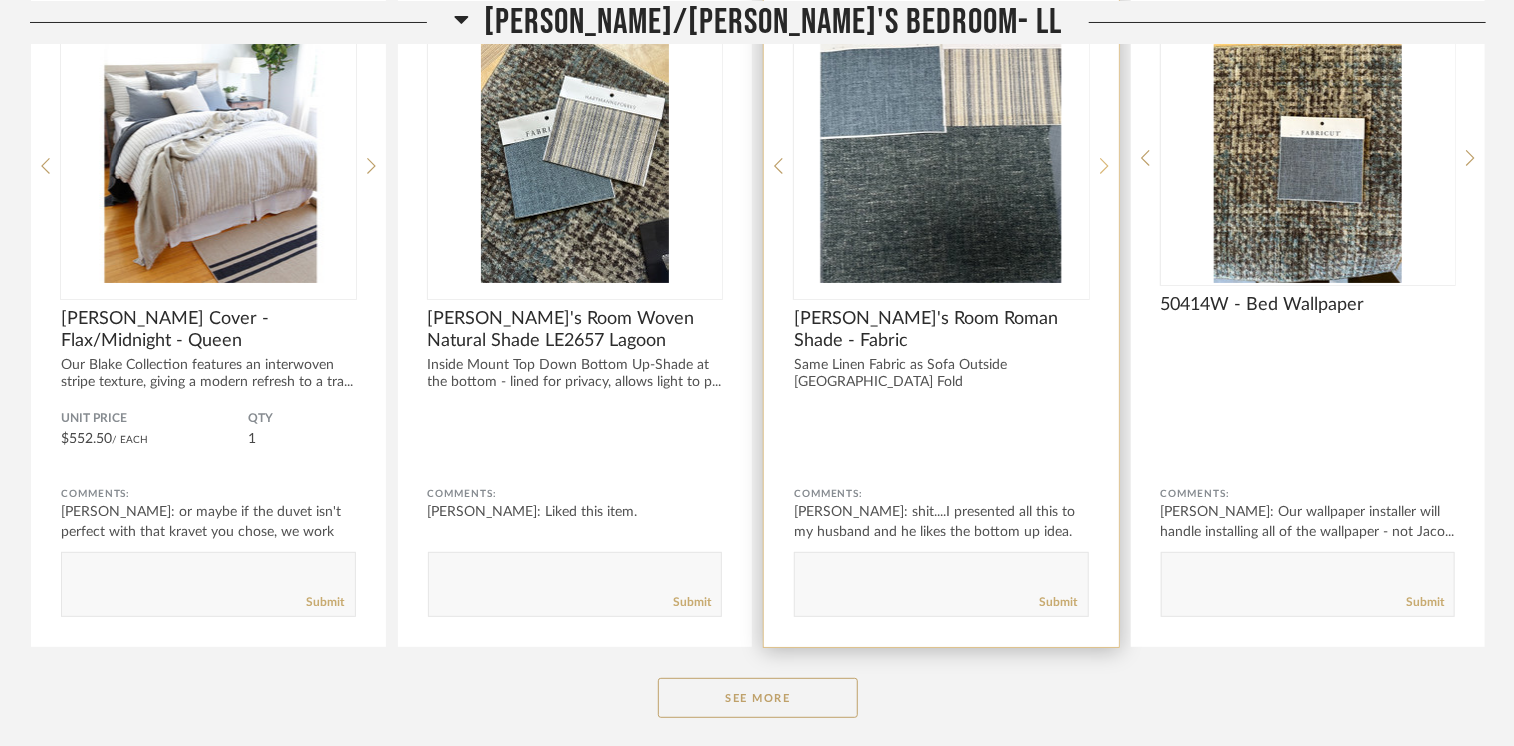click 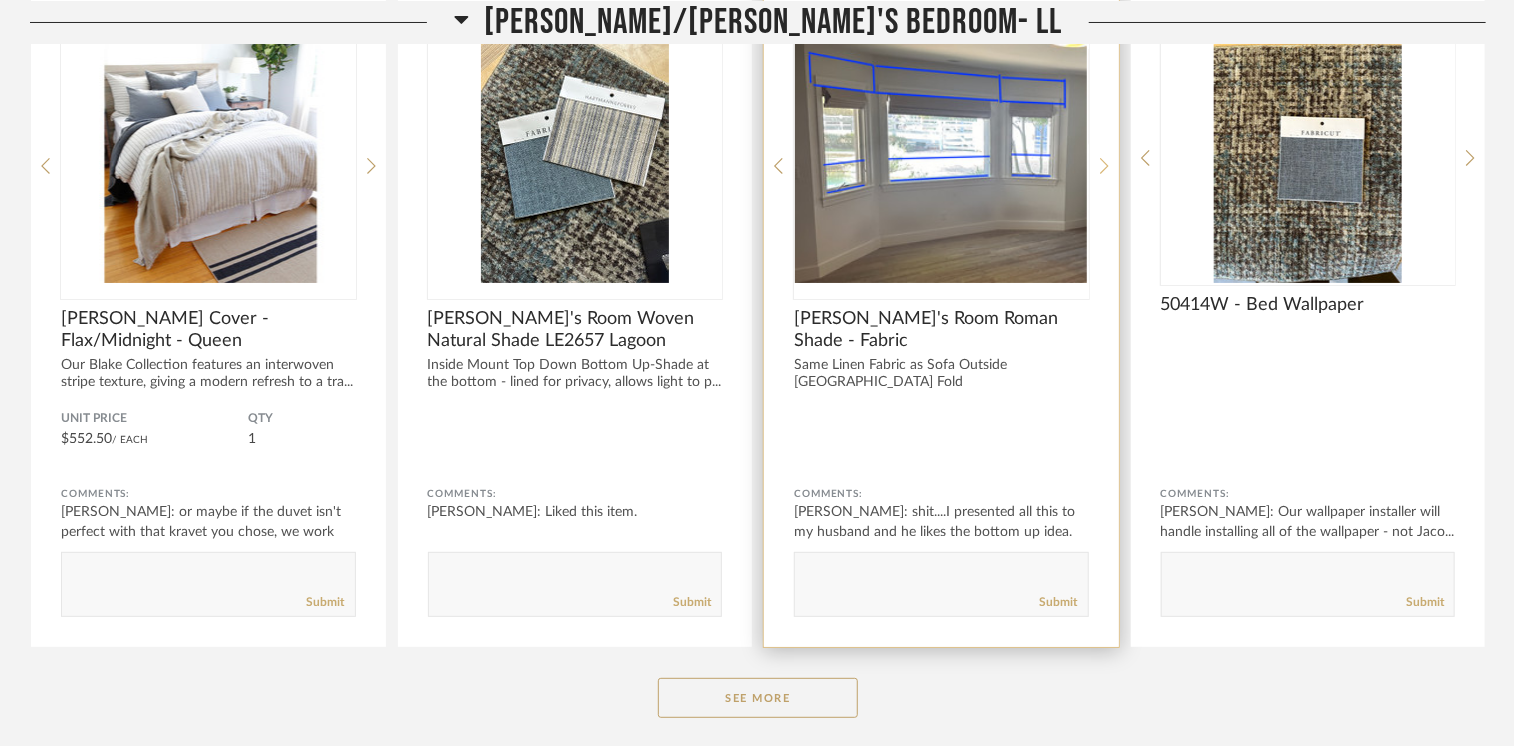 click 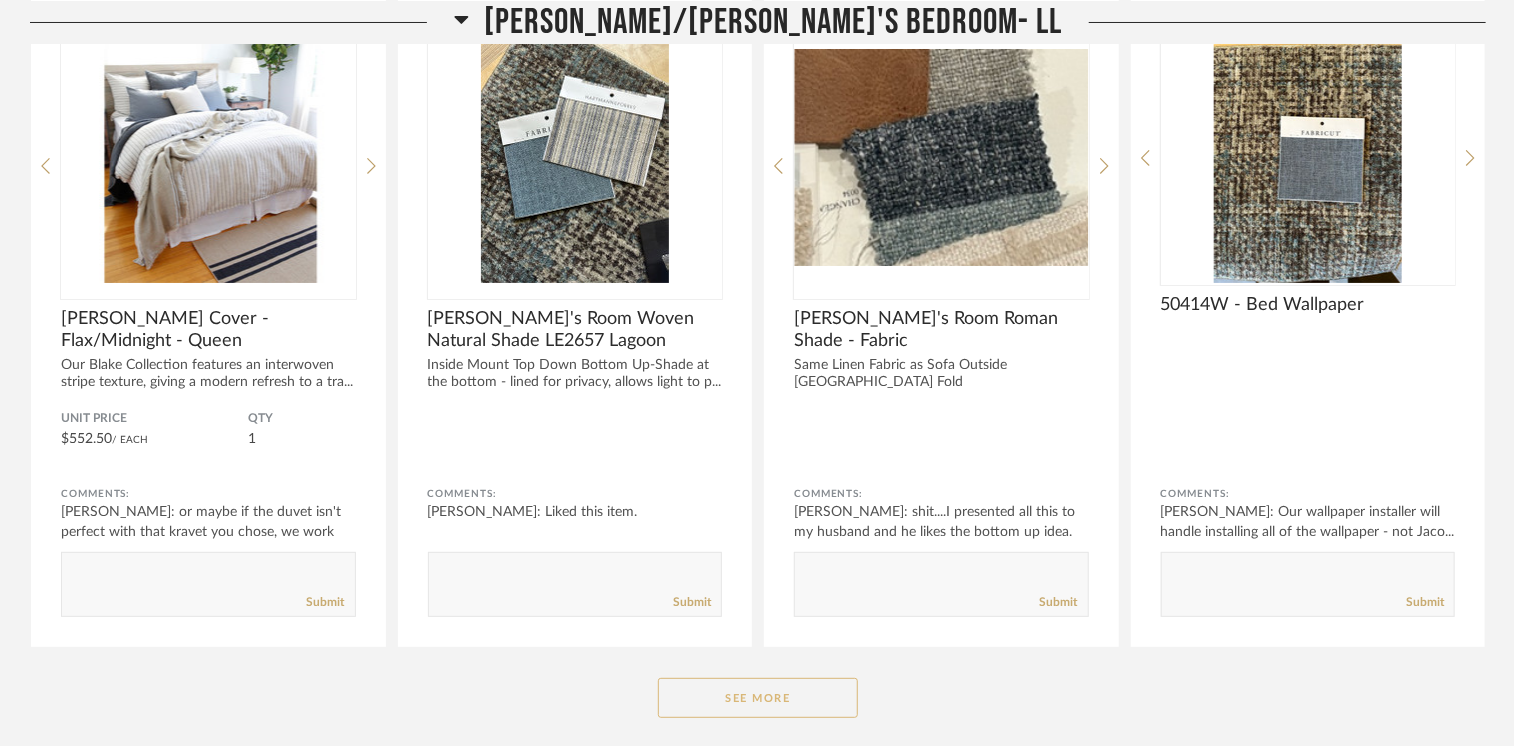 click on "See More" 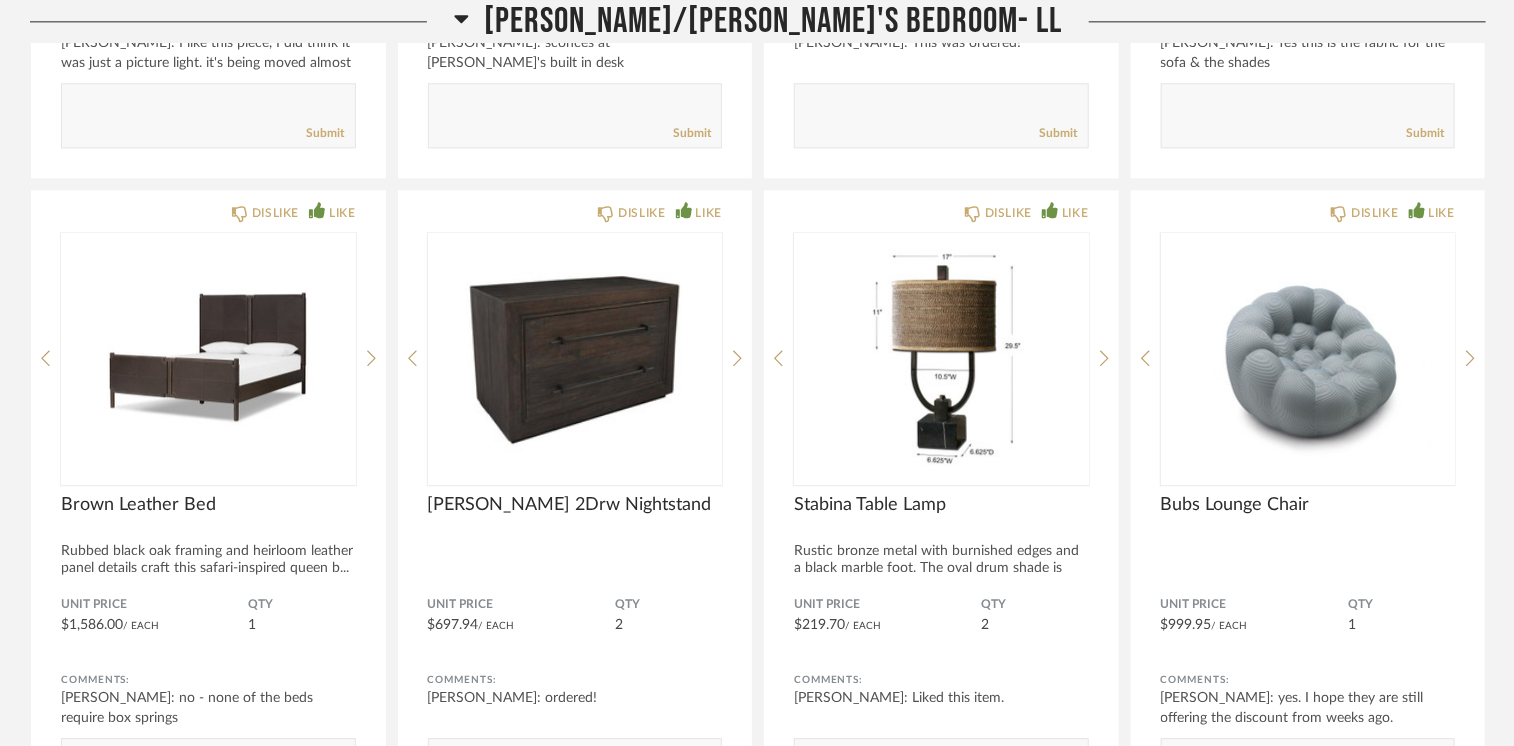 scroll, scrollTop: 14314, scrollLeft: 0, axis: vertical 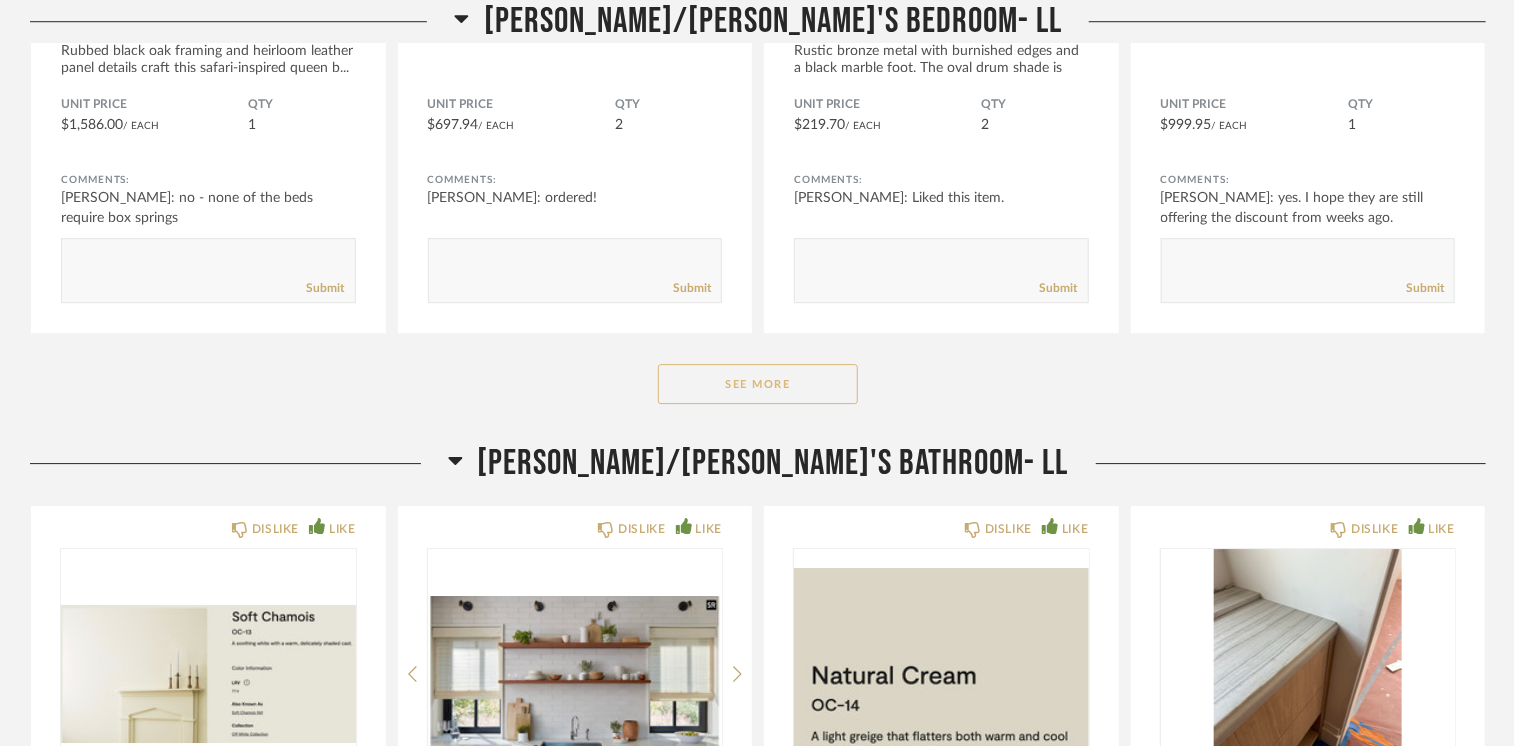 click on "See More" 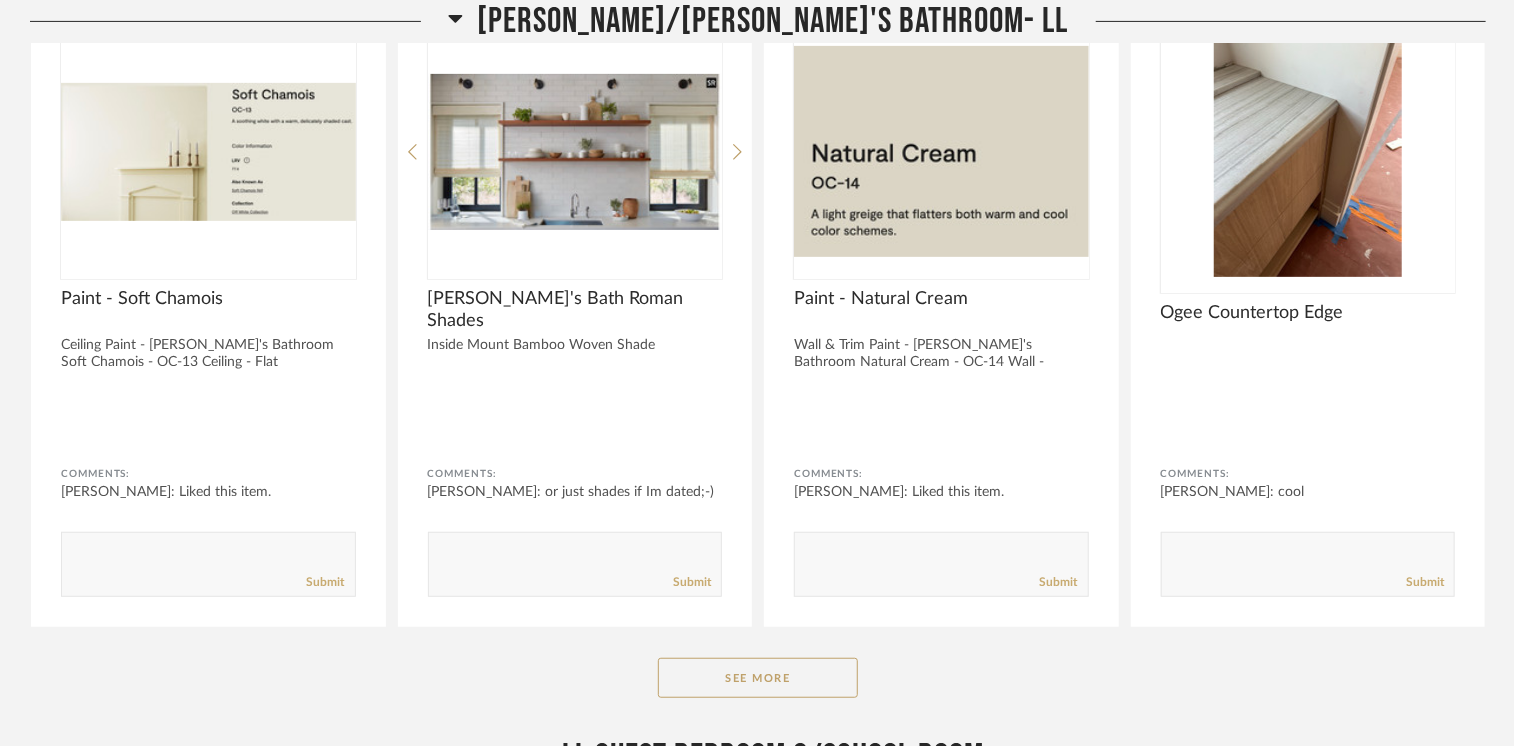 scroll, scrollTop: 15914, scrollLeft: 0, axis: vertical 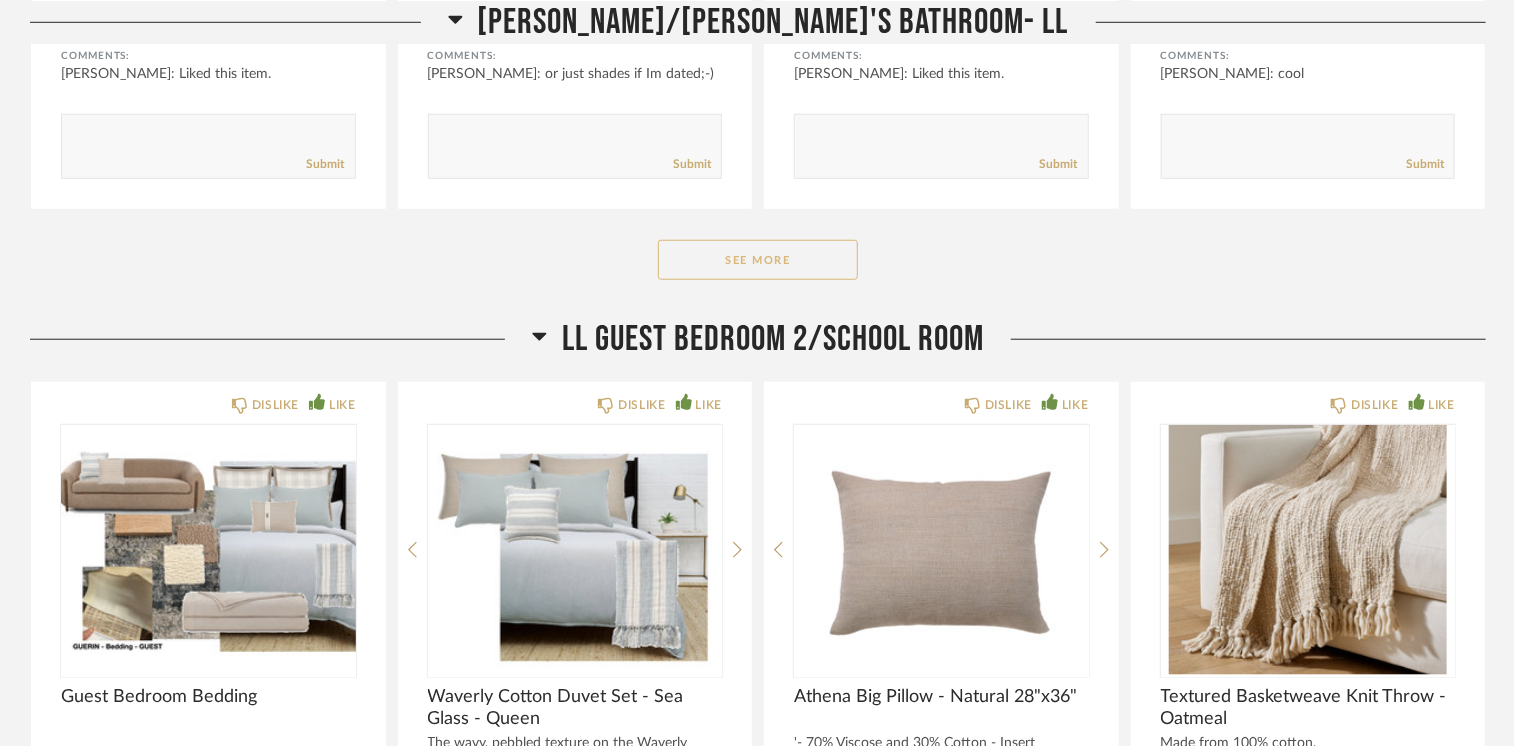 click on "See More" 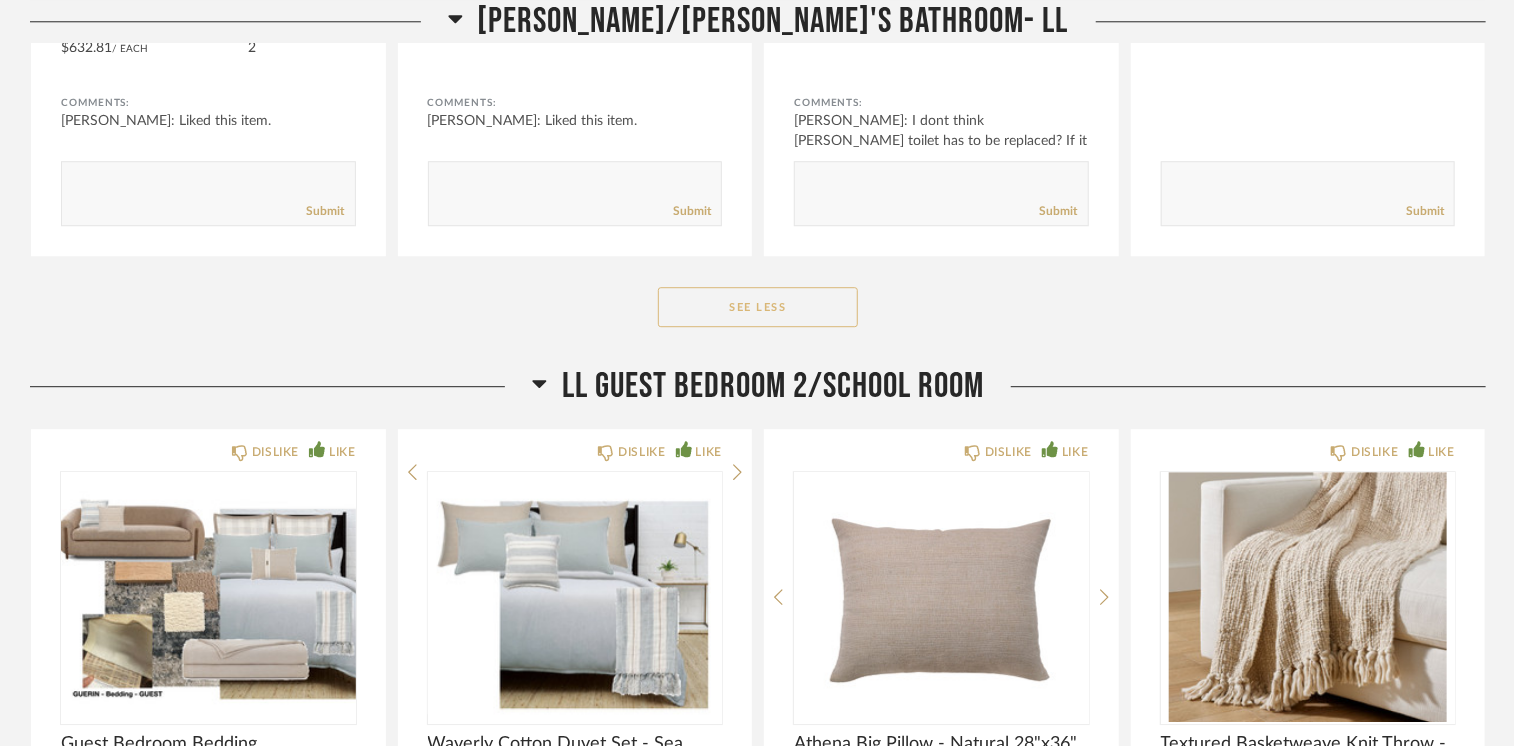 scroll, scrollTop: 18214, scrollLeft: 0, axis: vertical 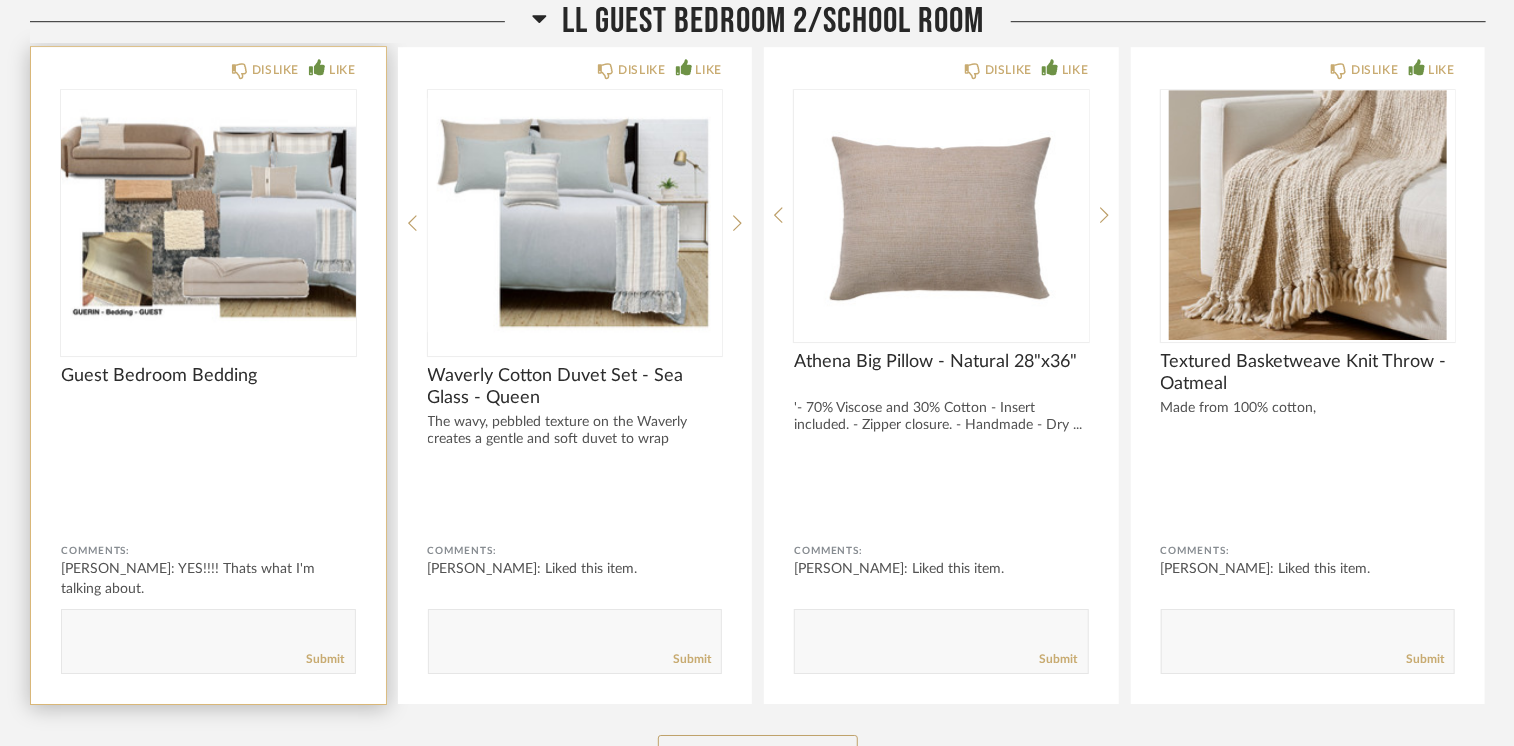 click 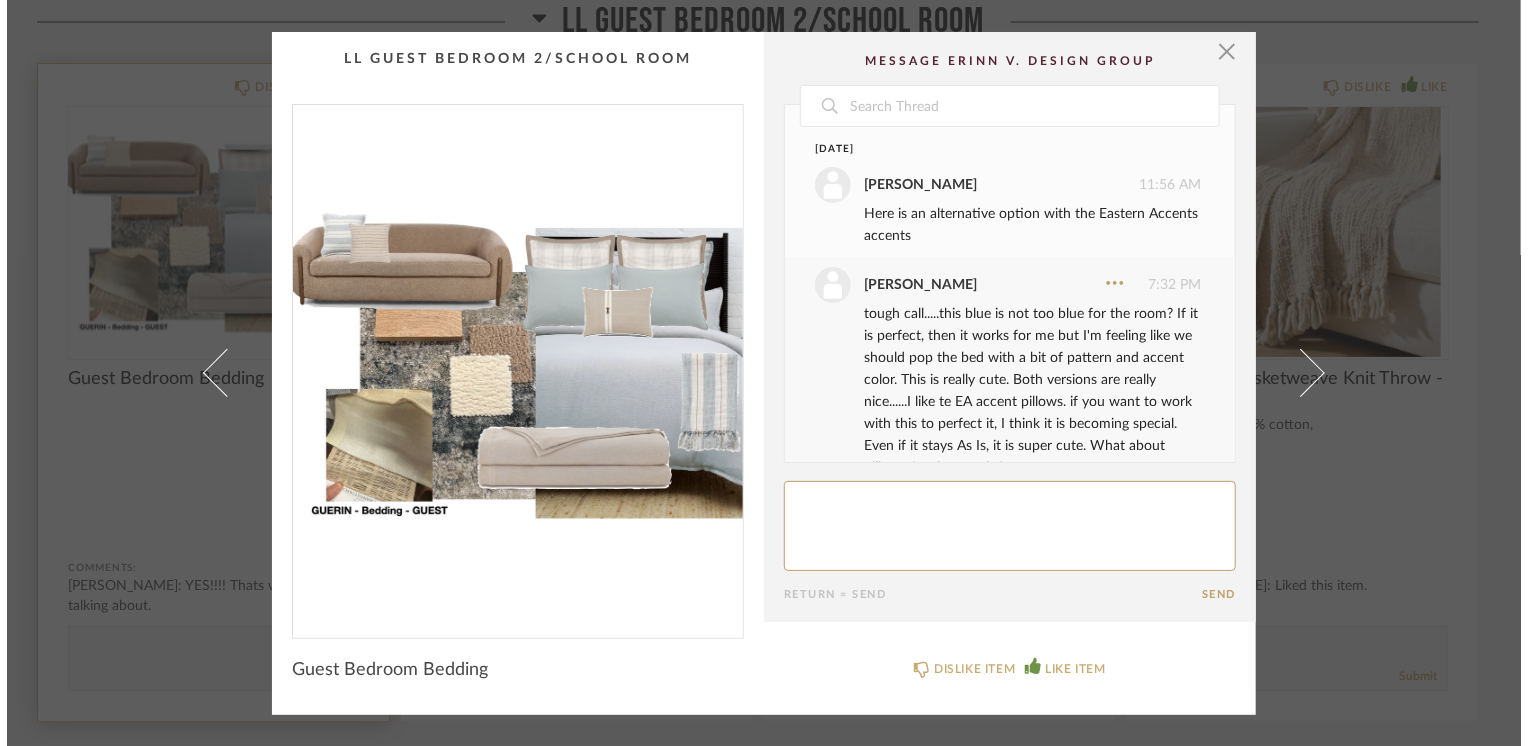 scroll, scrollTop: 0, scrollLeft: 0, axis: both 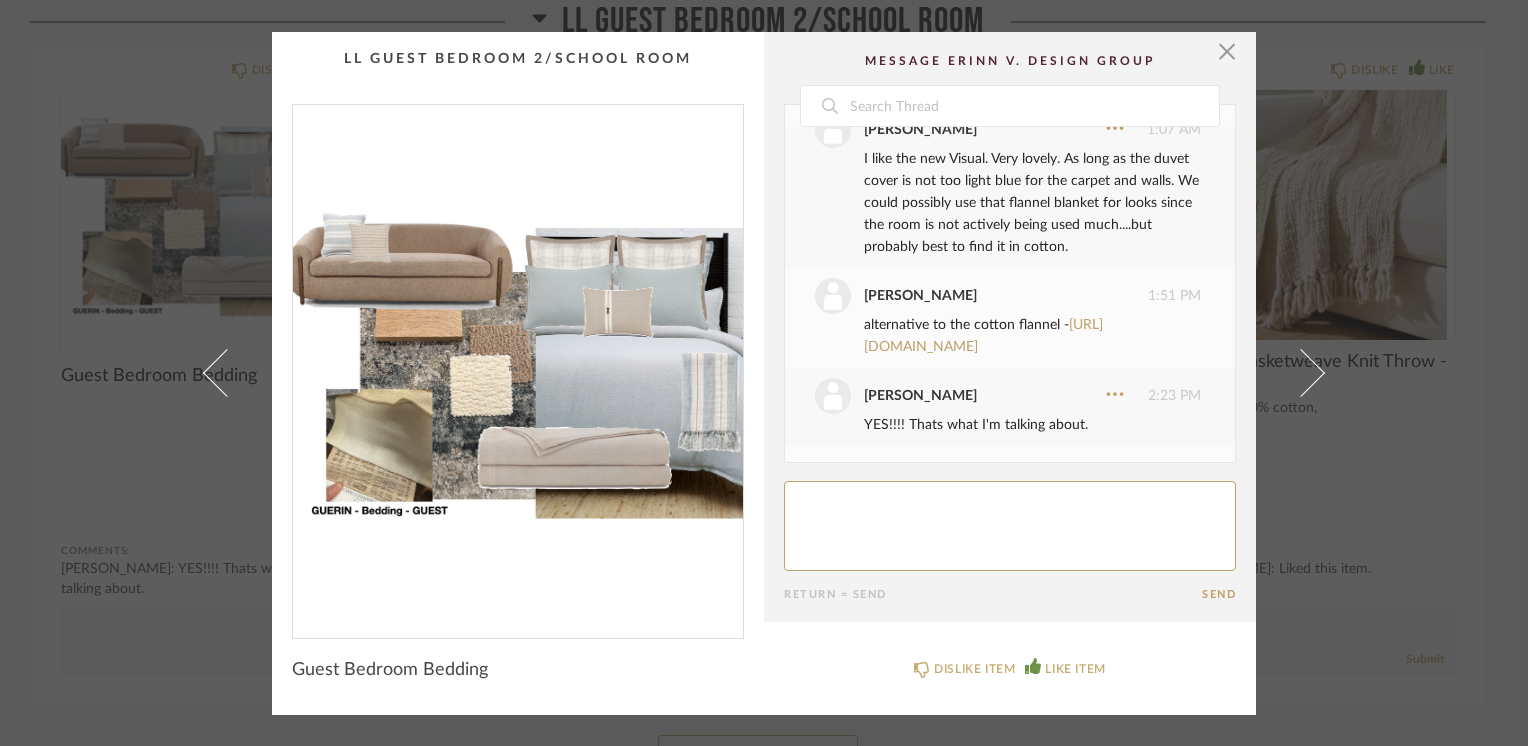 click at bounding box center (518, 363) 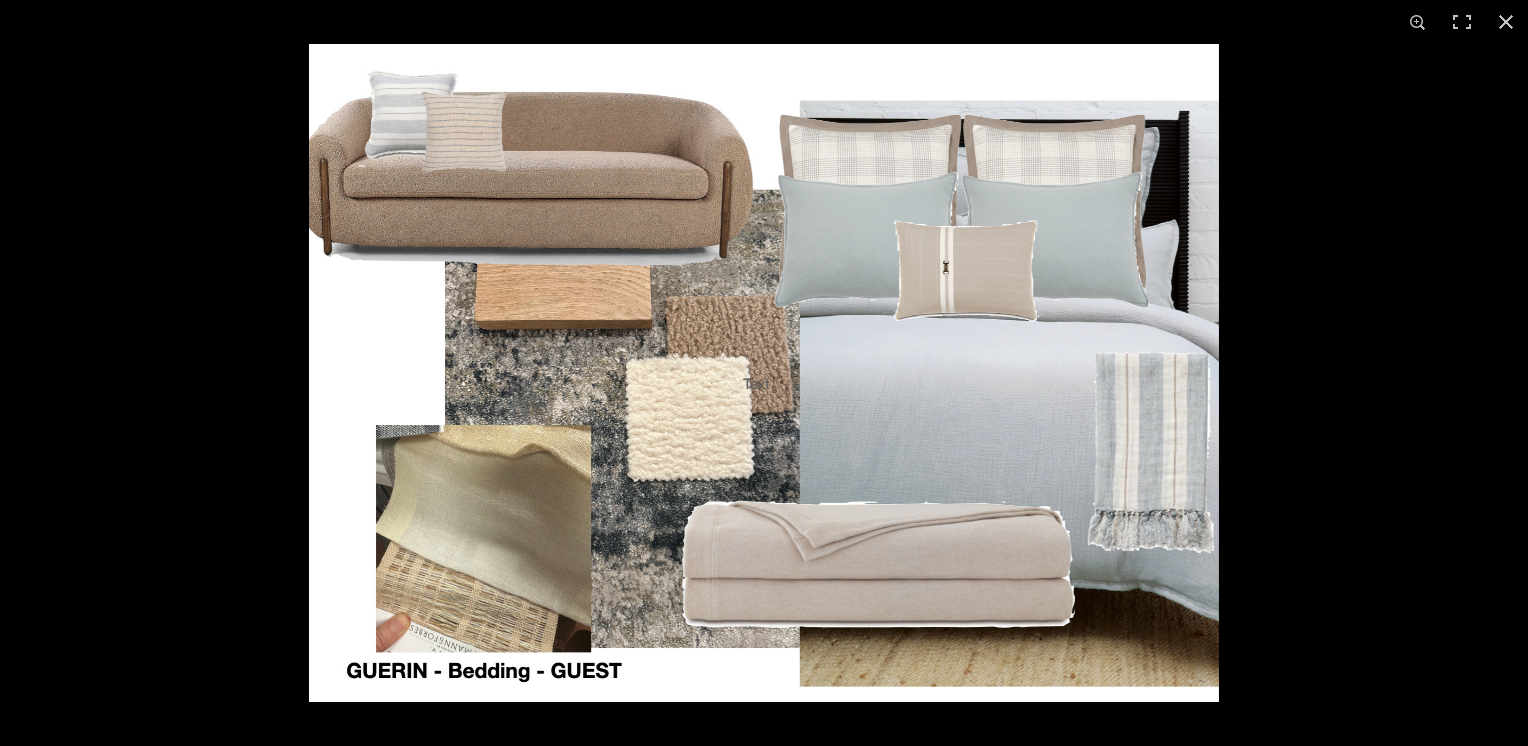 click at bounding box center [764, 373] 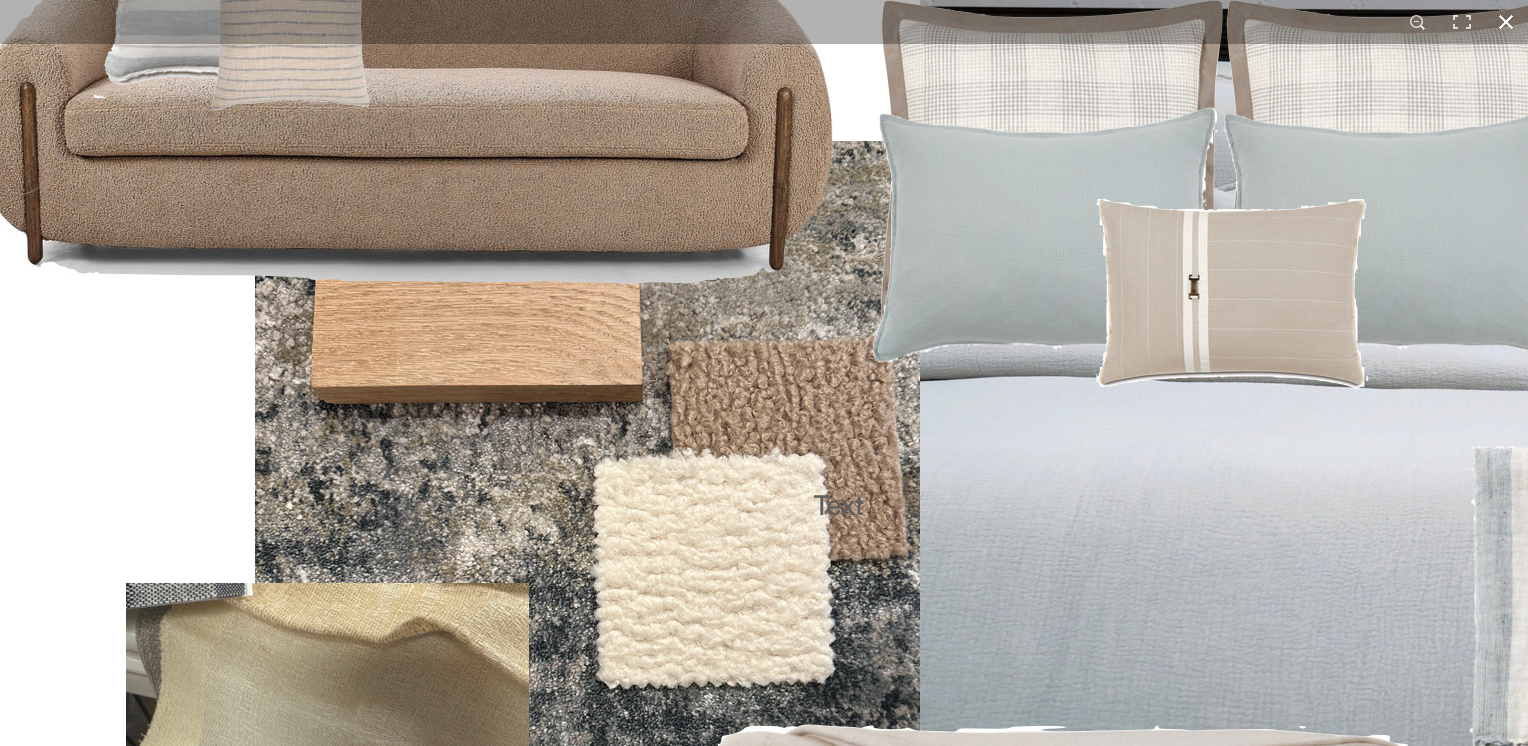 click at bounding box center (1506, 22) 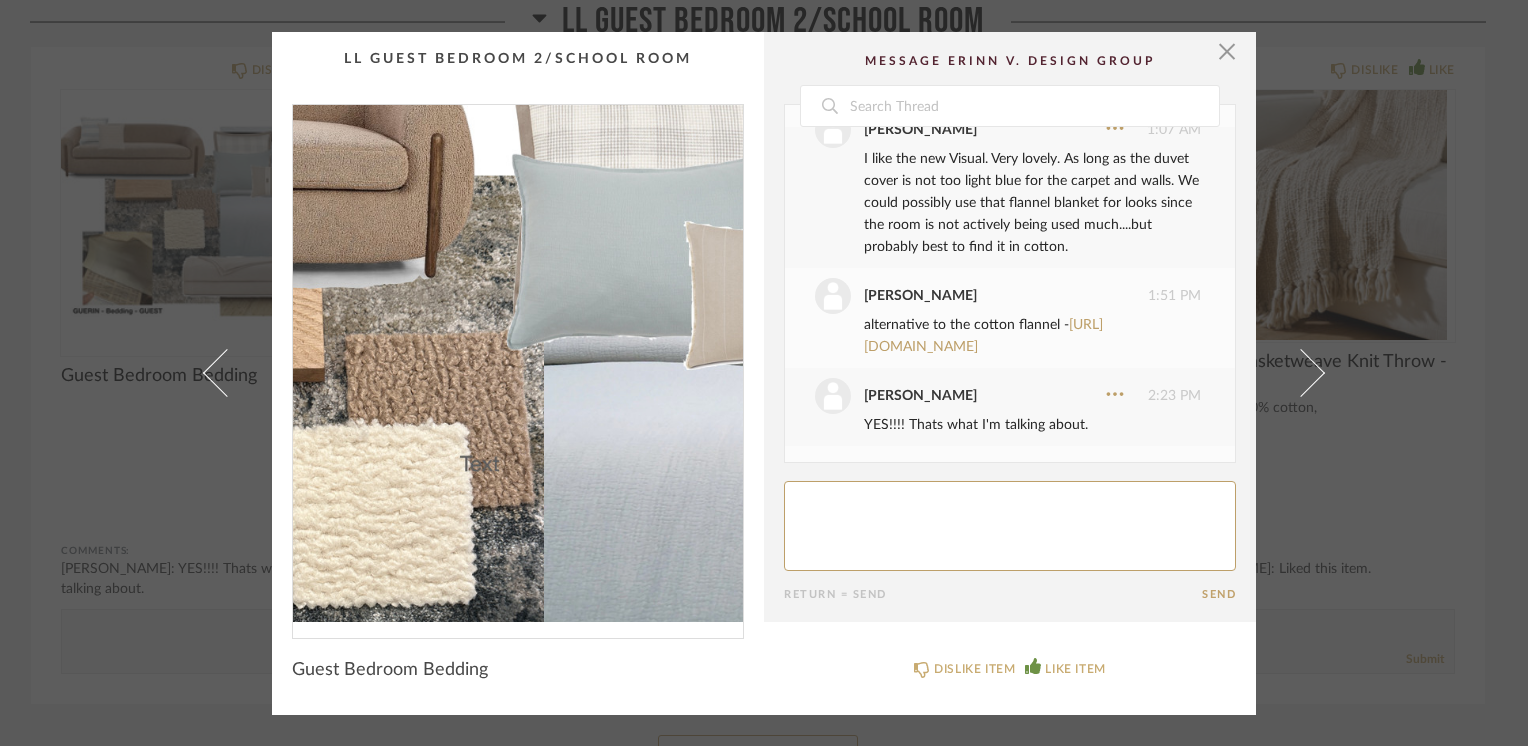 click at bounding box center (518, 363) 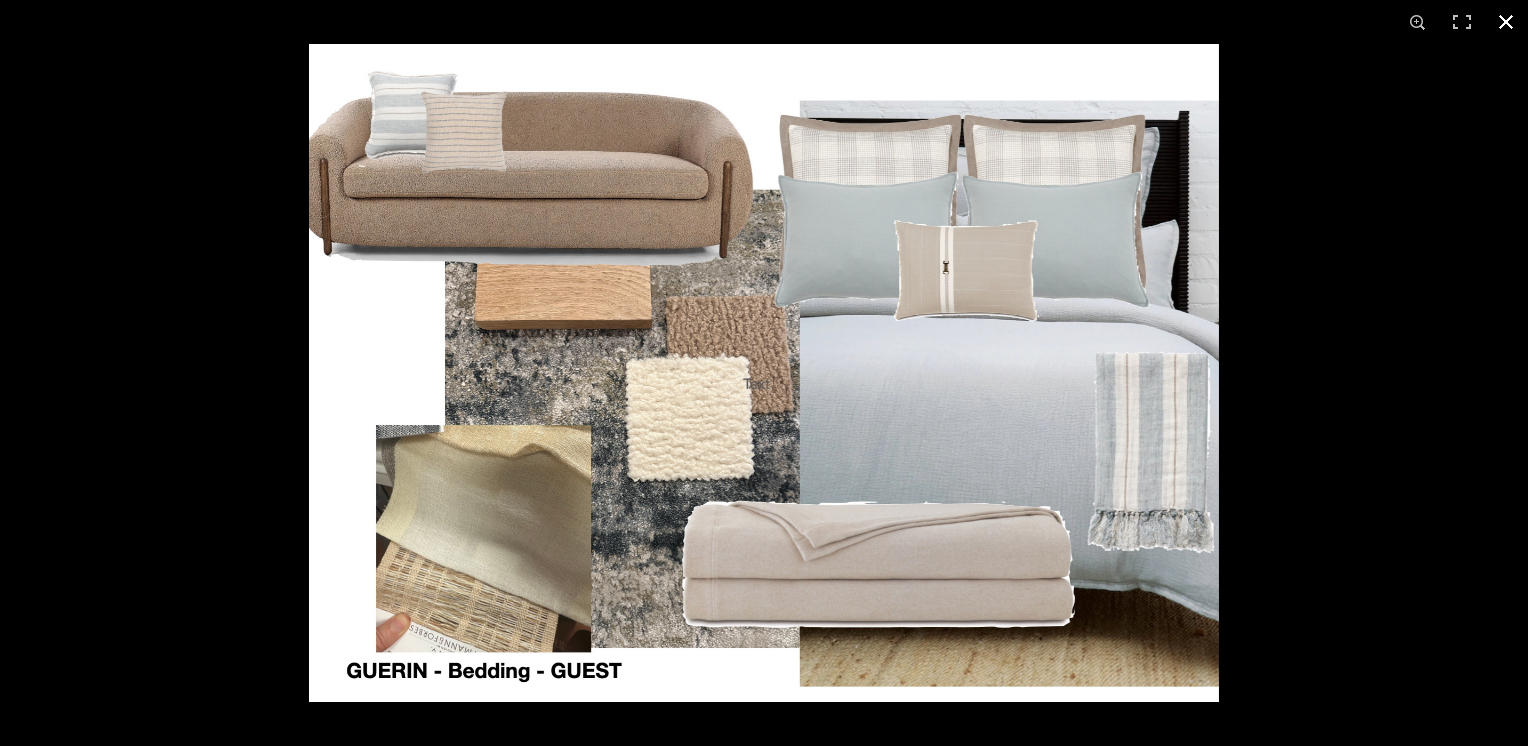 click at bounding box center (1506, 22) 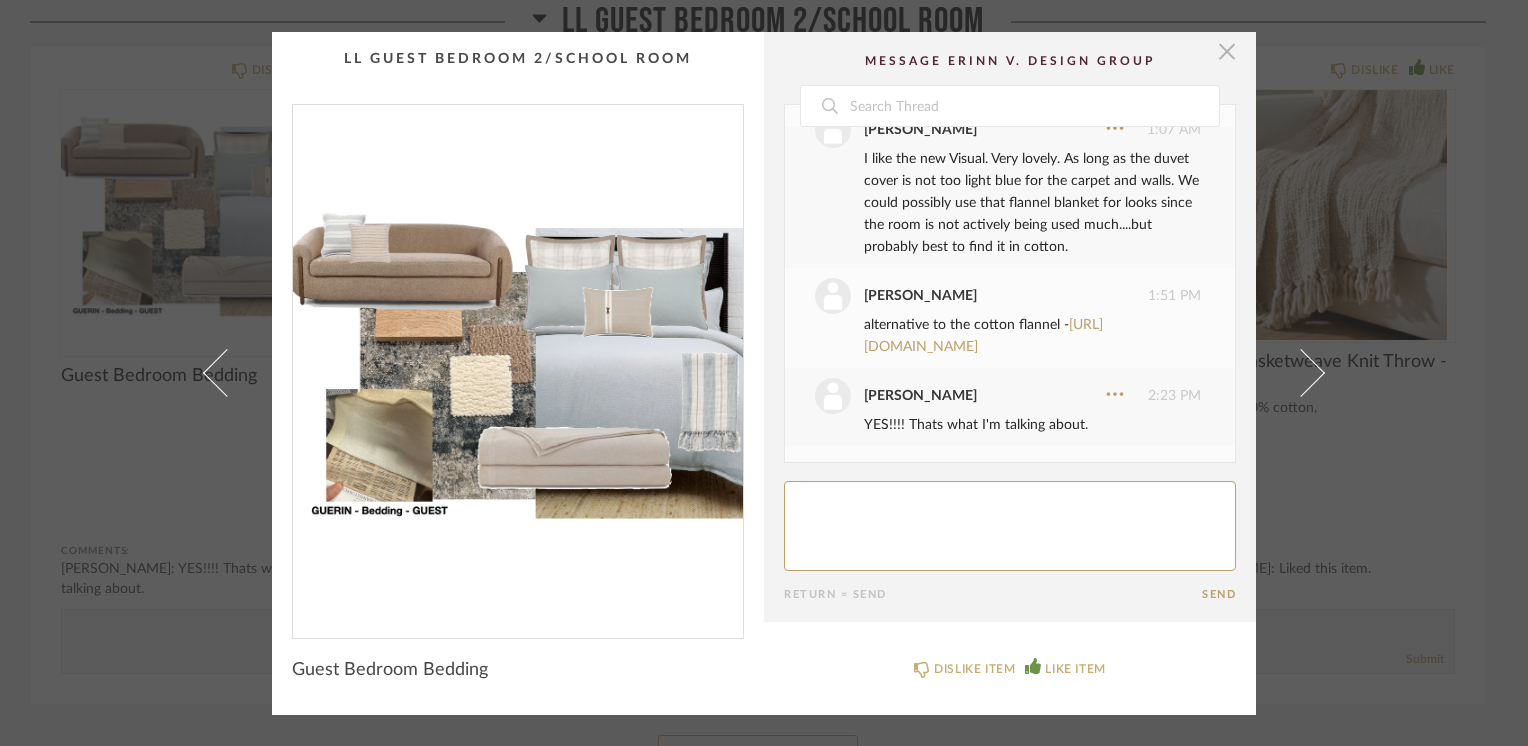click at bounding box center [1227, 52] 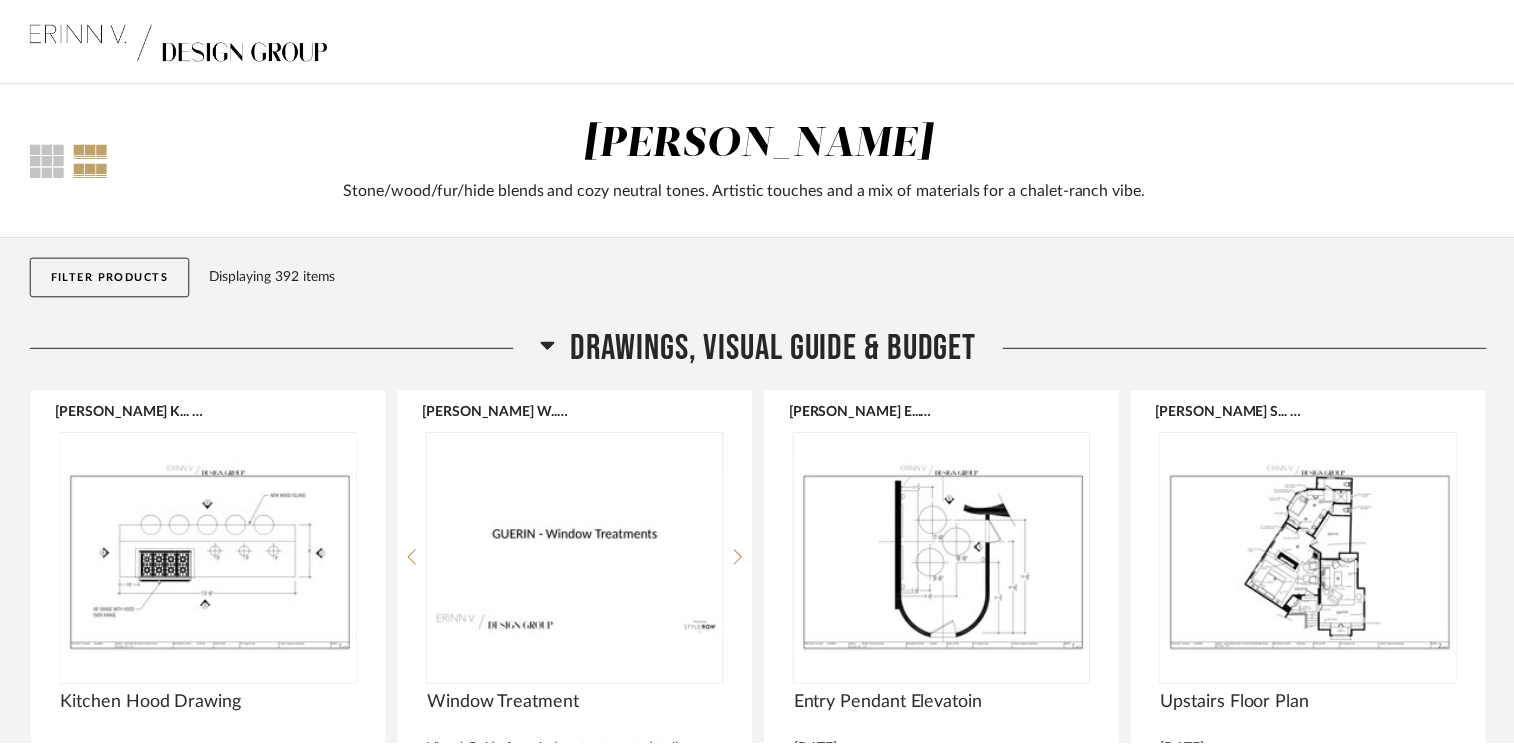 scroll, scrollTop: 18214, scrollLeft: 0, axis: vertical 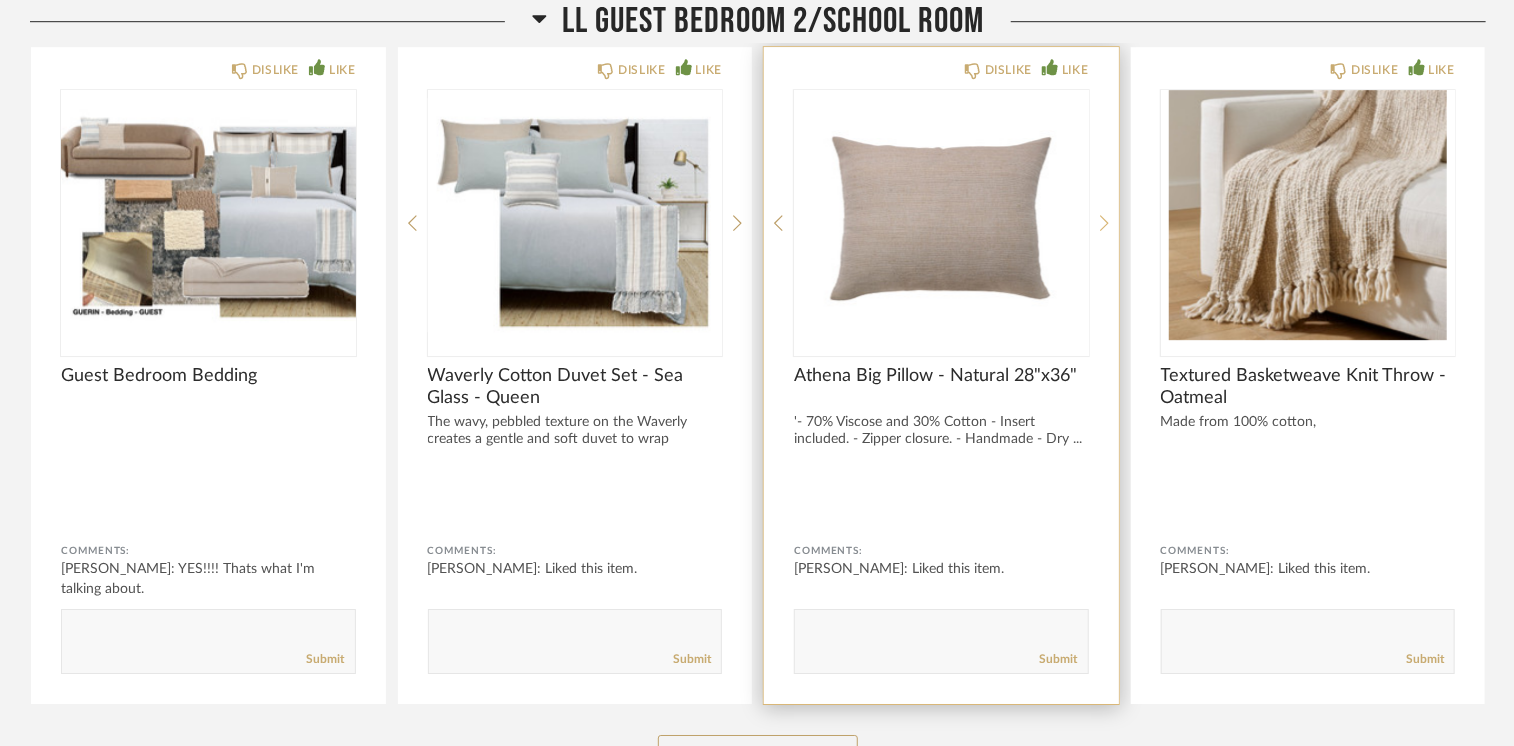 click 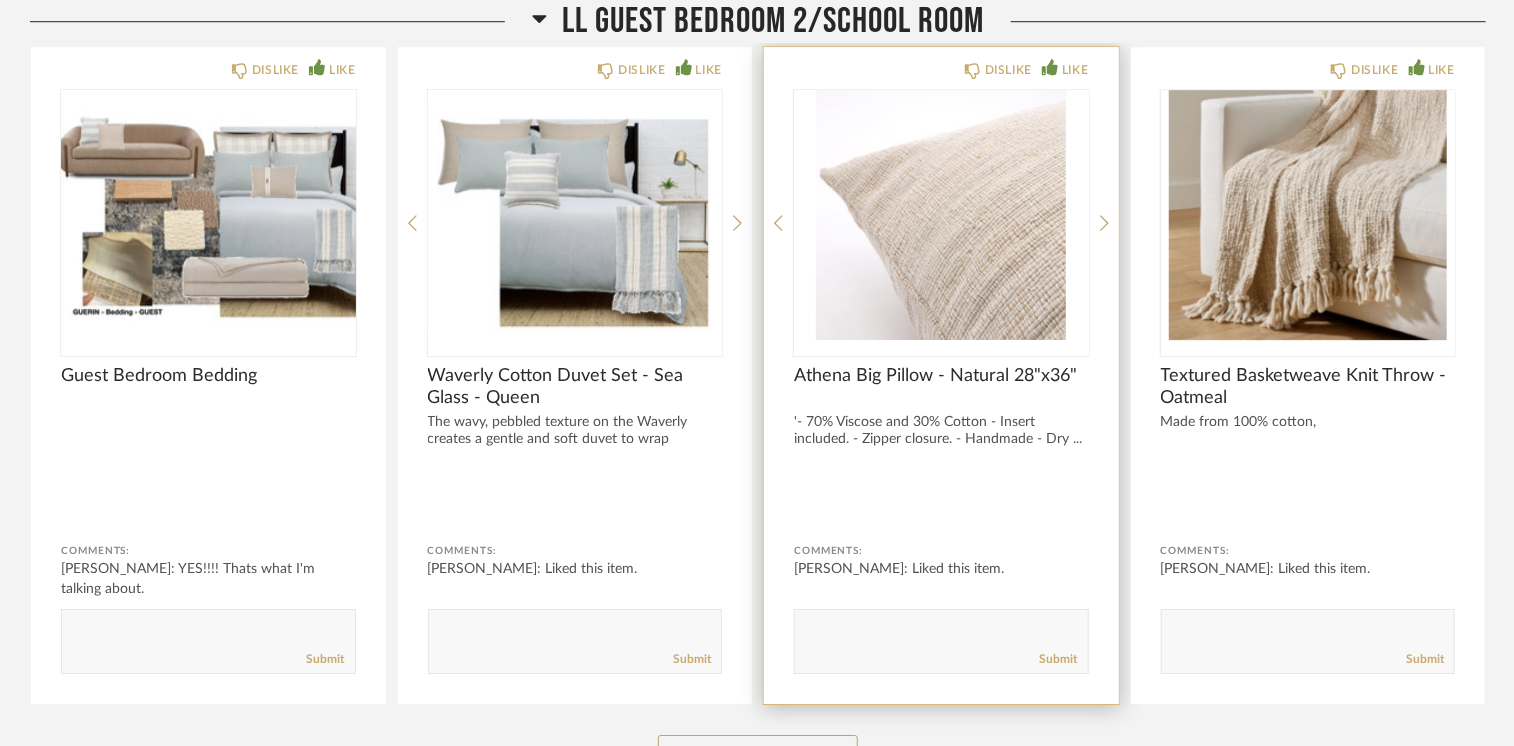 click on "DISLIKE LIKE Athena Big Pillow - Natural 28"x36" '- 70% Viscose and 30% Cotton
- Insert included.
- Zipper closure.
- Handmade
- Dry ... Comments: lisa guerin: Liked this item.       Submit" 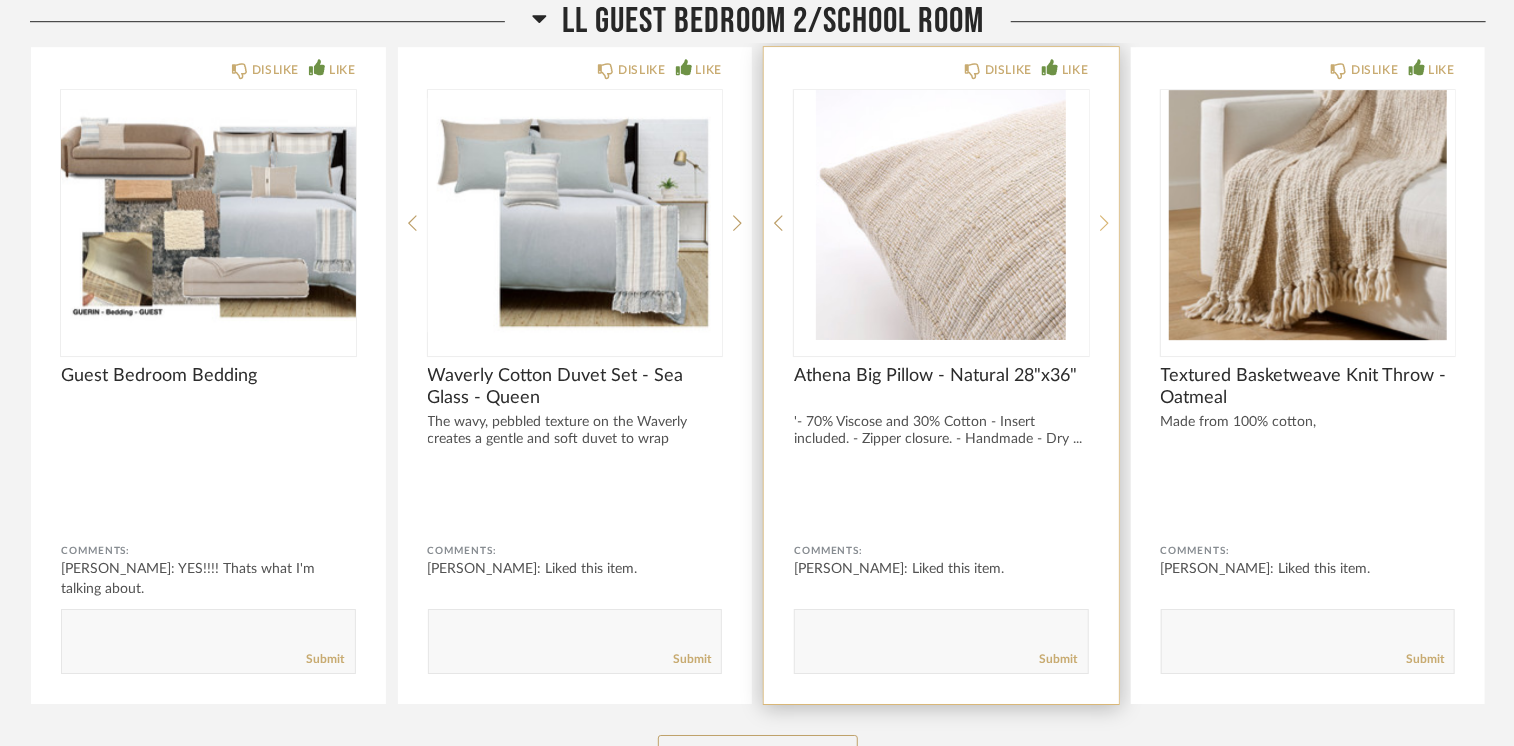click 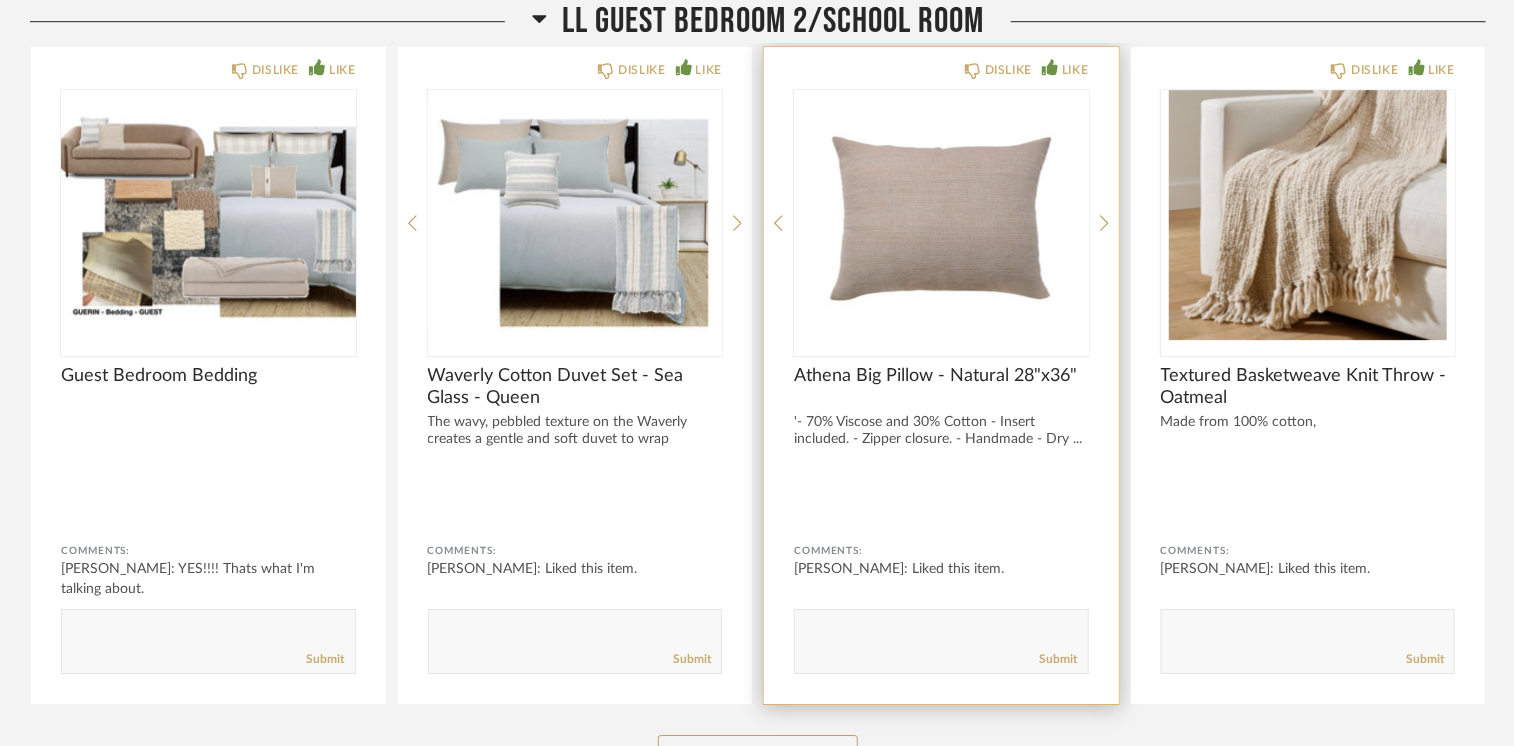 click at bounding box center [941, 215] 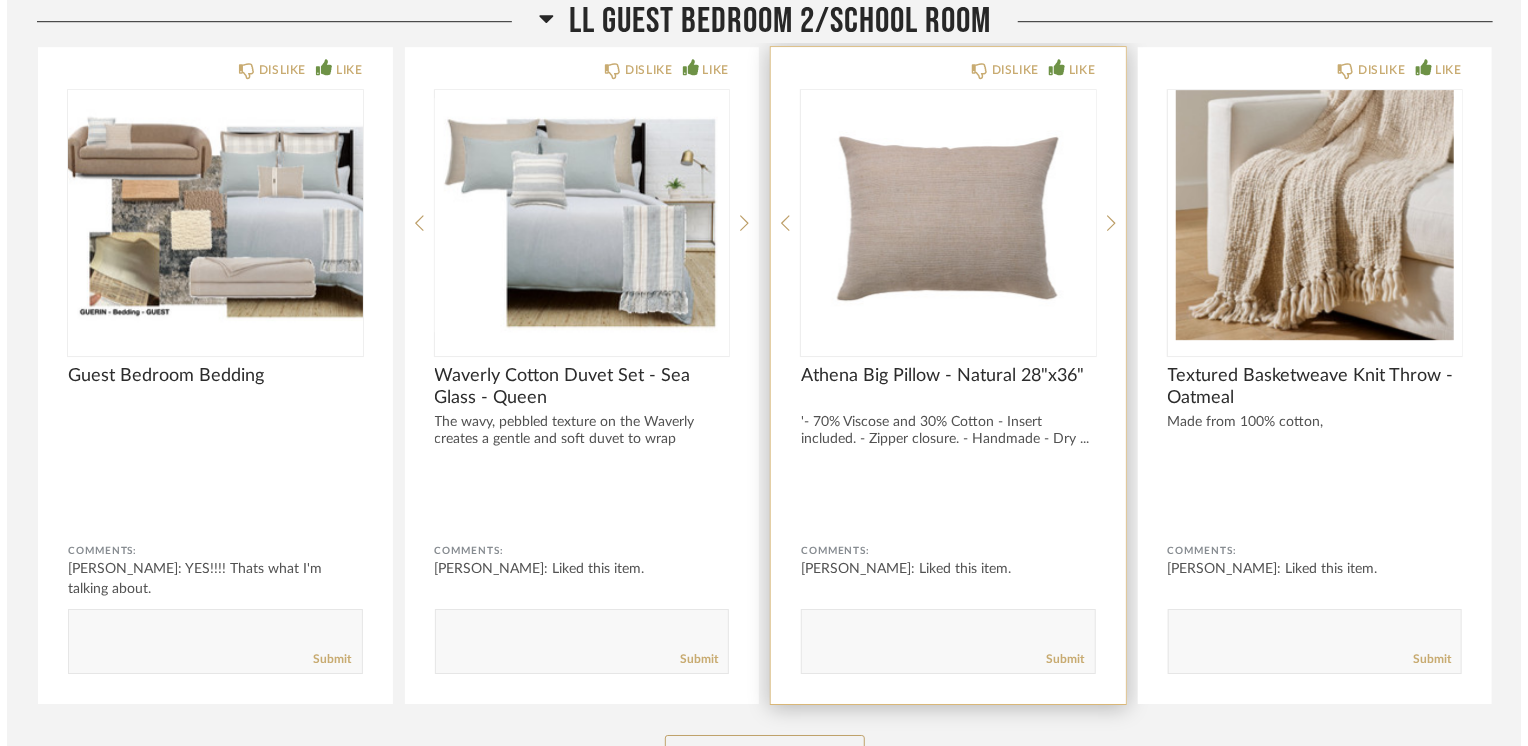 scroll, scrollTop: 0, scrollLeft: 0, axis: both 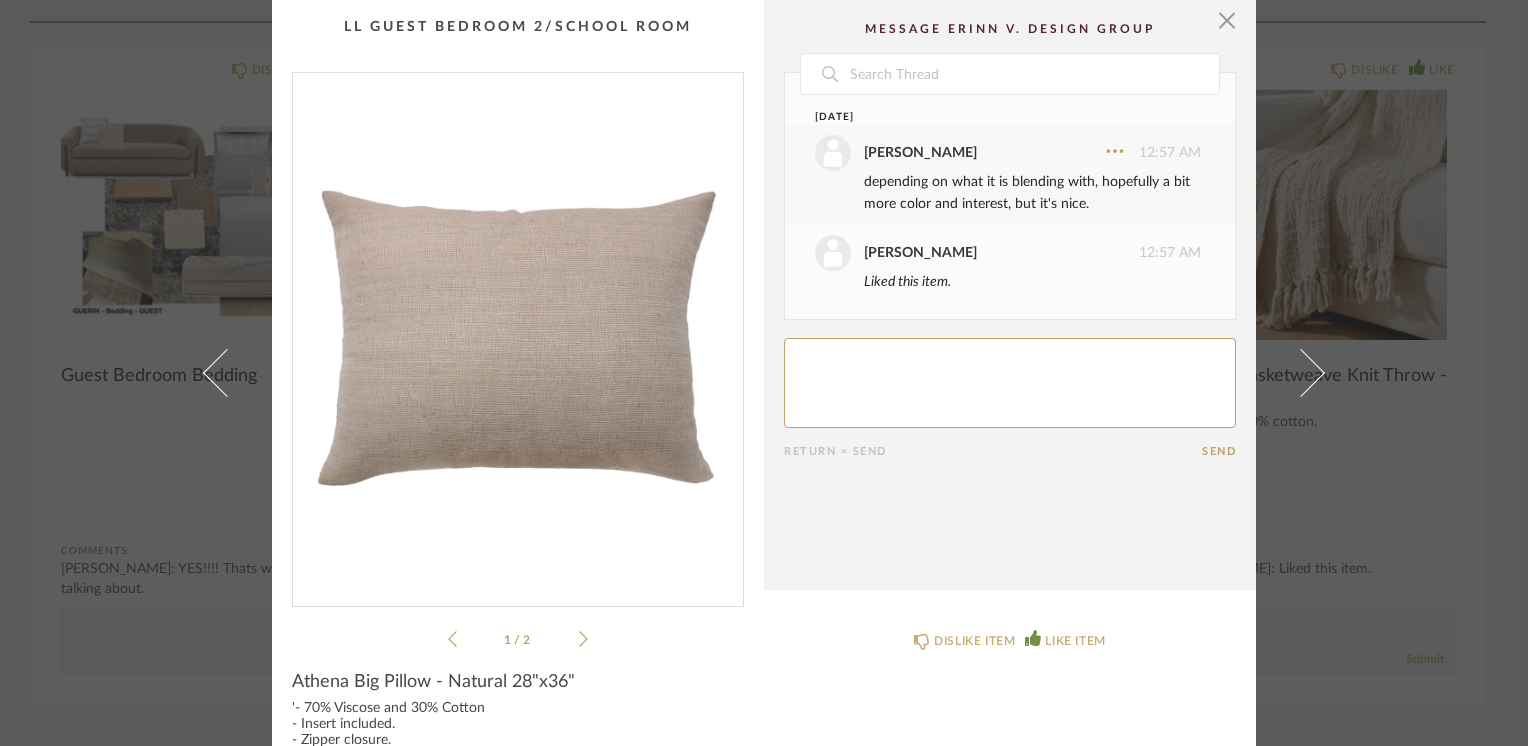 click 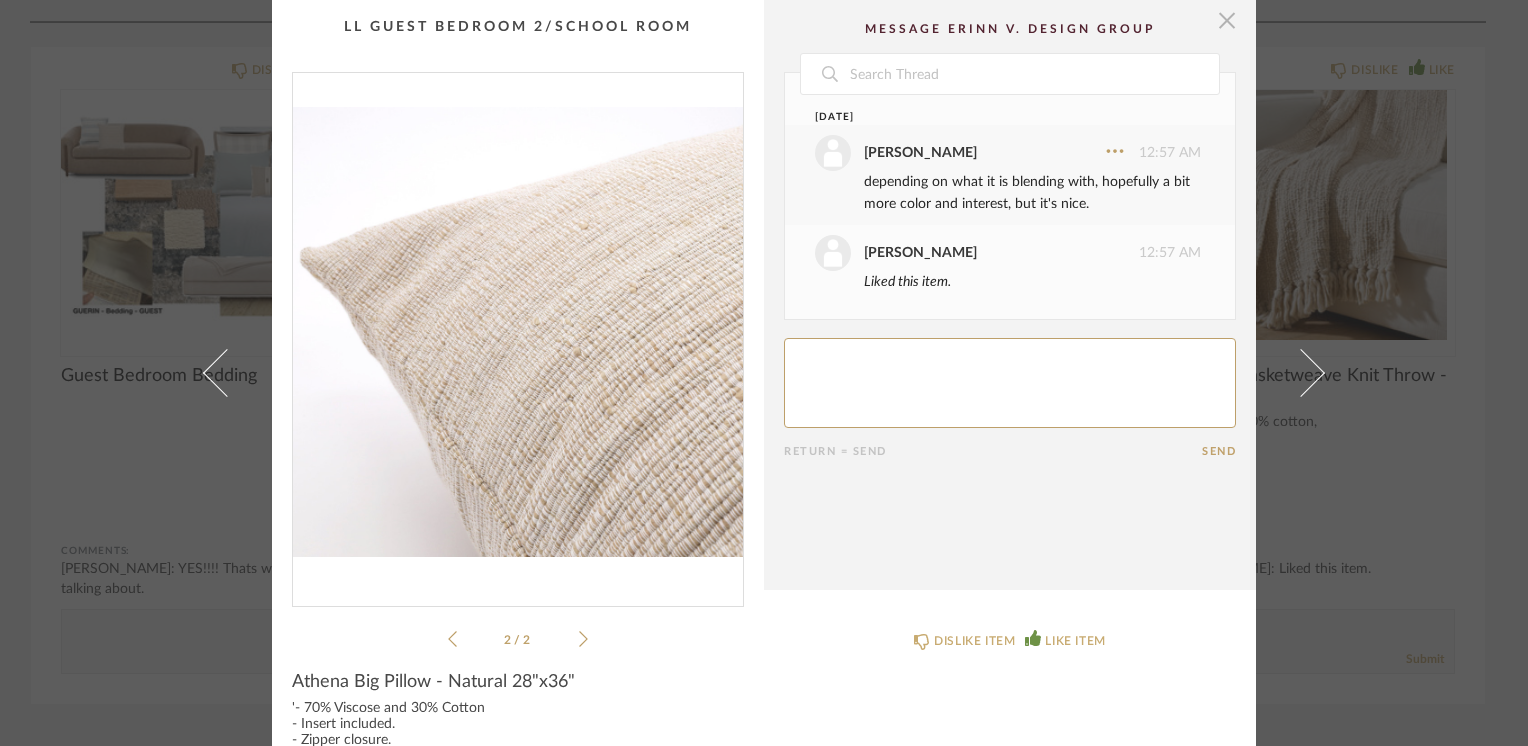 click at bounding box center (1227, 20) 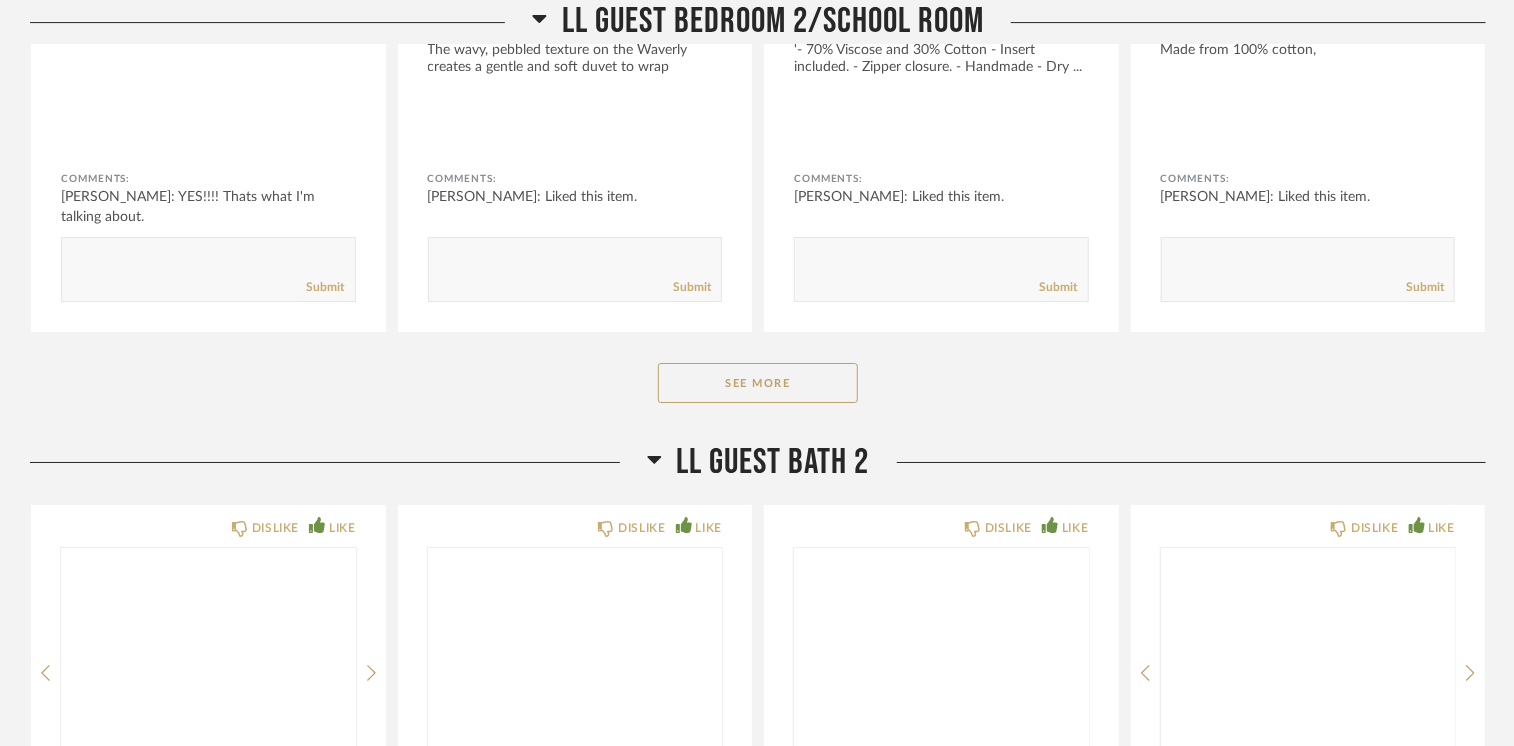 scroll, scrollTop: 18614, scrollLeft: 0, axis: vertical 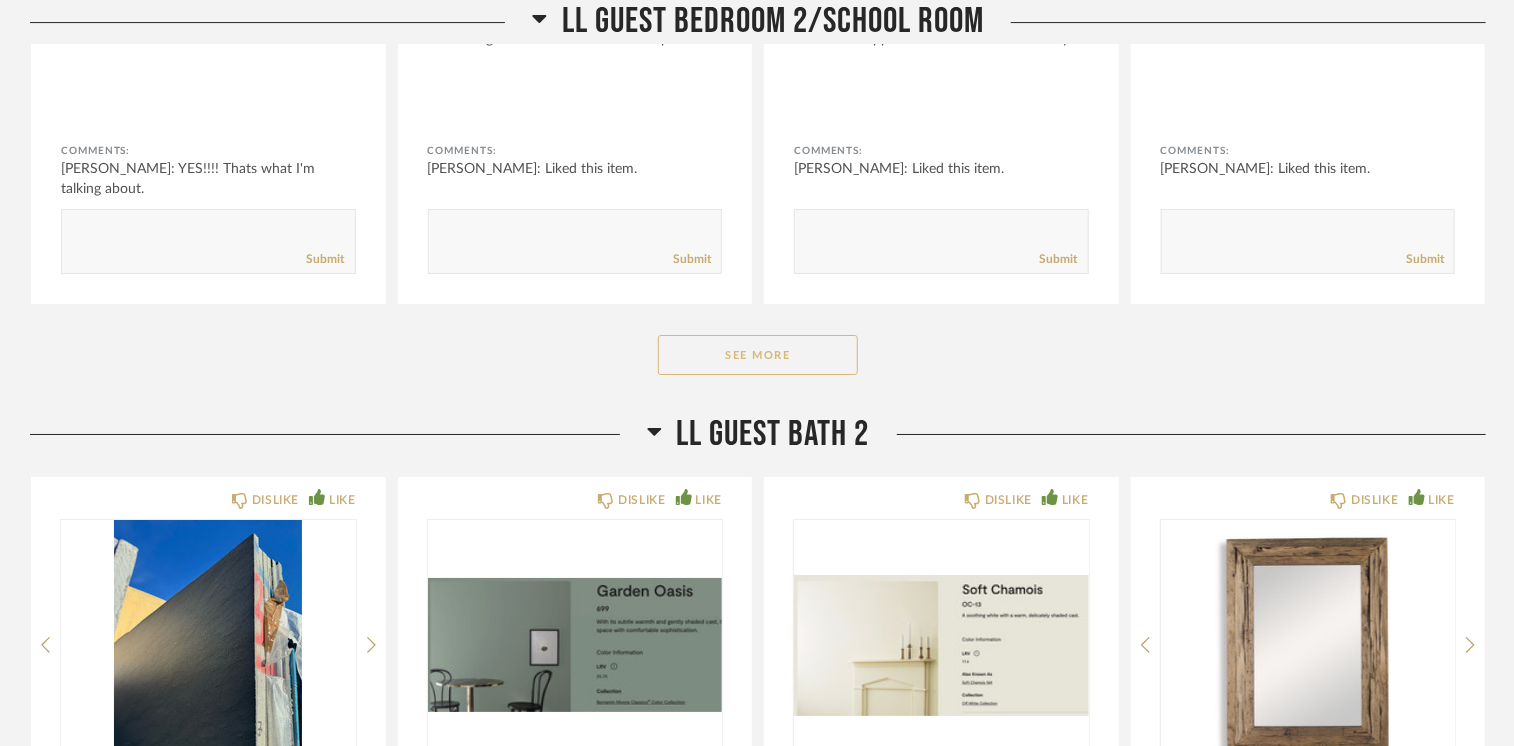 click on "See More" 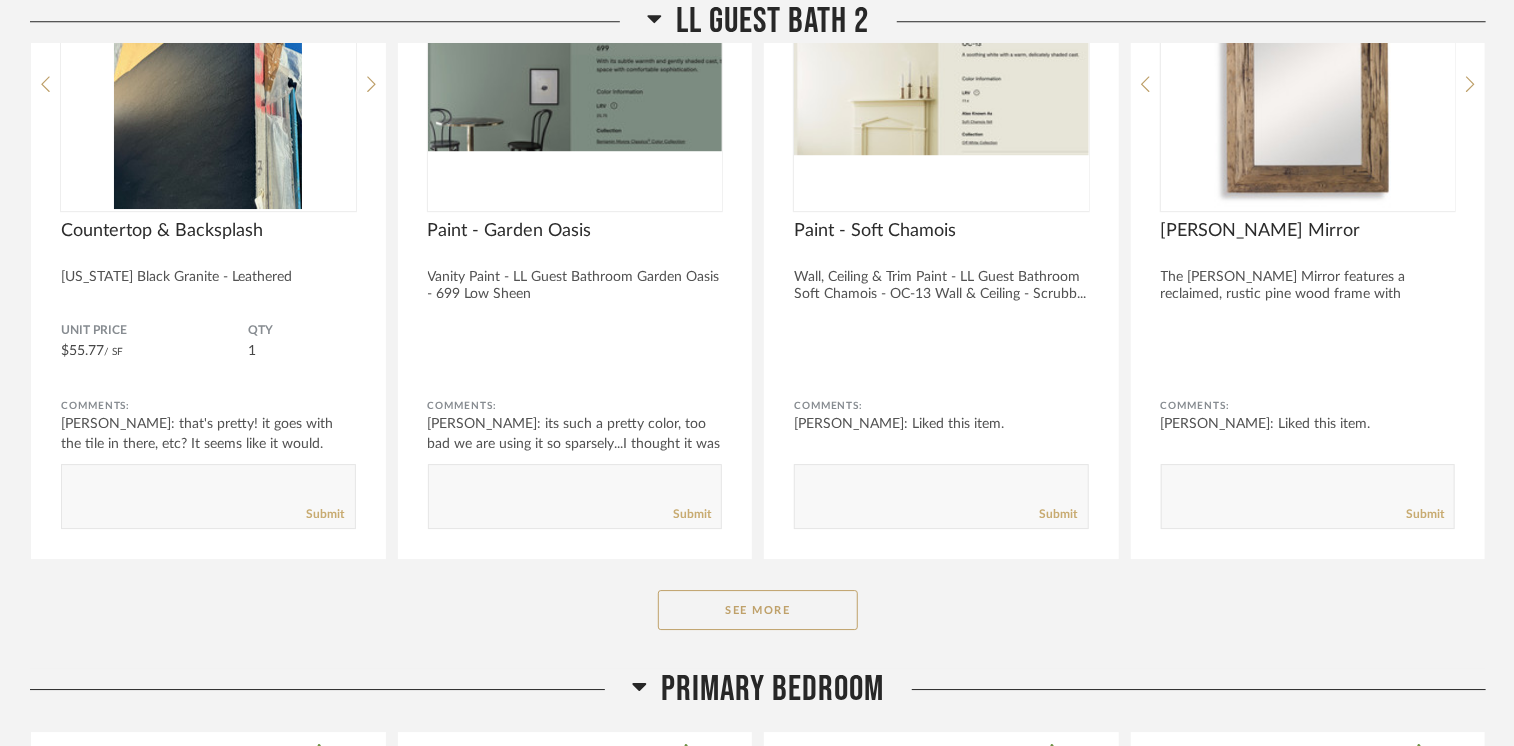 scroll, scrollTop: 21914, scrollLeft: 0, axis: vertical 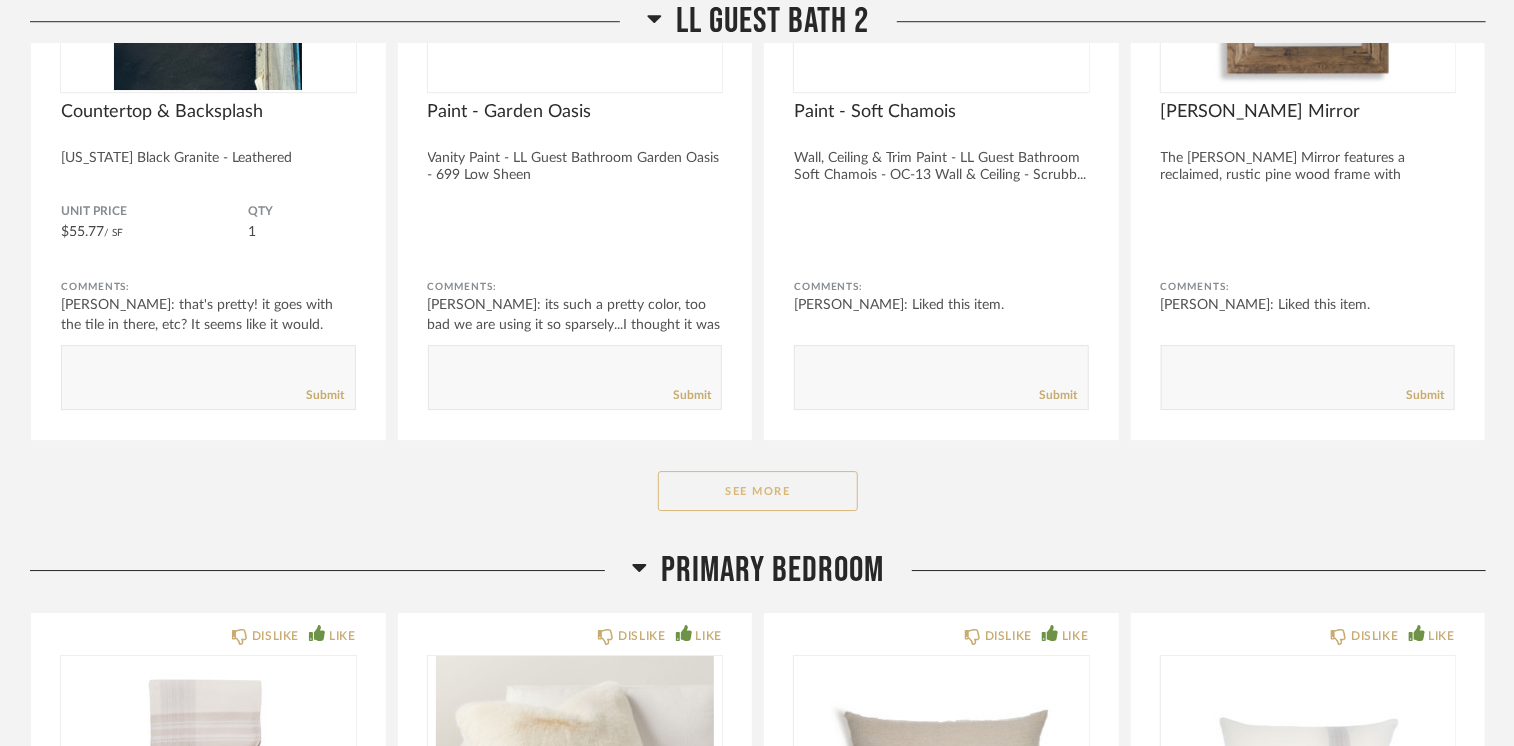 click on "See More" 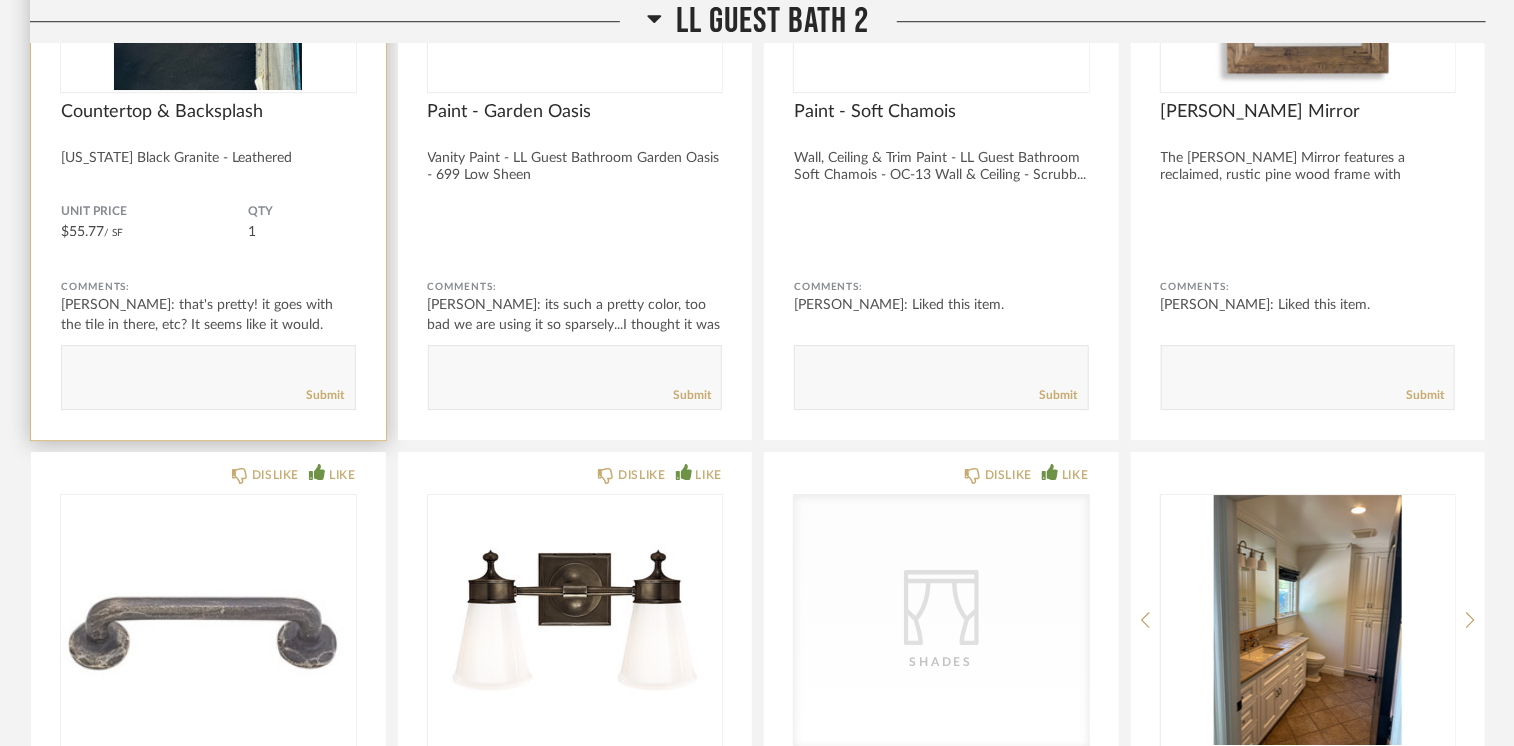 scroll, scrollTop: 21614, scrollLeft: 0, axis: vertical 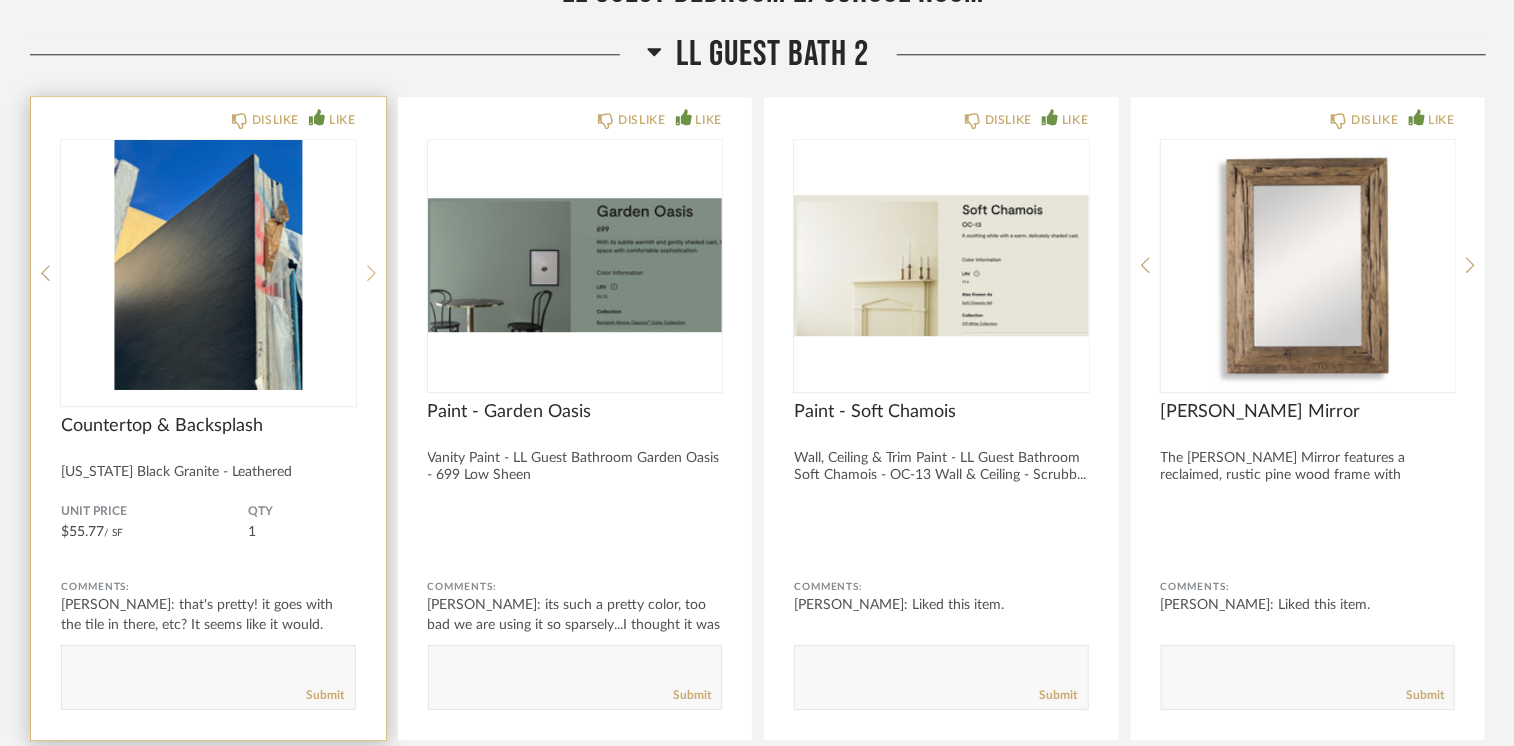 click 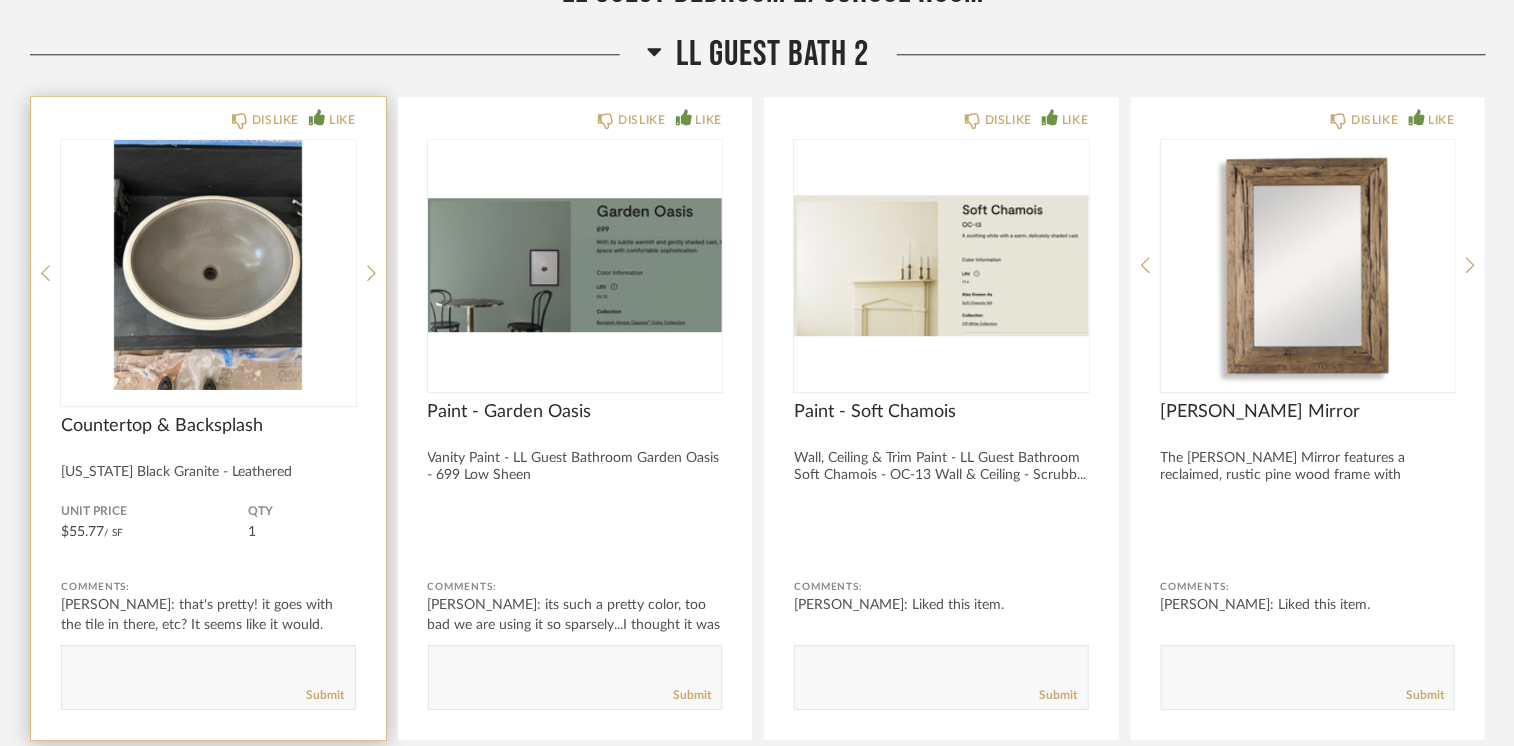 click at bounding box center (208, 265) 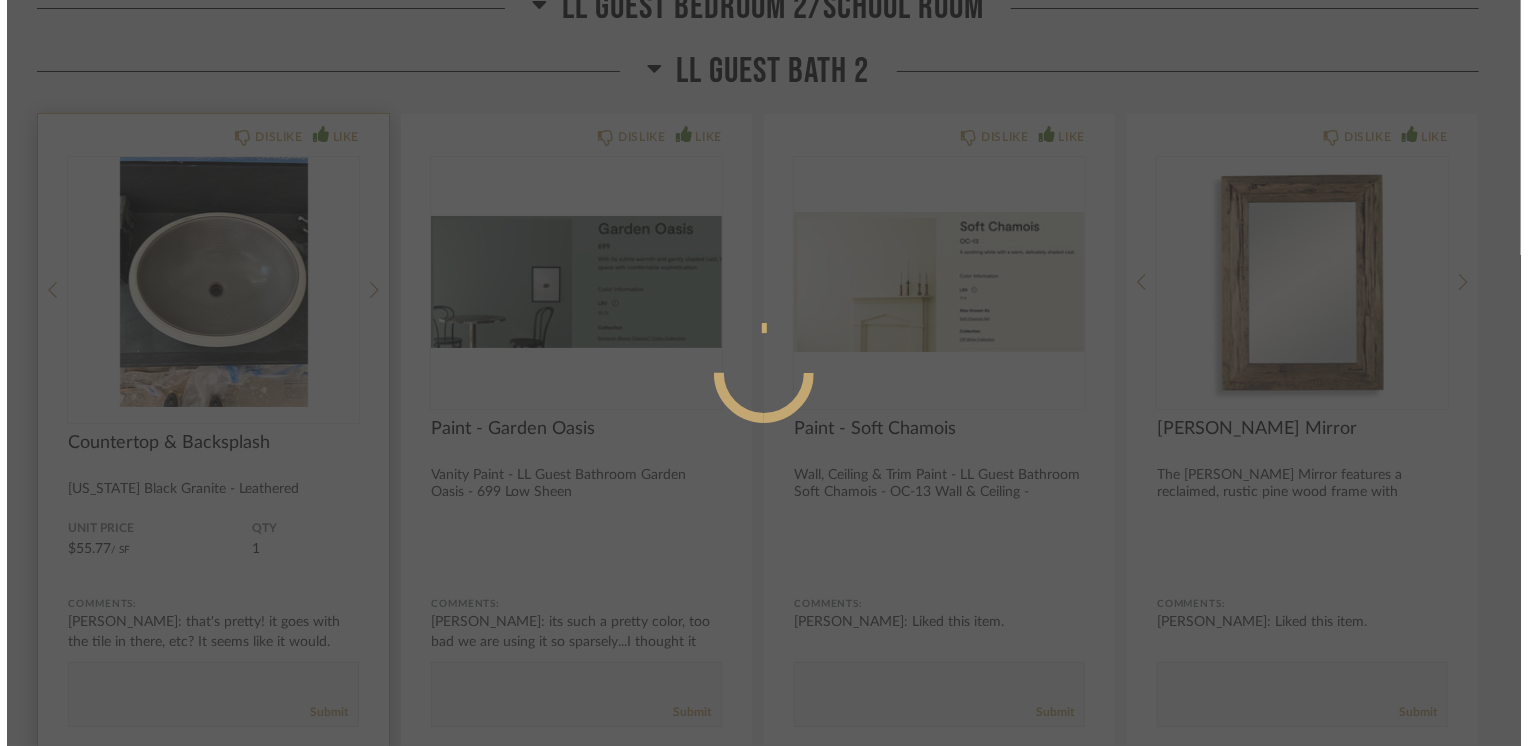 scroll, scrollTop: 0, scrollLeft: 0, axis: both 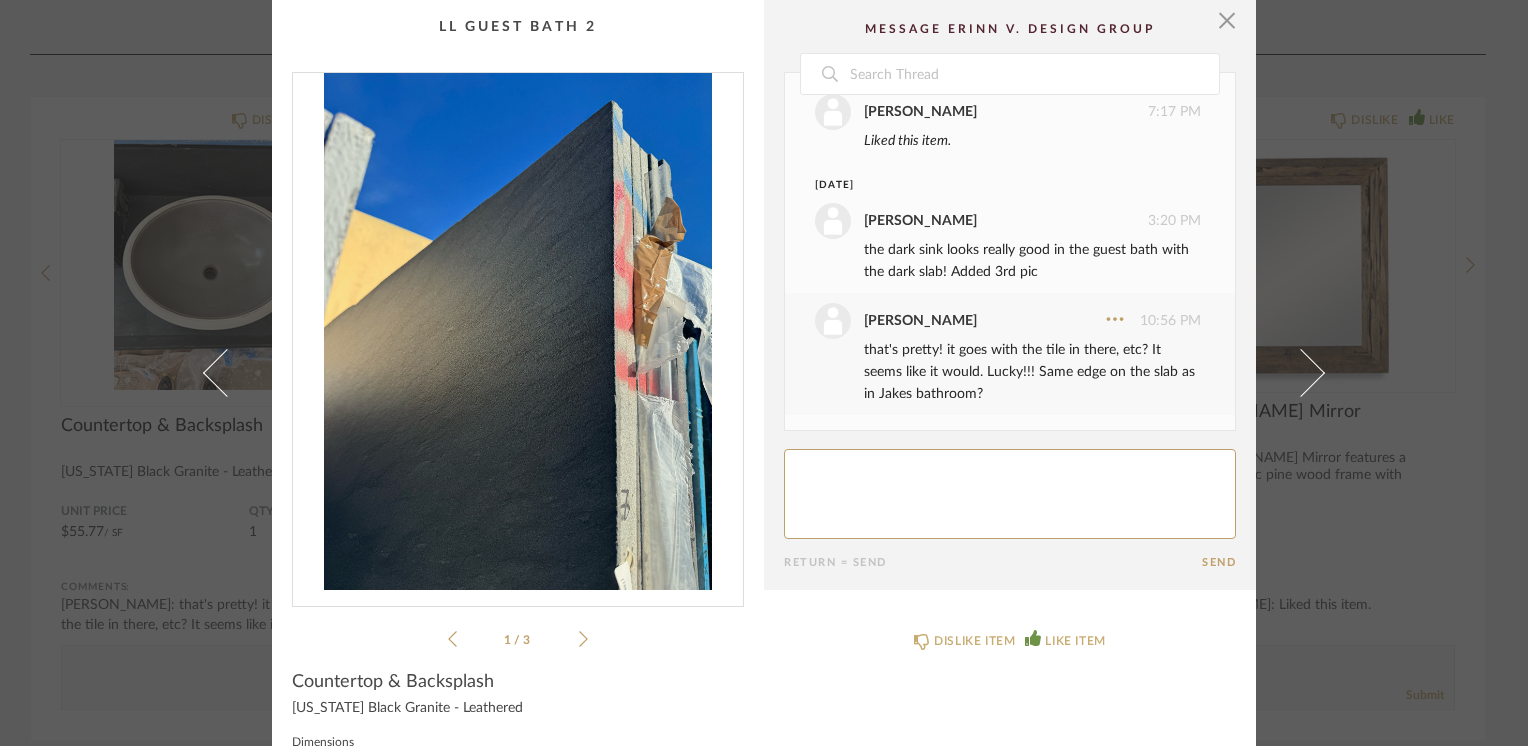 click 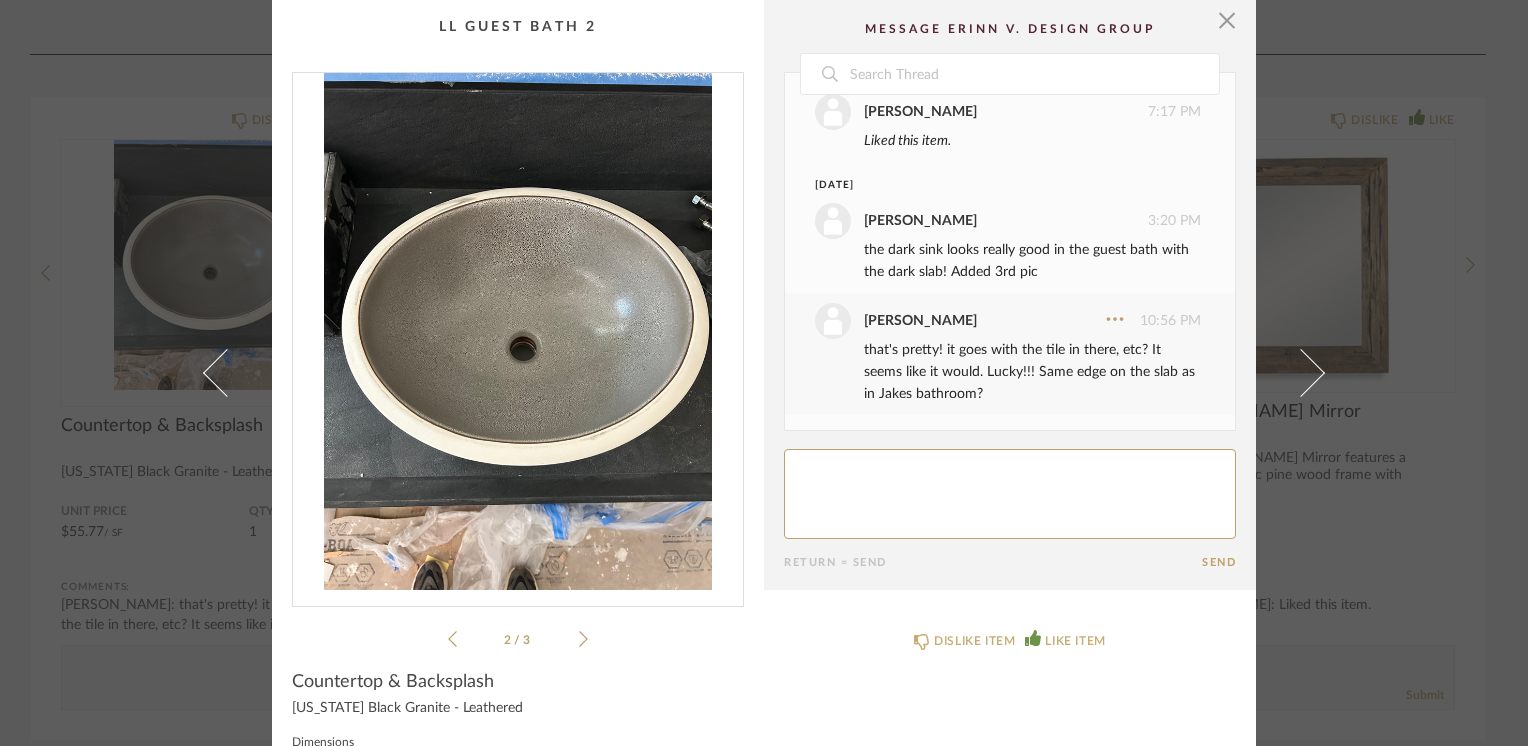 click 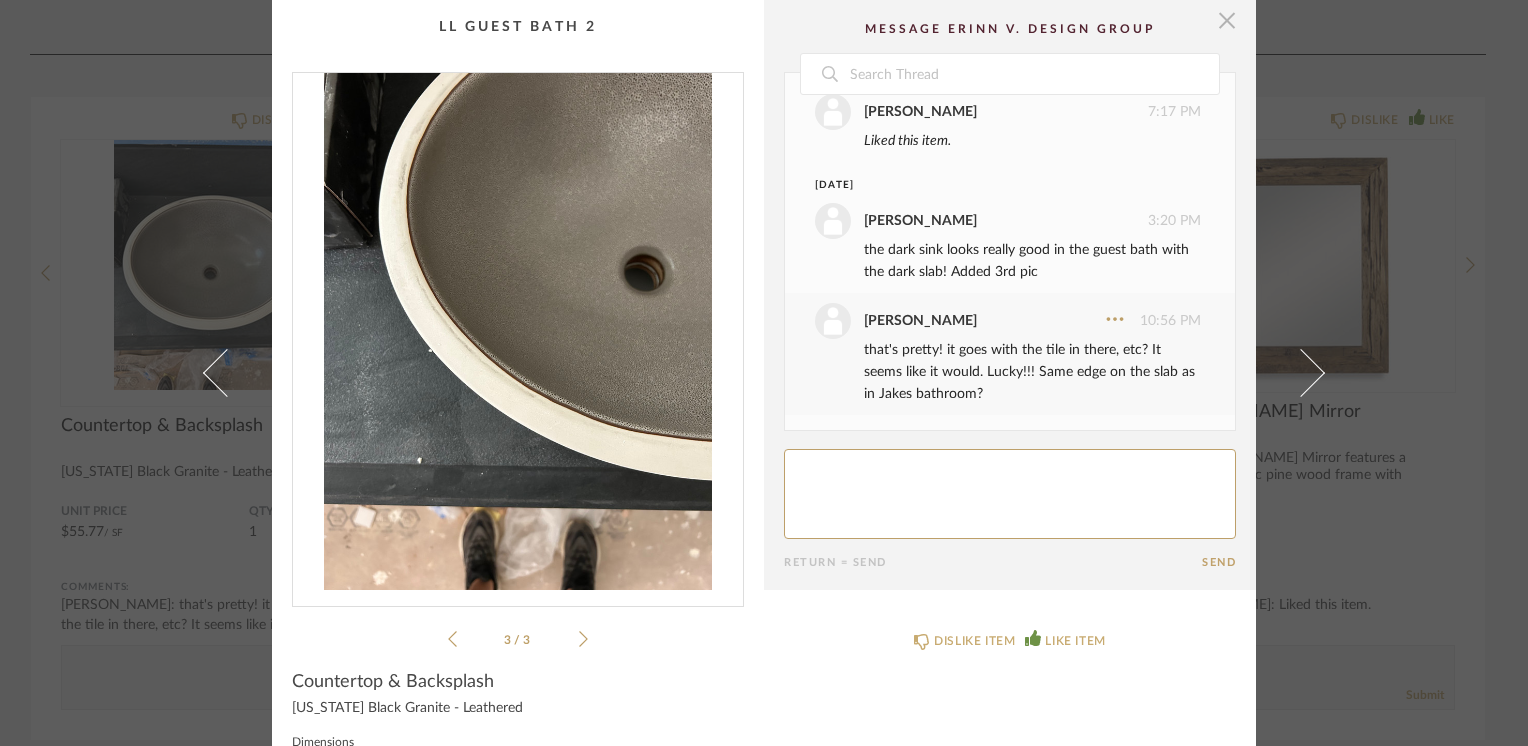 click at bounding box center (1227, 20) 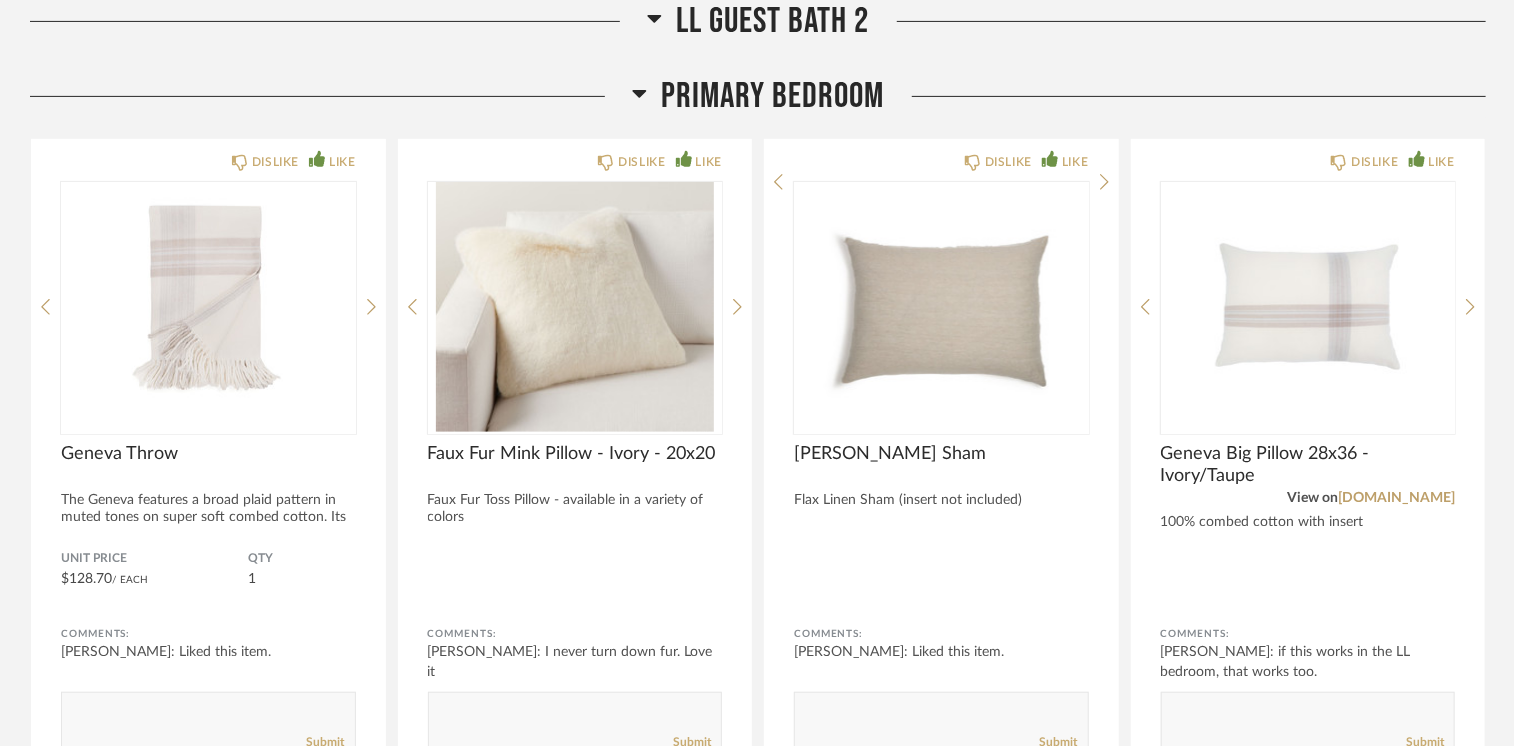 scroll, scrollTop: 23114, scrollLeft: 0, axis: vertical 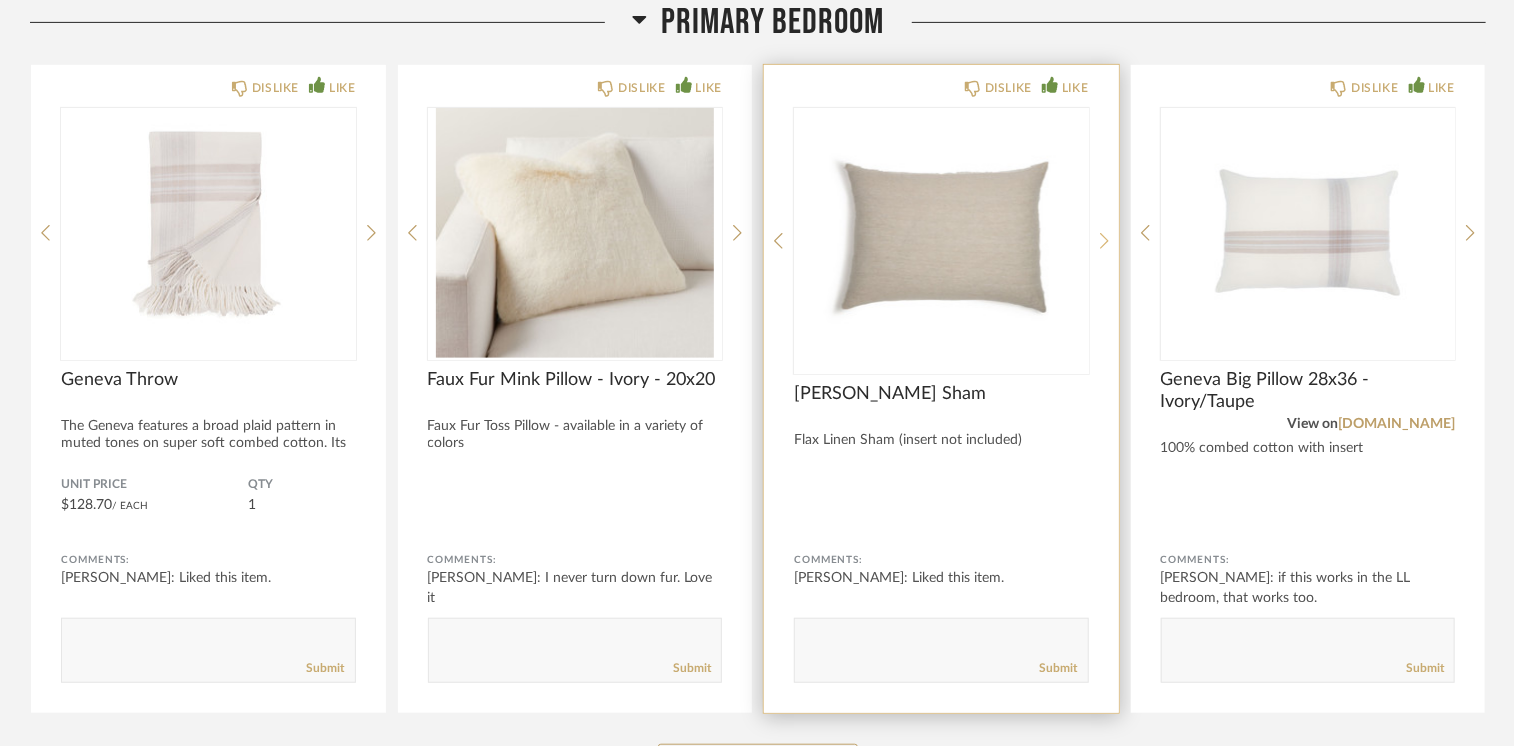 click 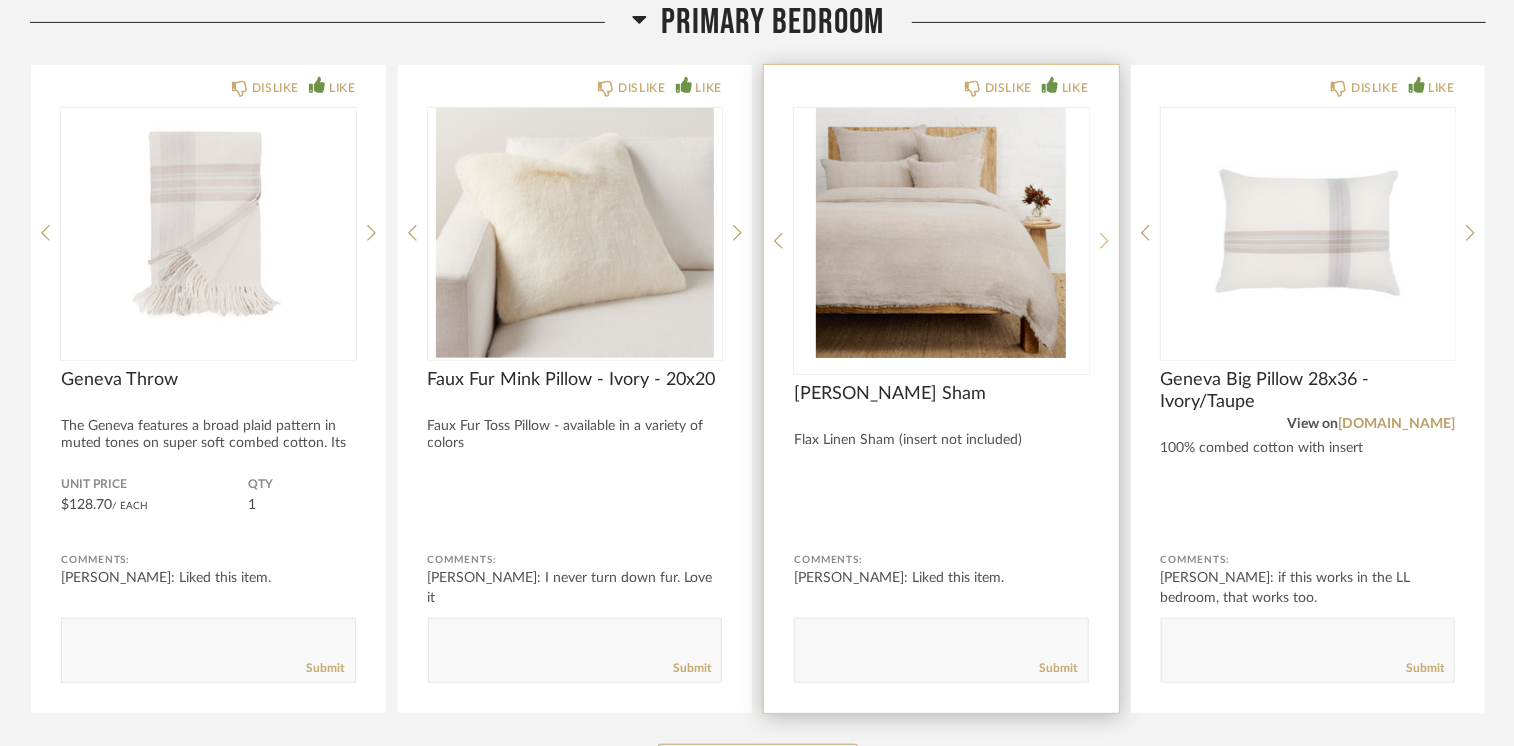click 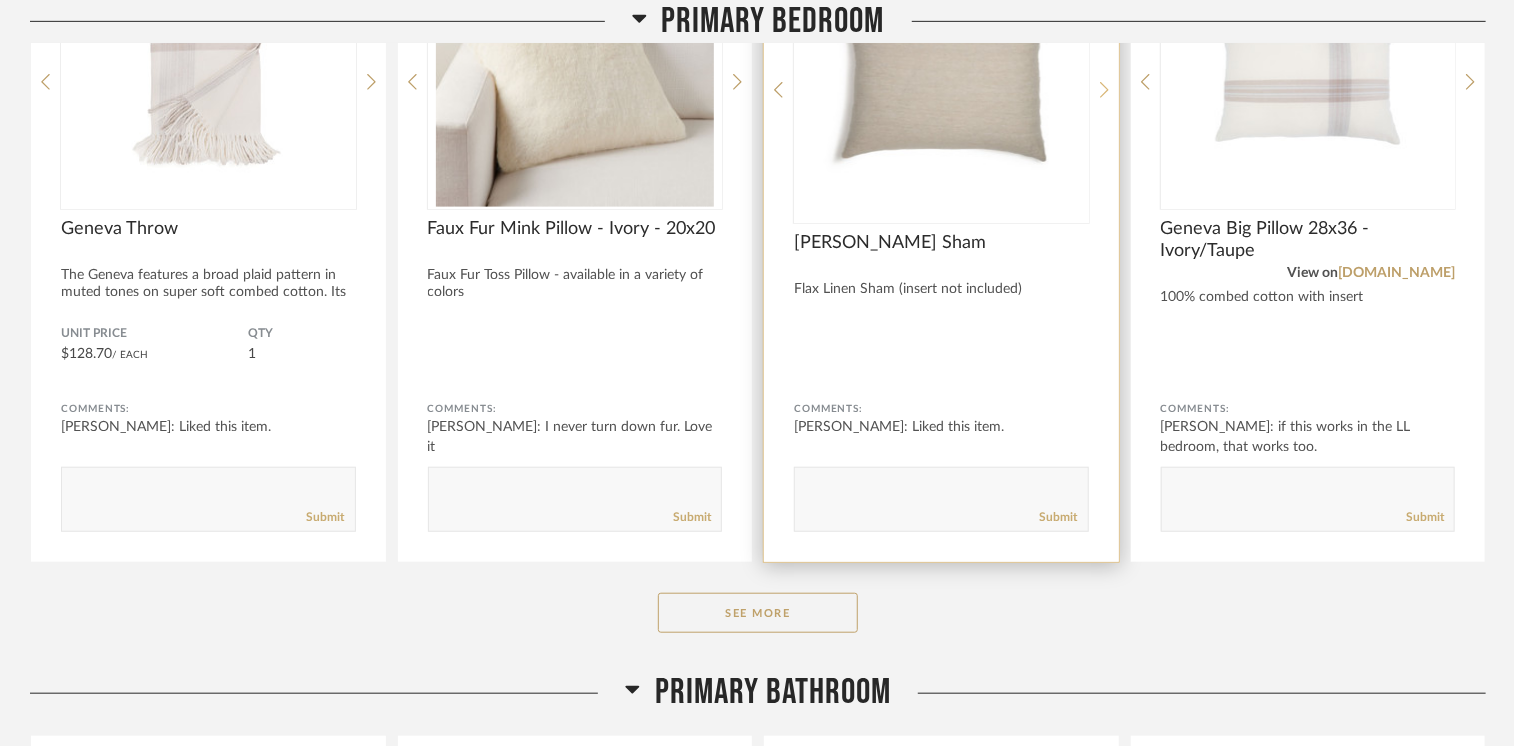 scroll, scrollTop: 23414, scrollLeft: 0, axis: vertical 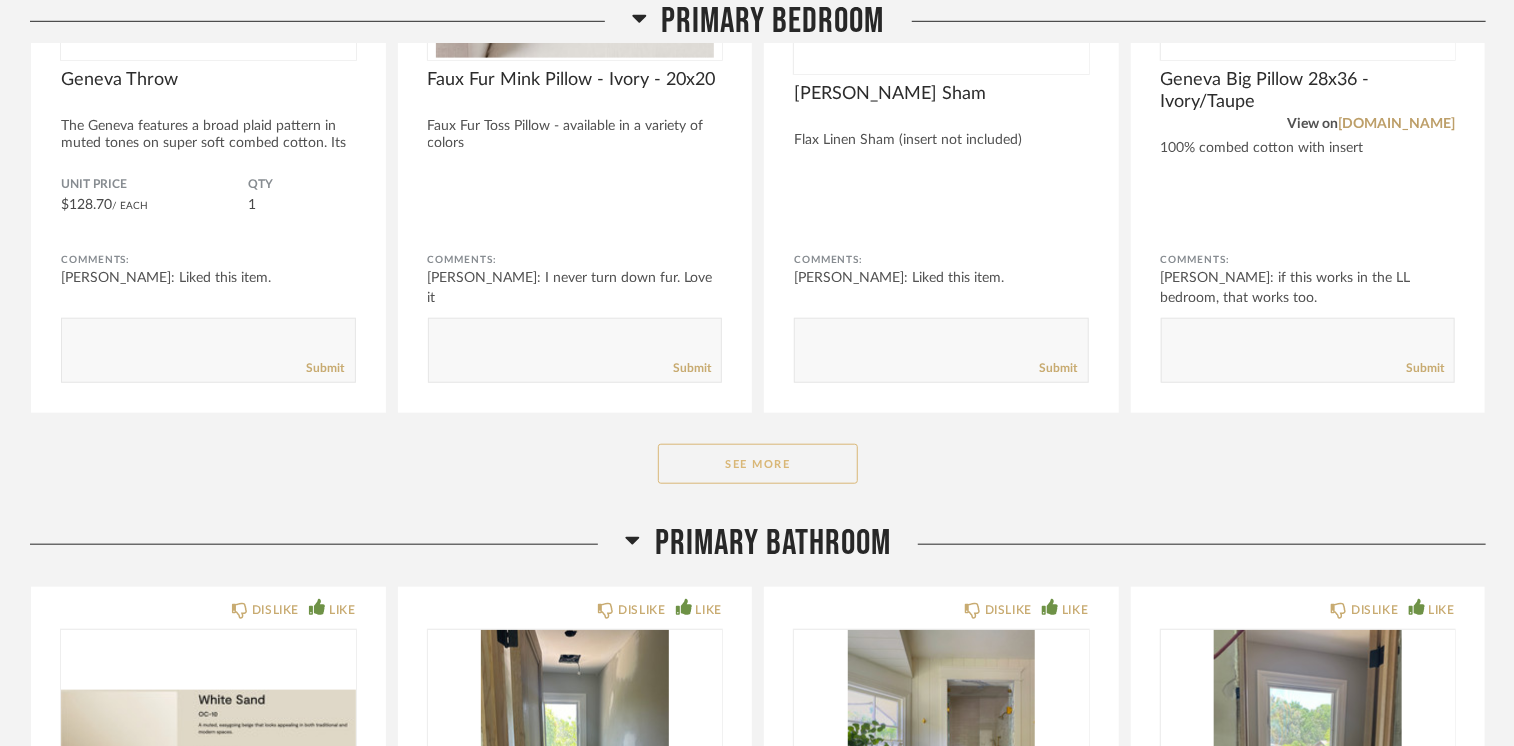 click on "See More" 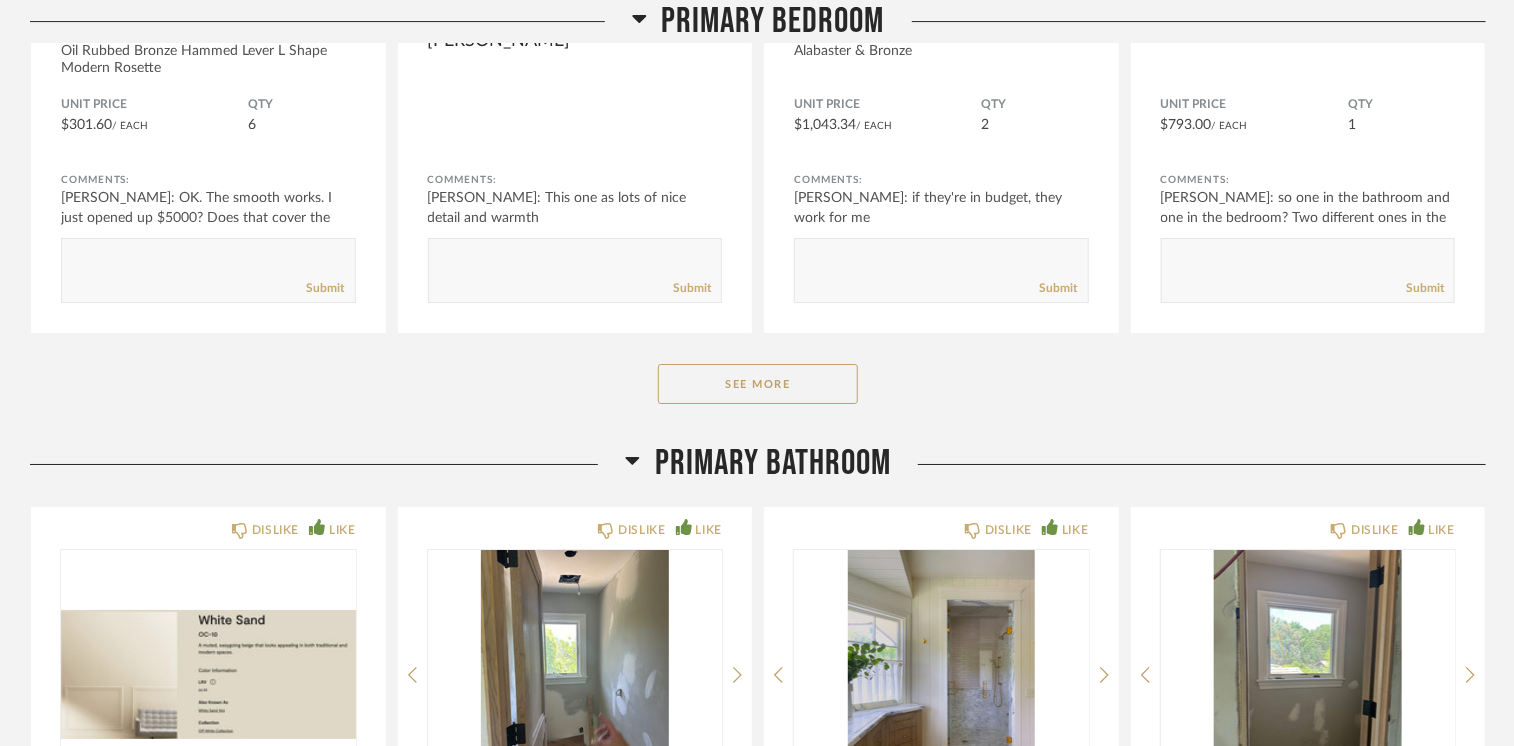scroll, scrollTop: 26314, scrollLeft: 0, axis: vertical 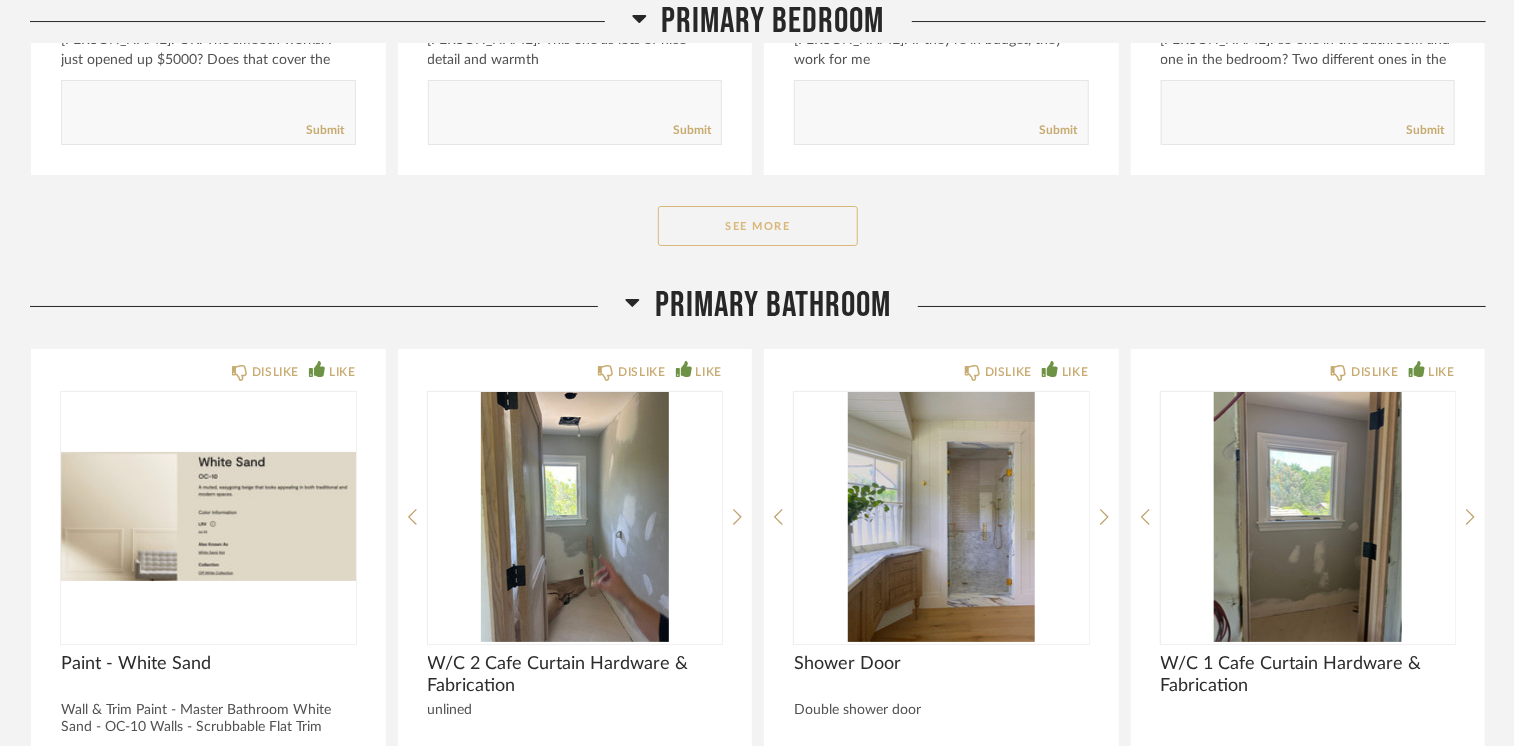 click on "See More" 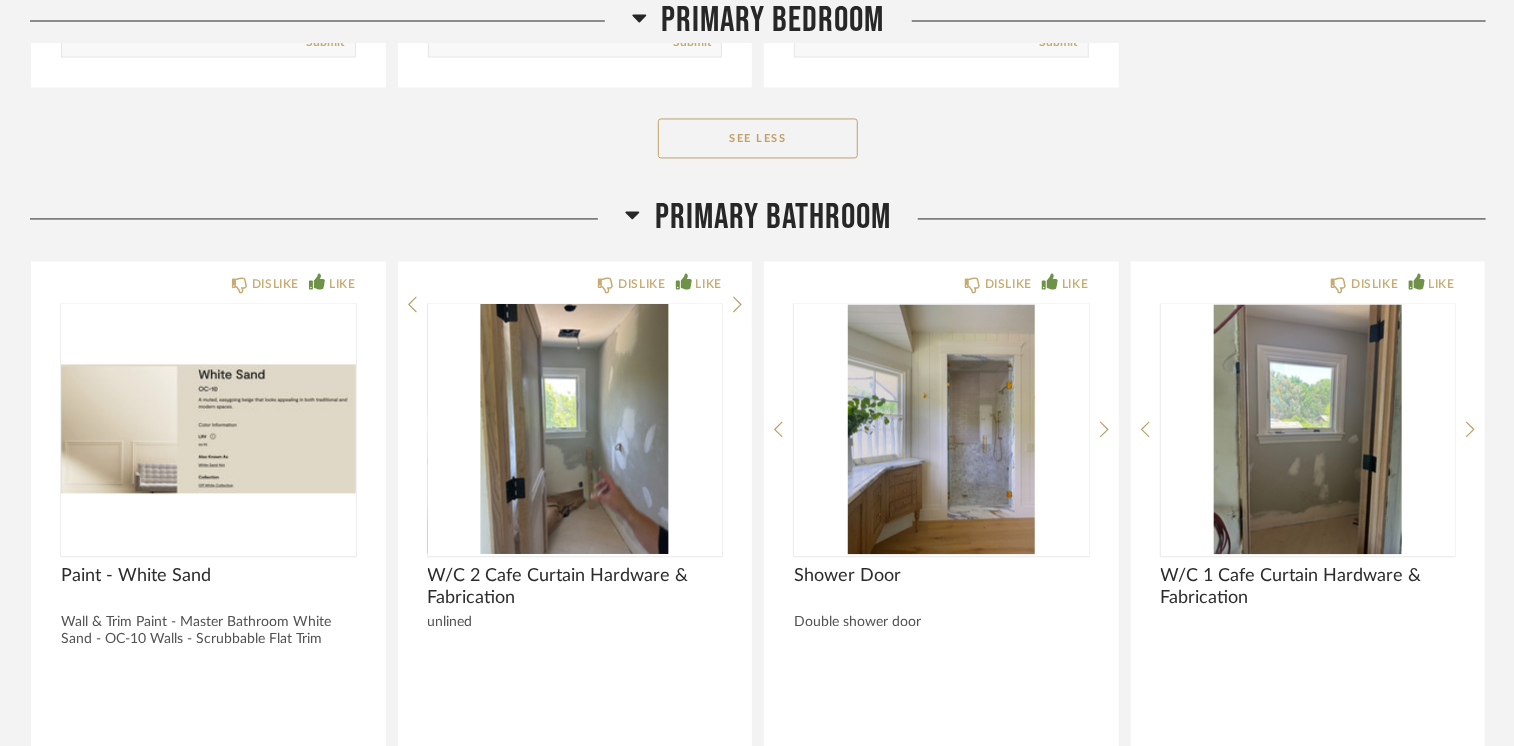 scroll, scrollTop: 29014, scrollLeft: 0, axis: vertical 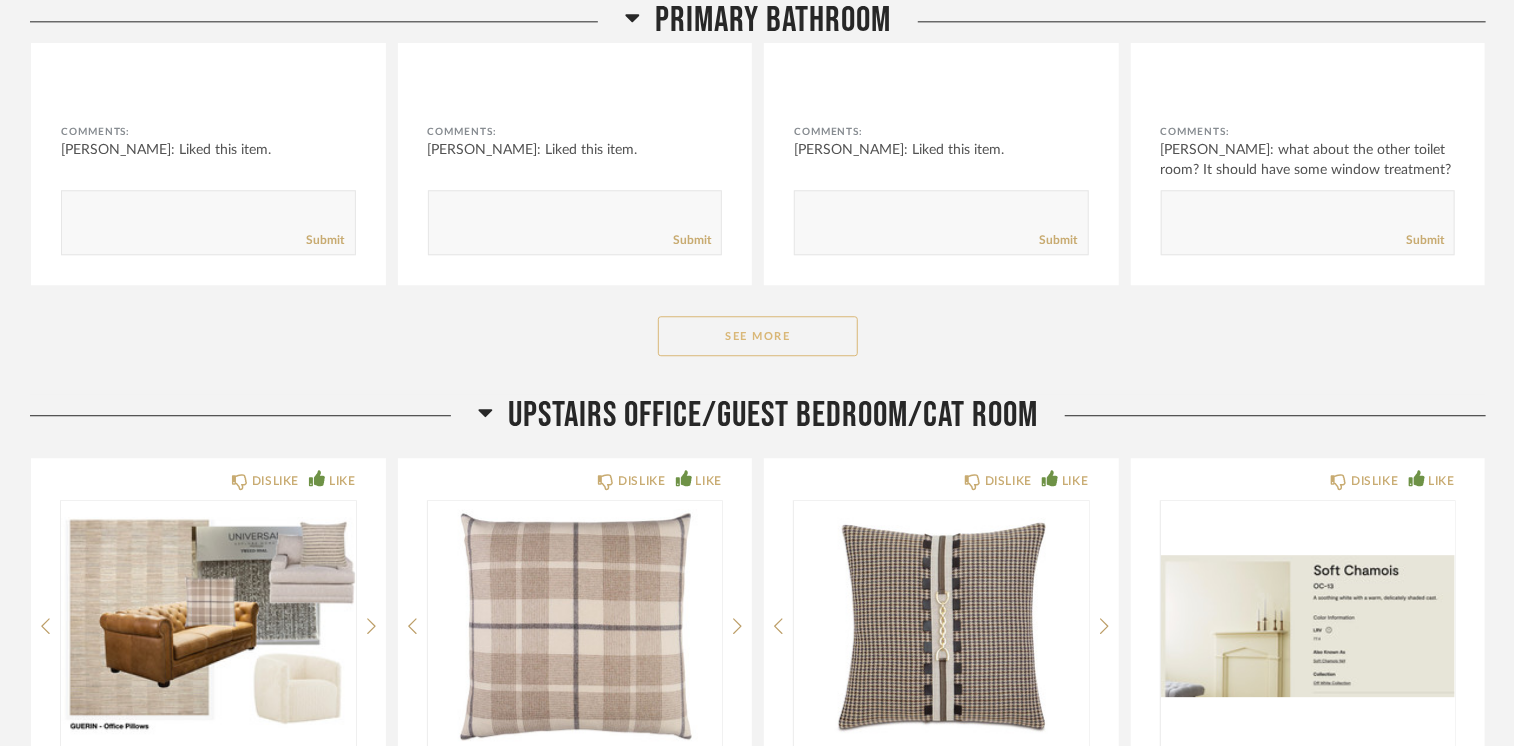 click on "See More" 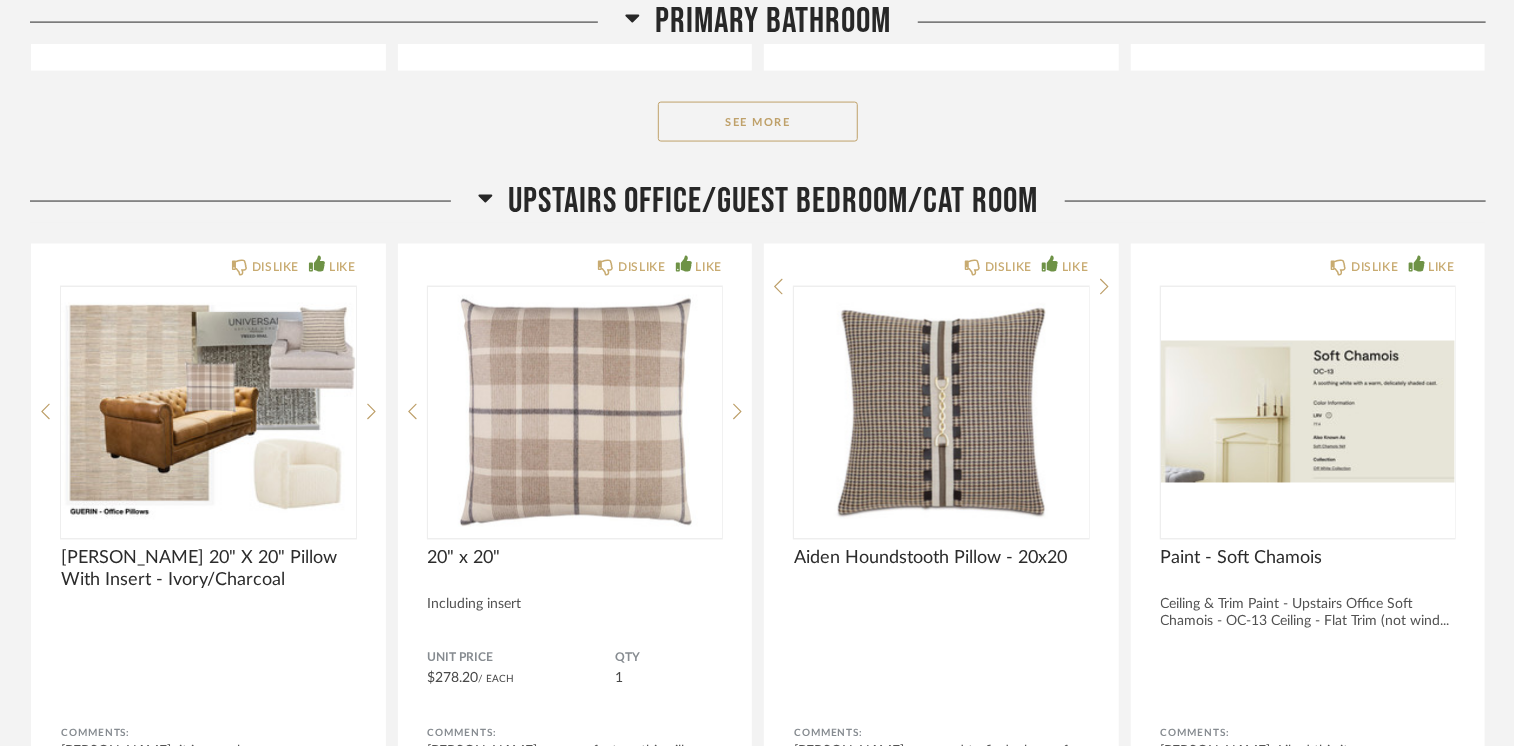 scroll, scrollTop: 31914, scrollLeft: 0, axis: vertical 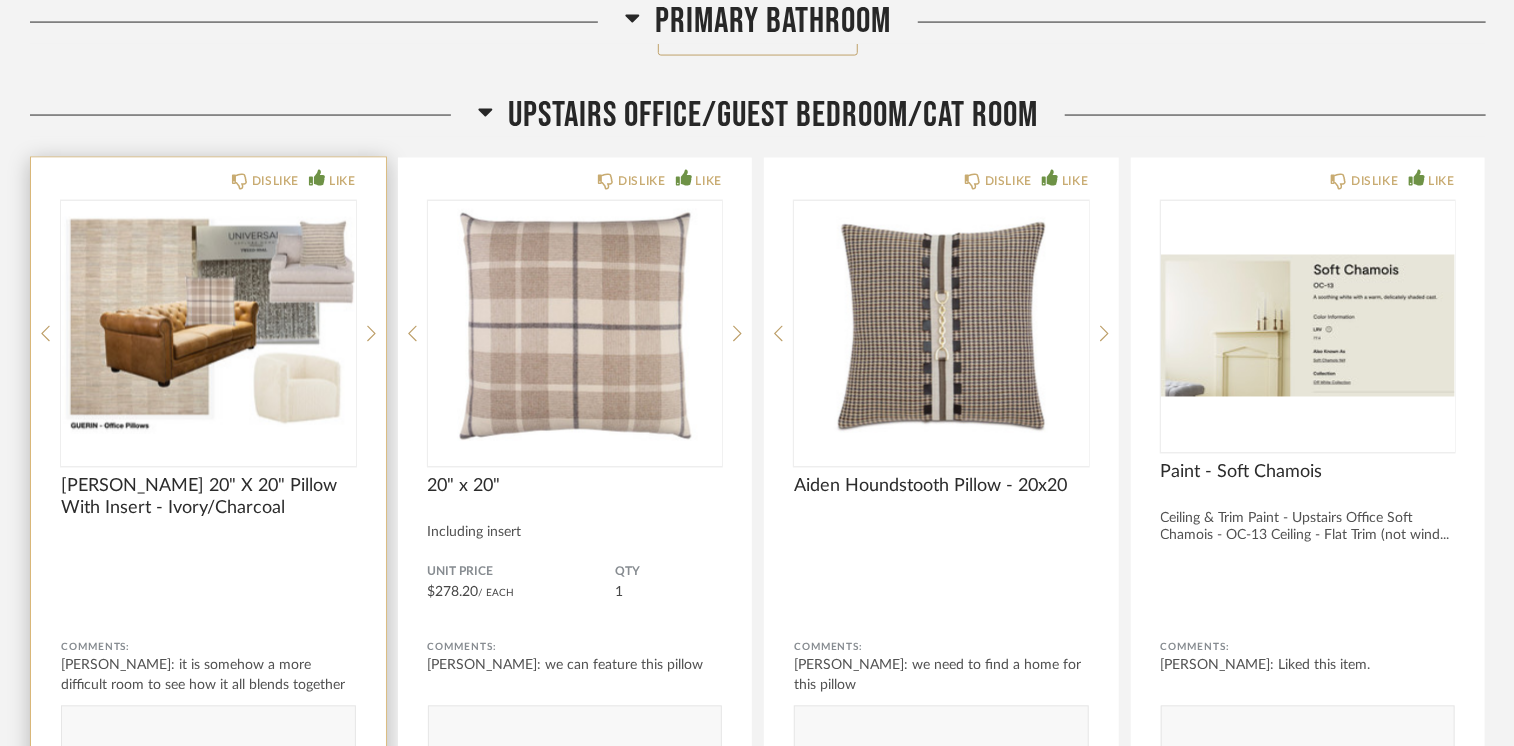 click at bounding box center [208, 326] 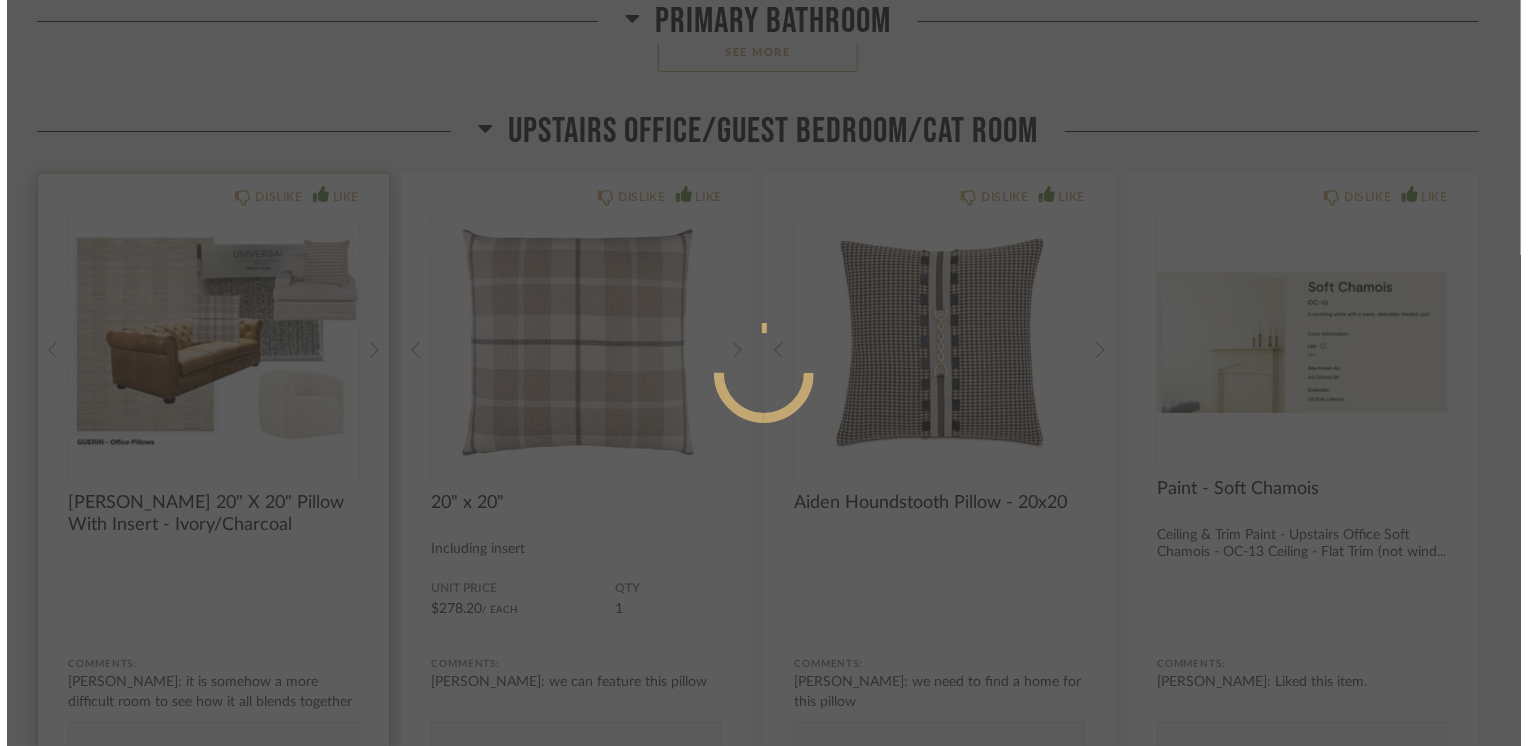 scroll, scrollTop: 0, scrollLeft: 0, axis: both 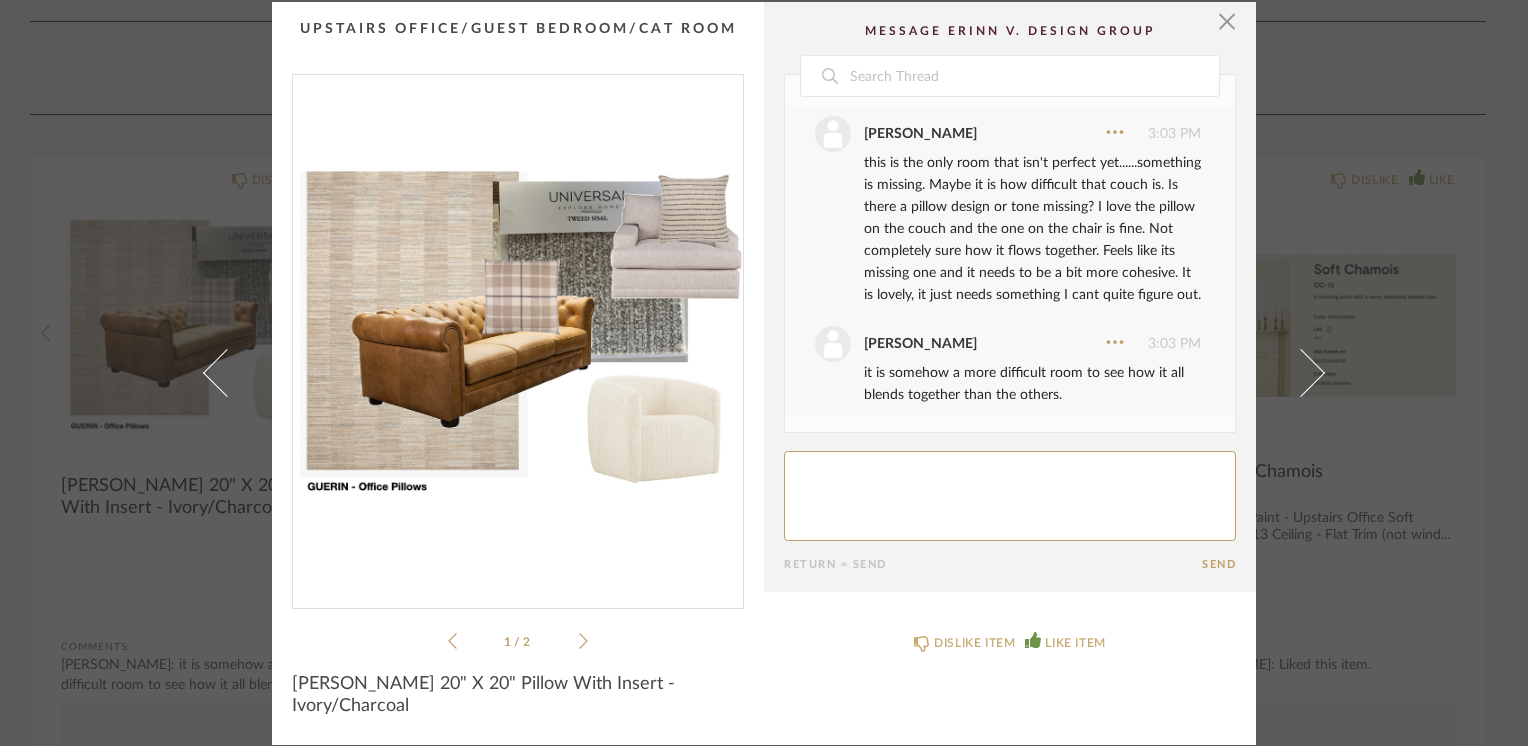 click 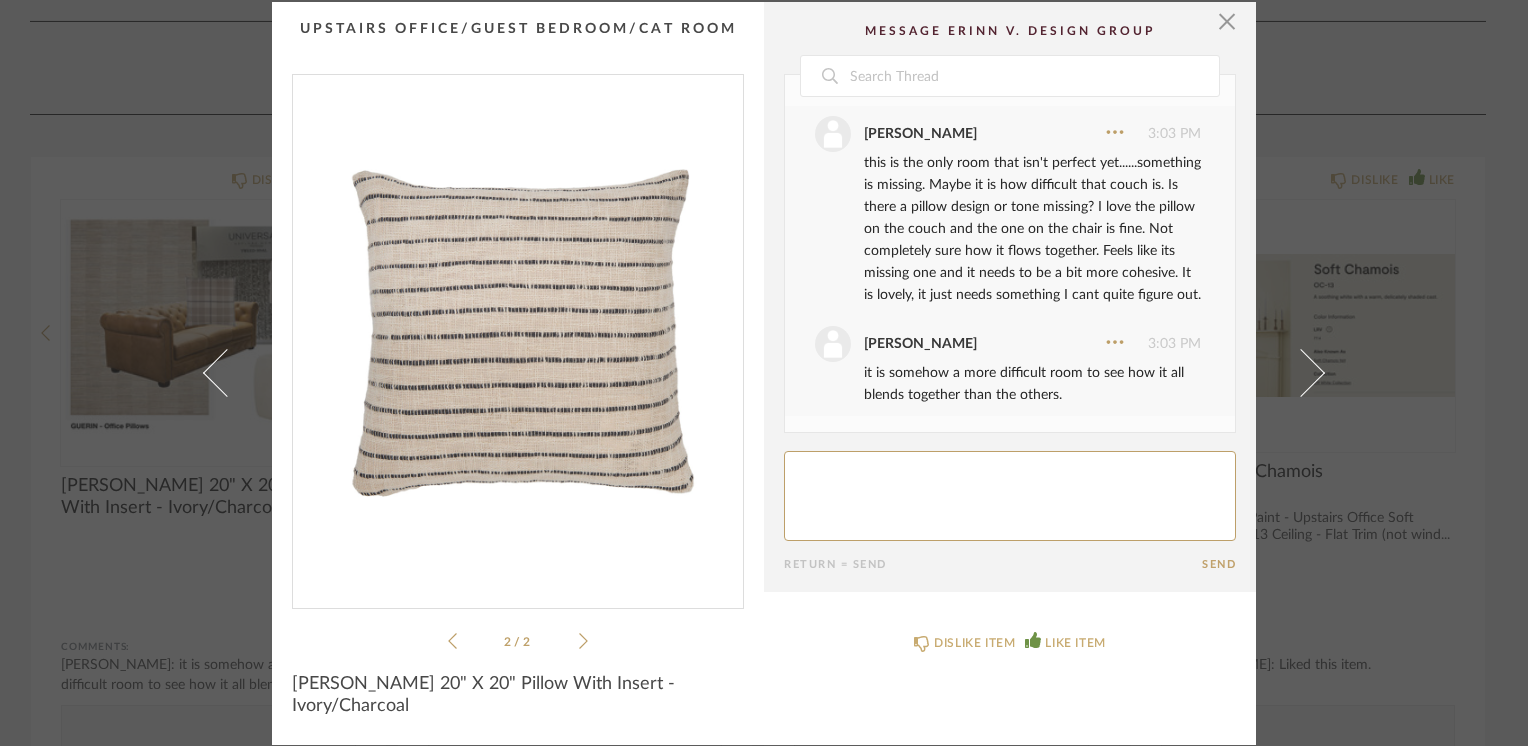 click 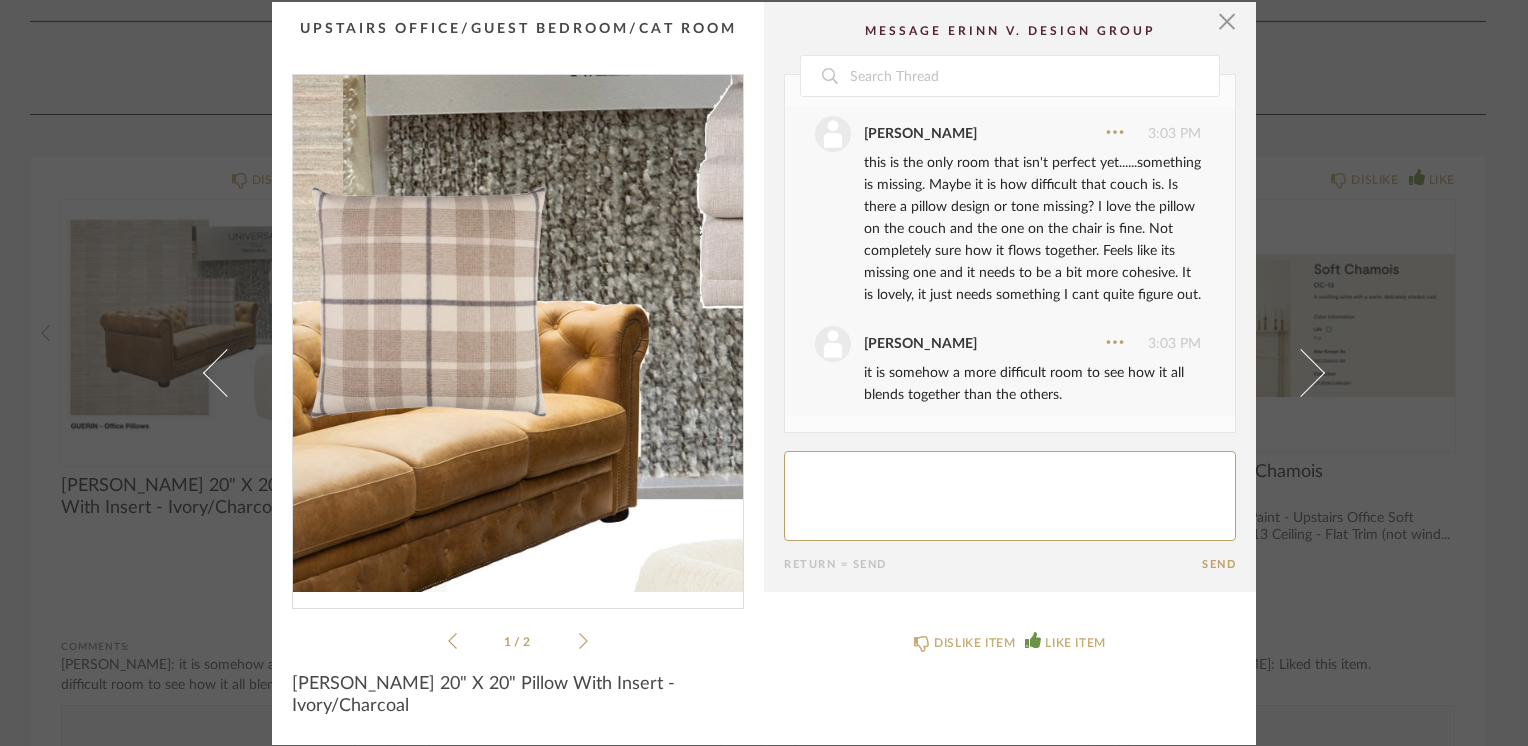 click at bounding box center [518, 333] 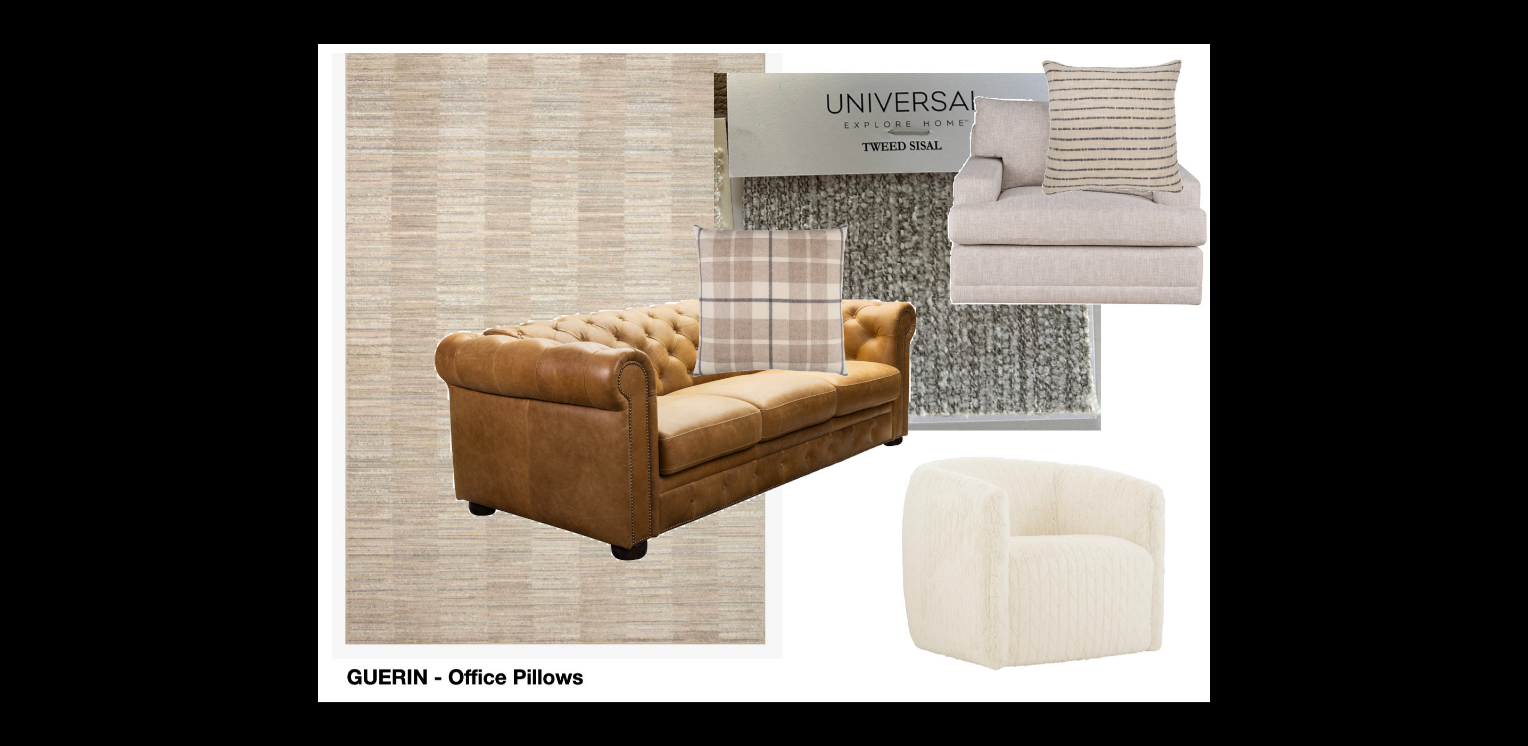 click at bounding box center [1506, 22] 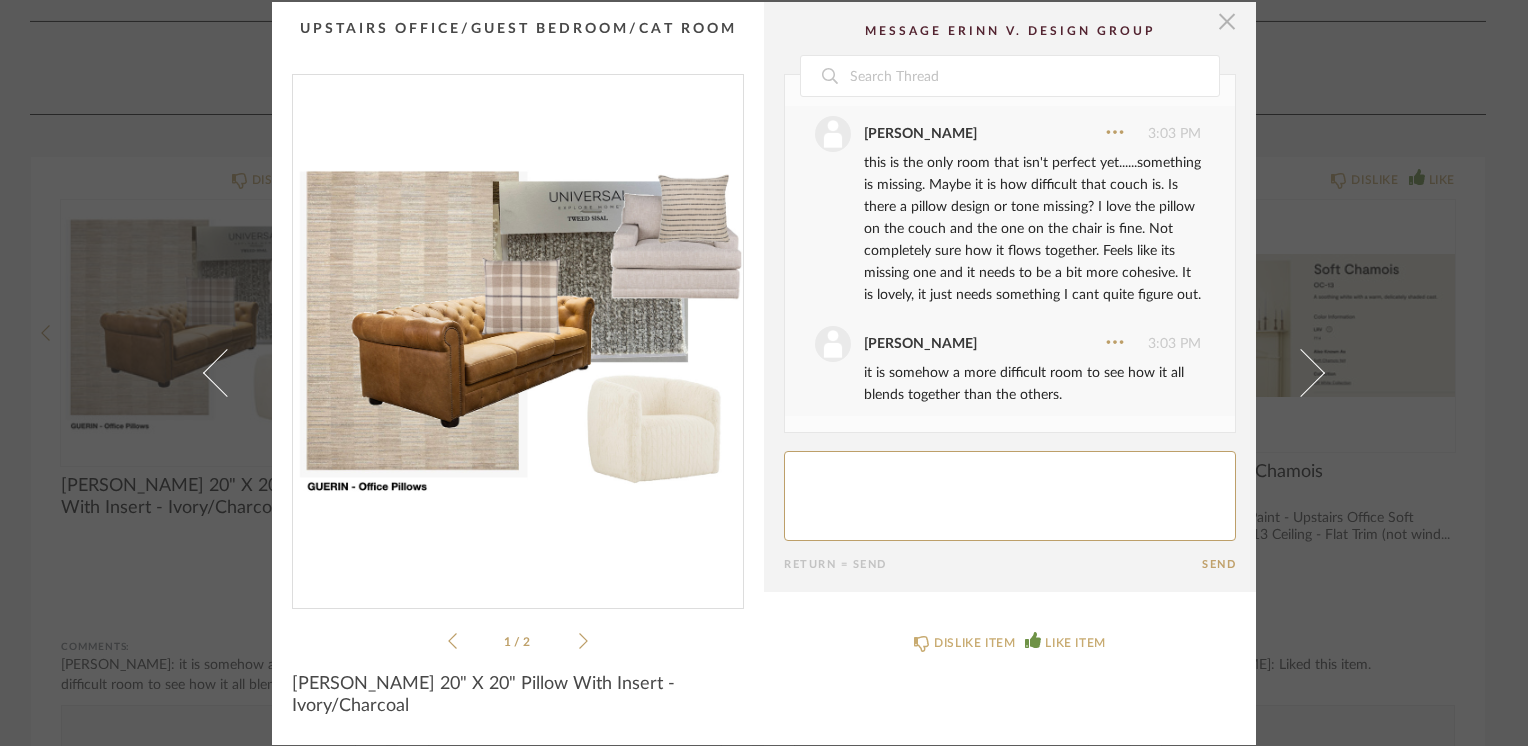 click at bounding box center (1227, 22) 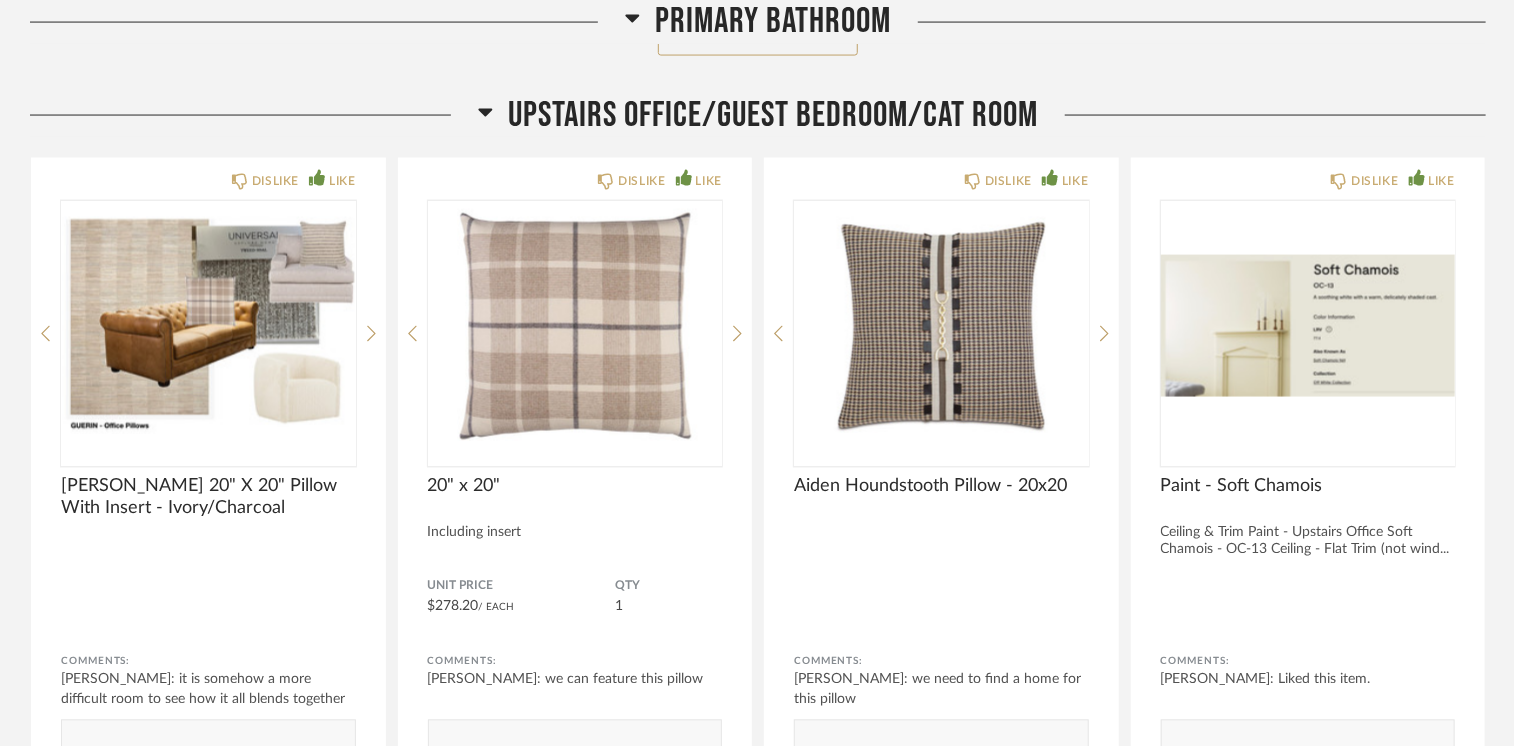 scroll, scrollTop: 32514, scrollLeft: 0, axis: vertical 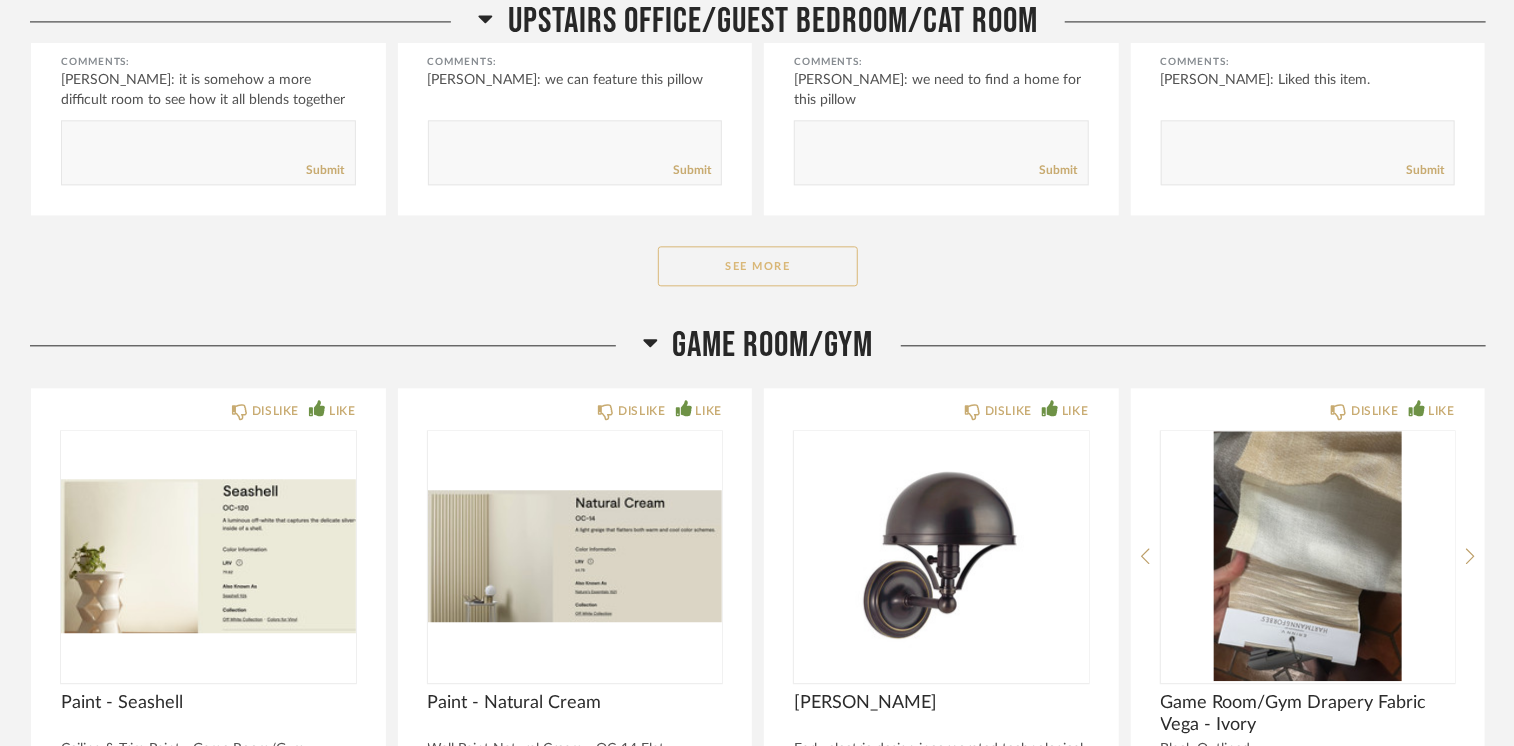 click on "See More" 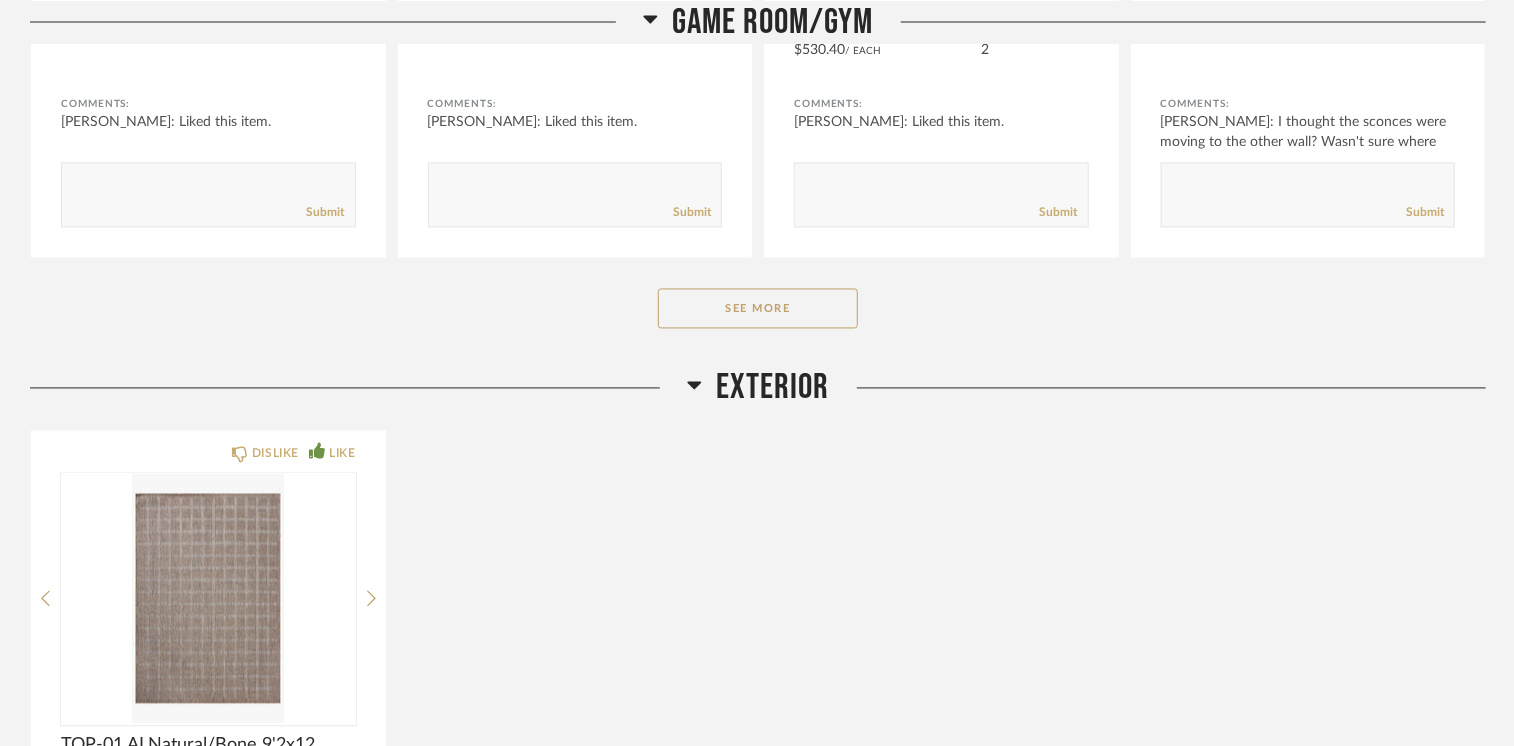 scroll, scrollTop: 35914, scrollLeft: 0, axis: vertical 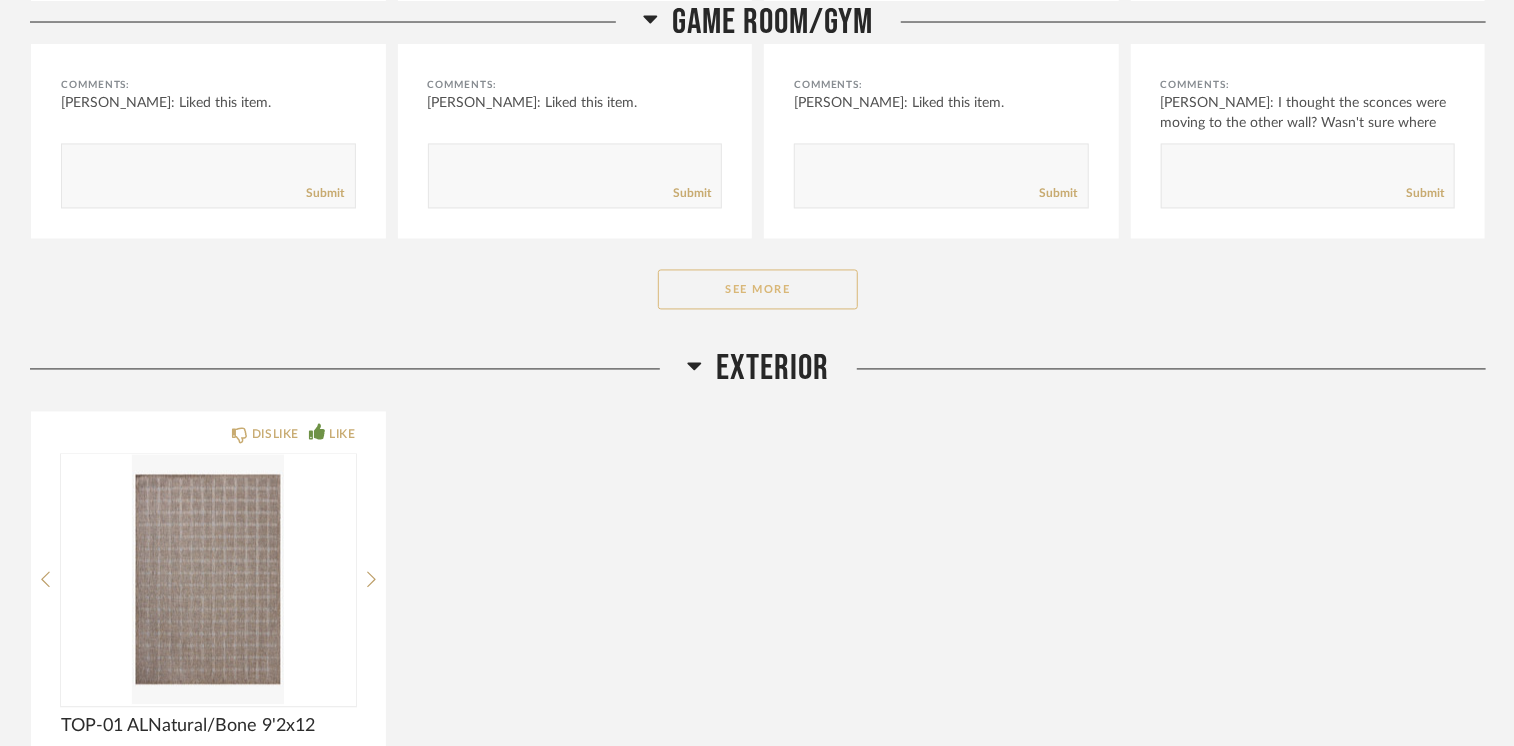click on "See More" 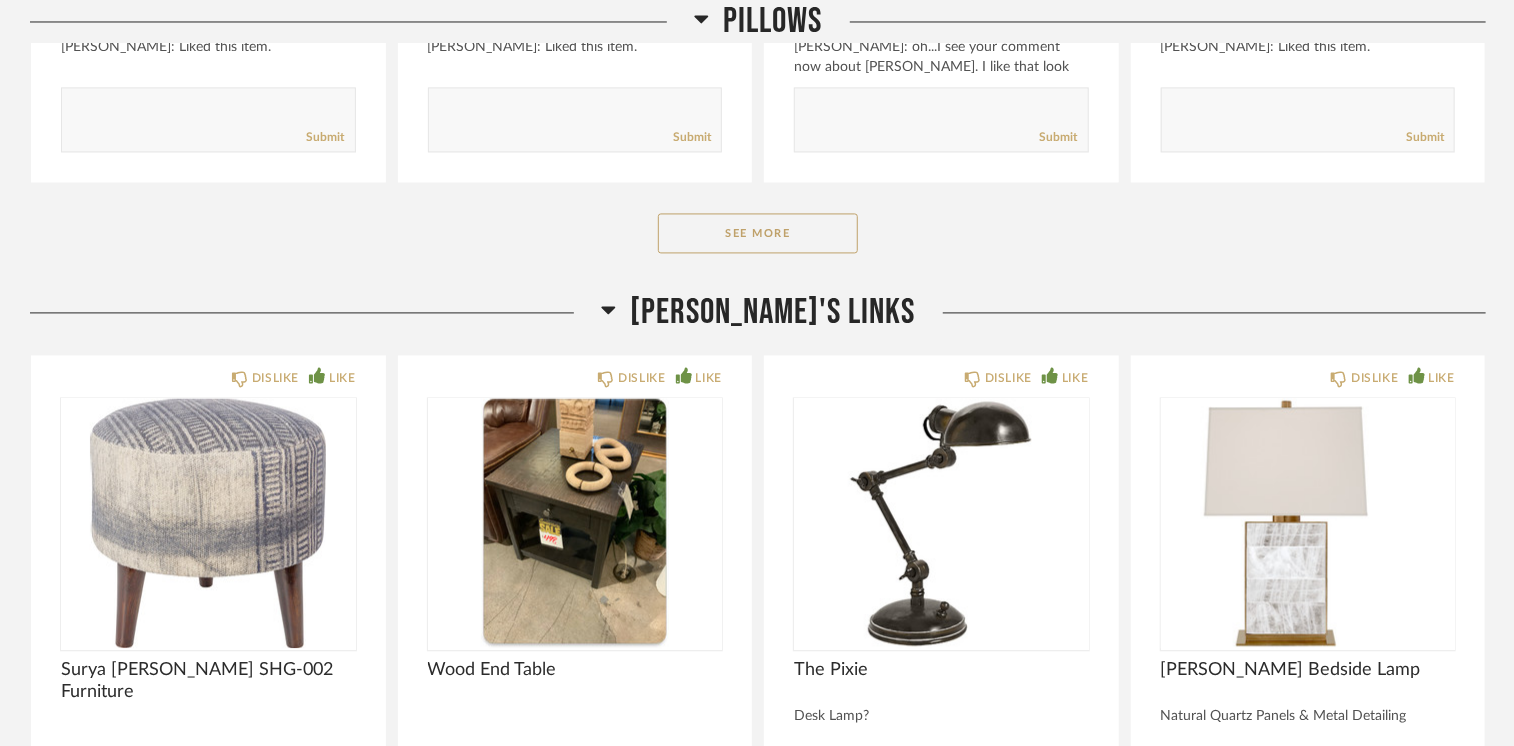 scroll, scrollTop: 40828, scrollLeft: 0, axis: vertical 